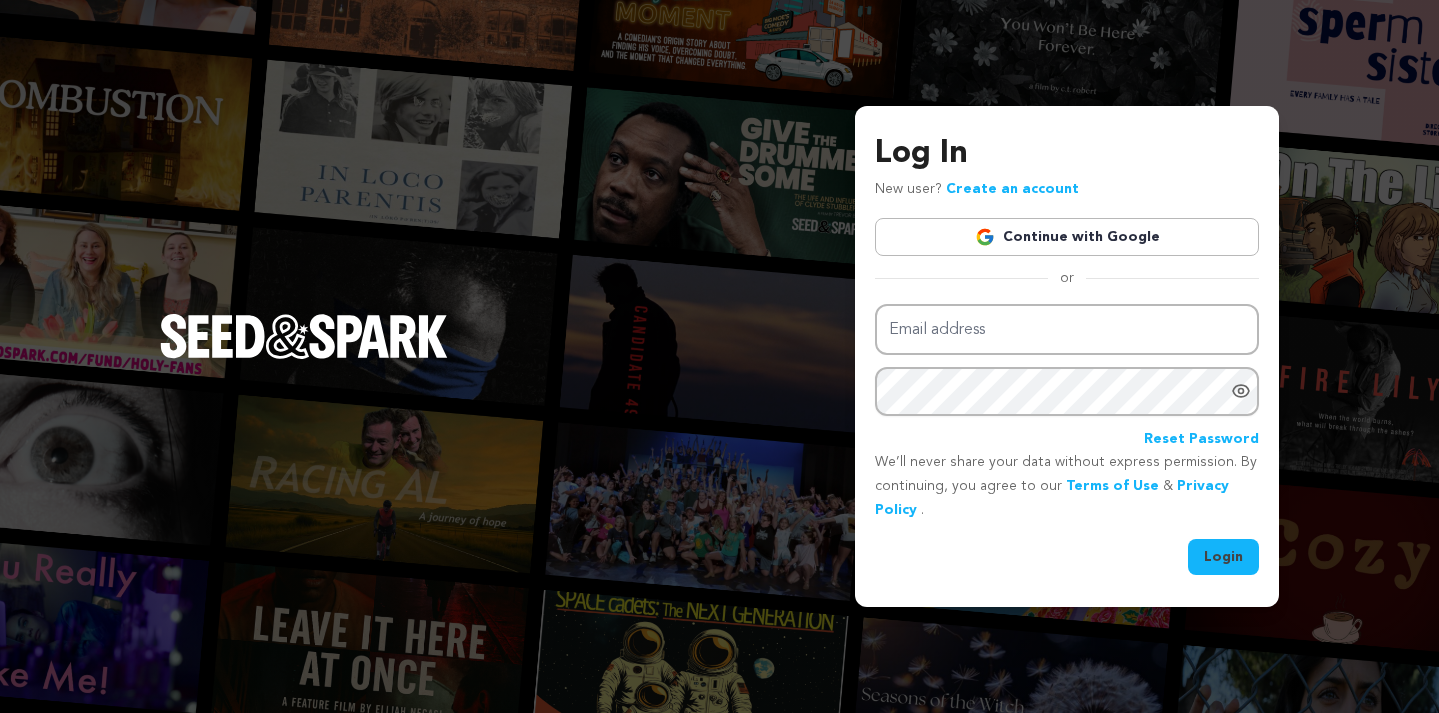 scroll, scrollTop: 0, scrollLeft: 0, axis: both 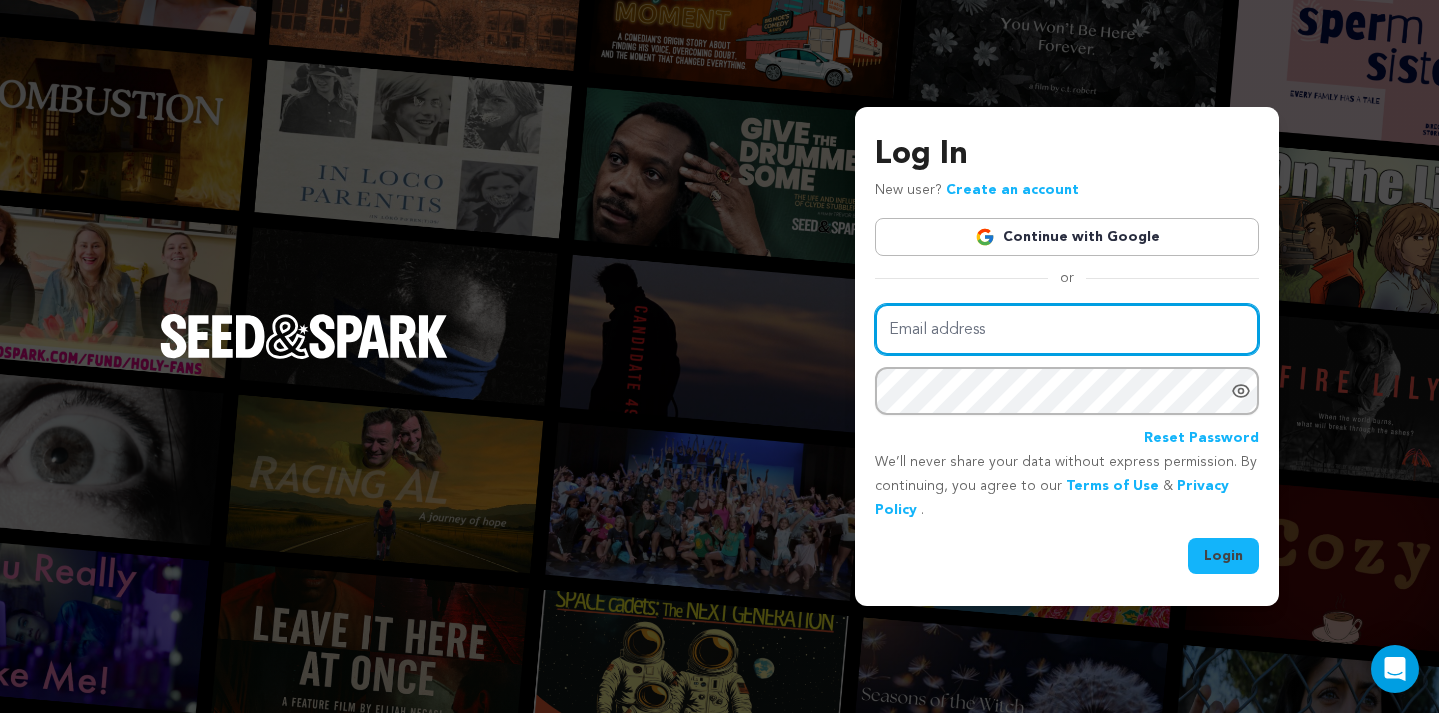 type on "novaduartemartinez@gmail.com" 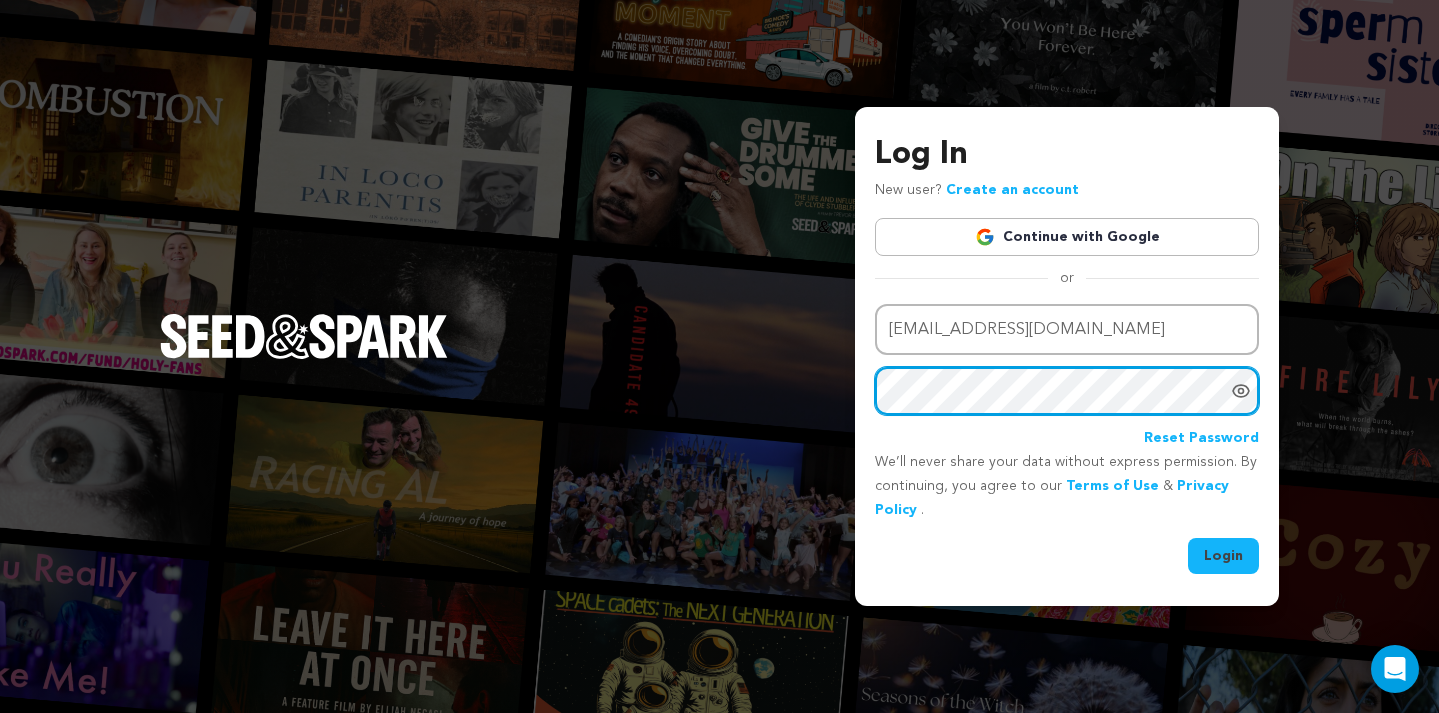 click on "Login" at bounding box center (1223, 556) 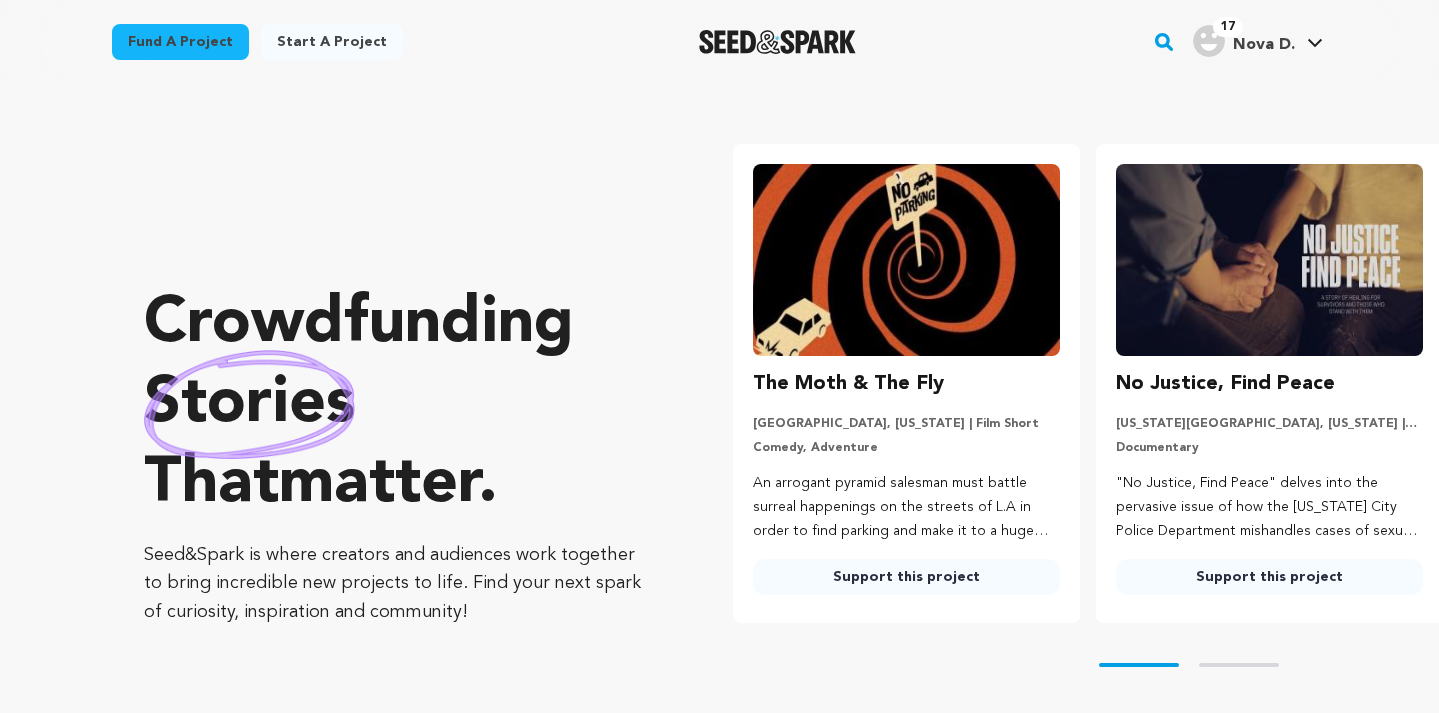 scroll, scrollTop: 0, scrollLeft: 0, axis: both 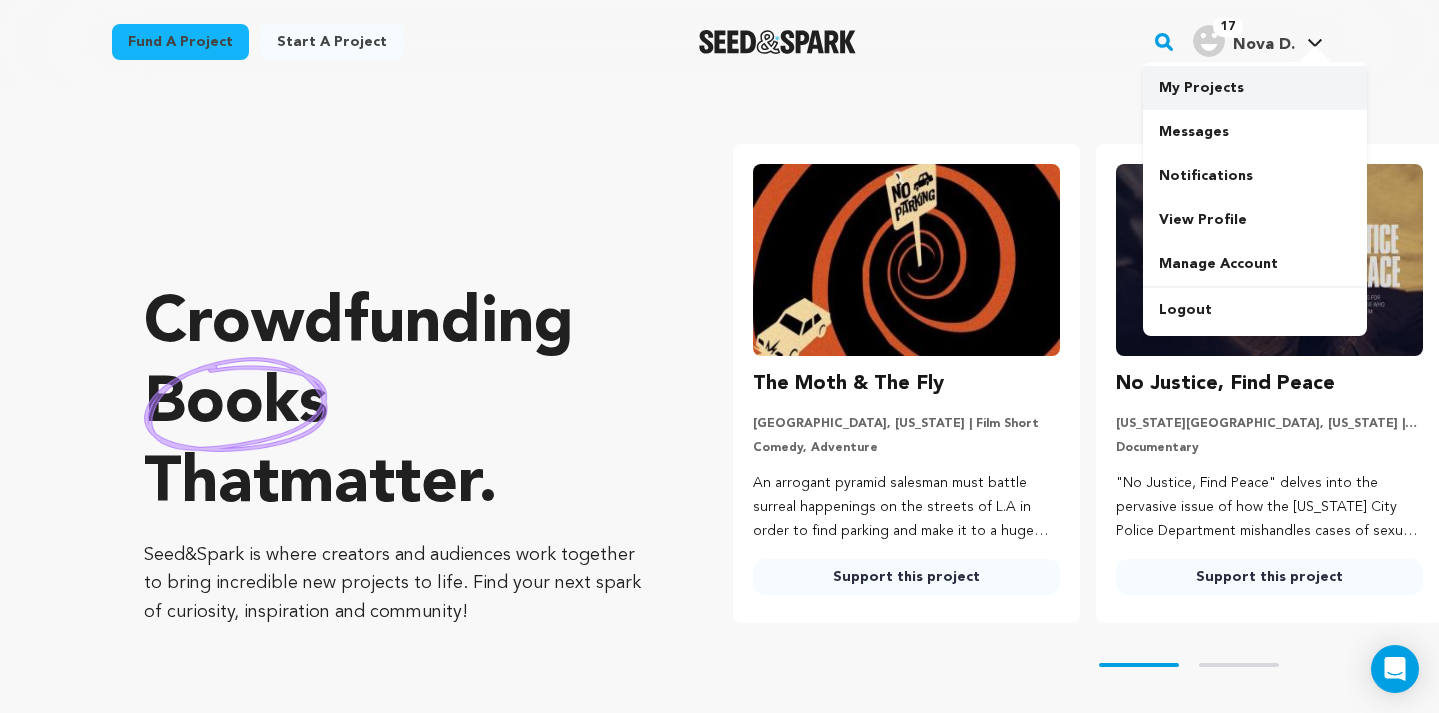 click on "My Projects" at bounding box center [1255, 88] 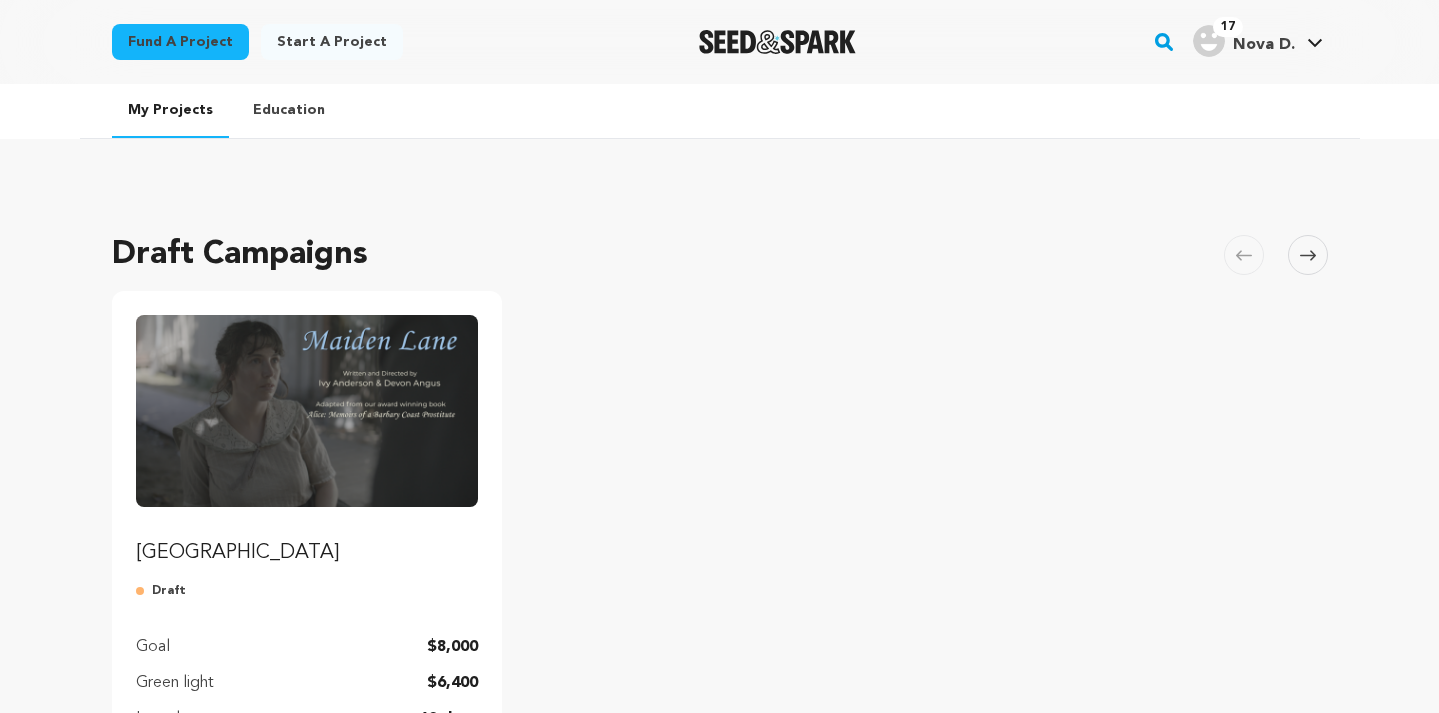 scroll, scrollTop: 0, scrollLeft: 0, axis: both 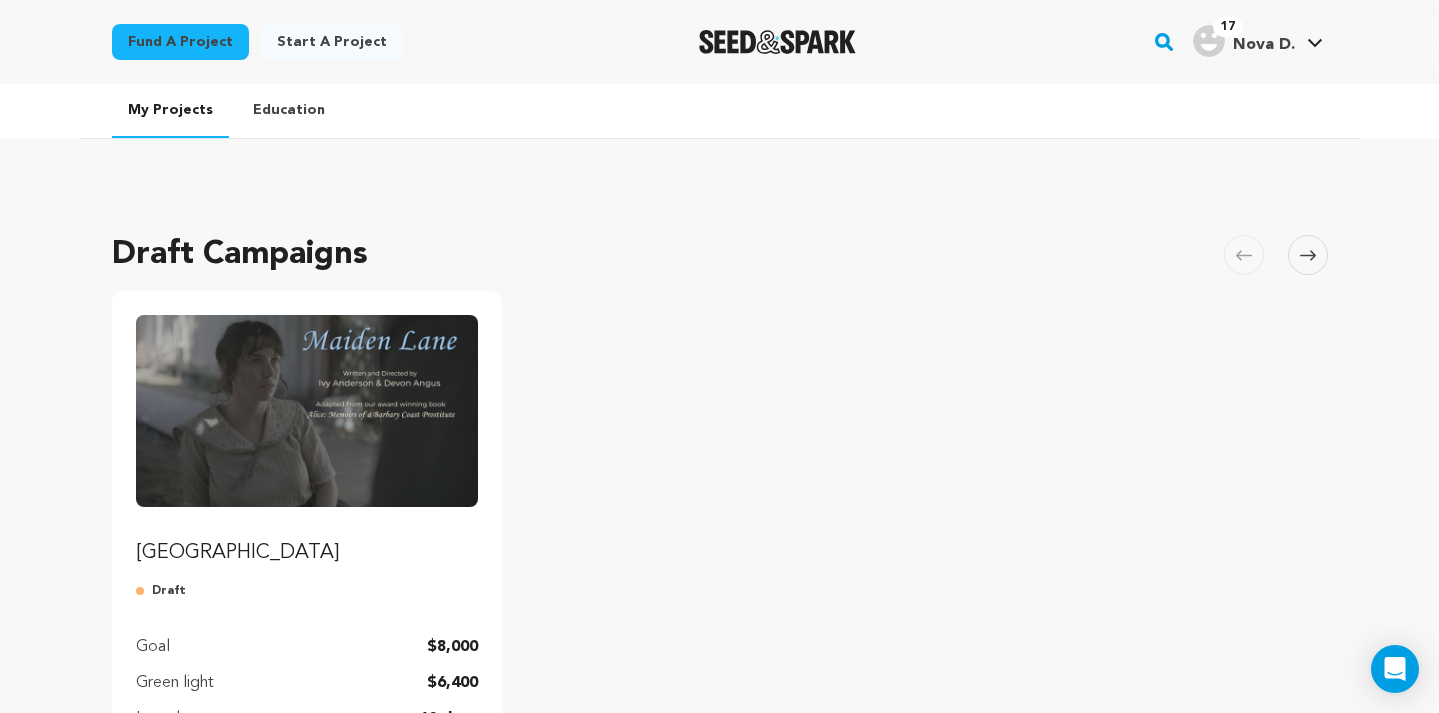 click at bounding box center (307, 411) 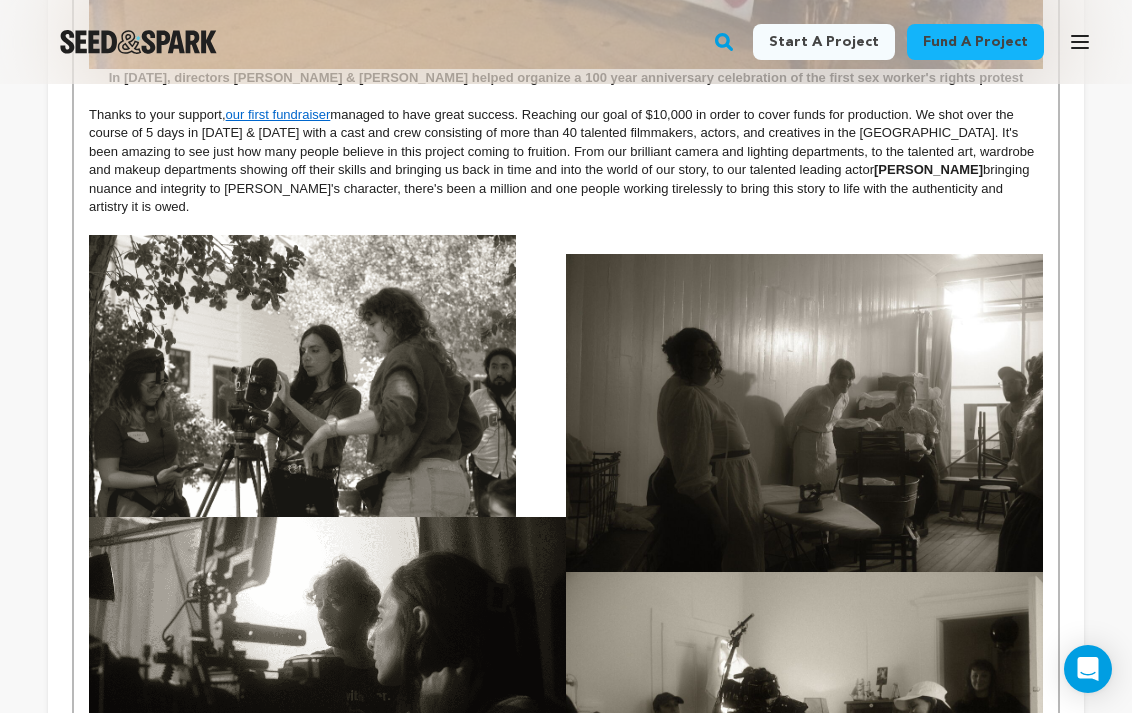 scroll, scrollTop: 4756, scrollLeft: 0, axis: vertical 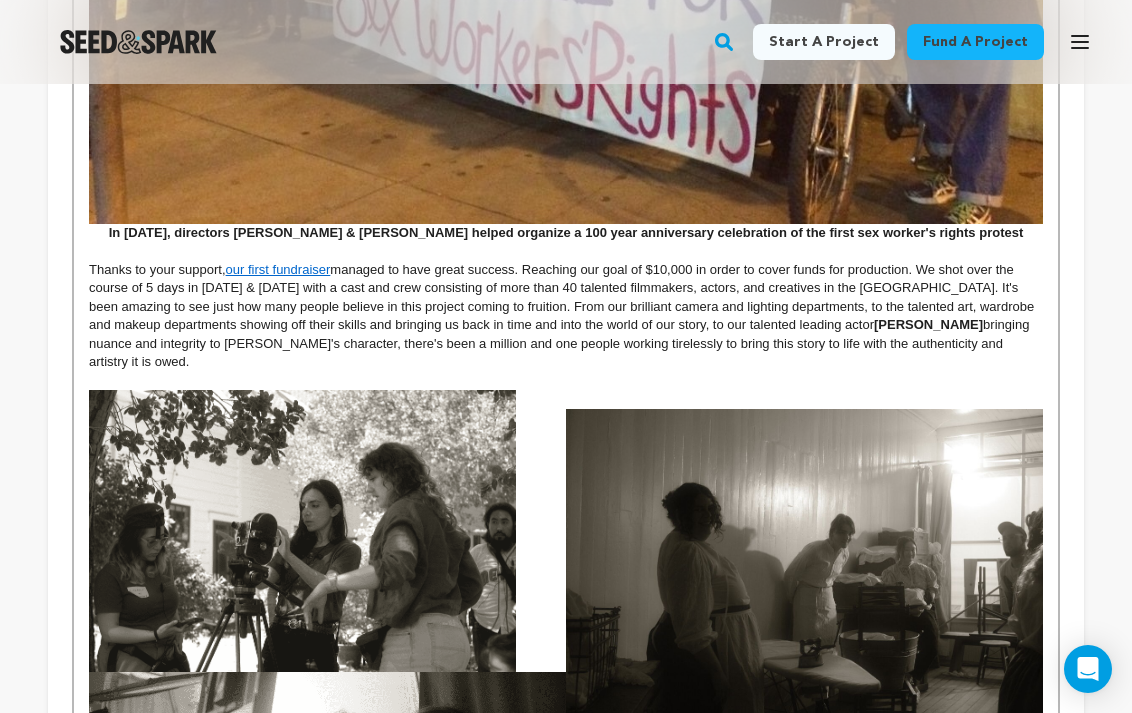 click at bounding box center [804, 568] 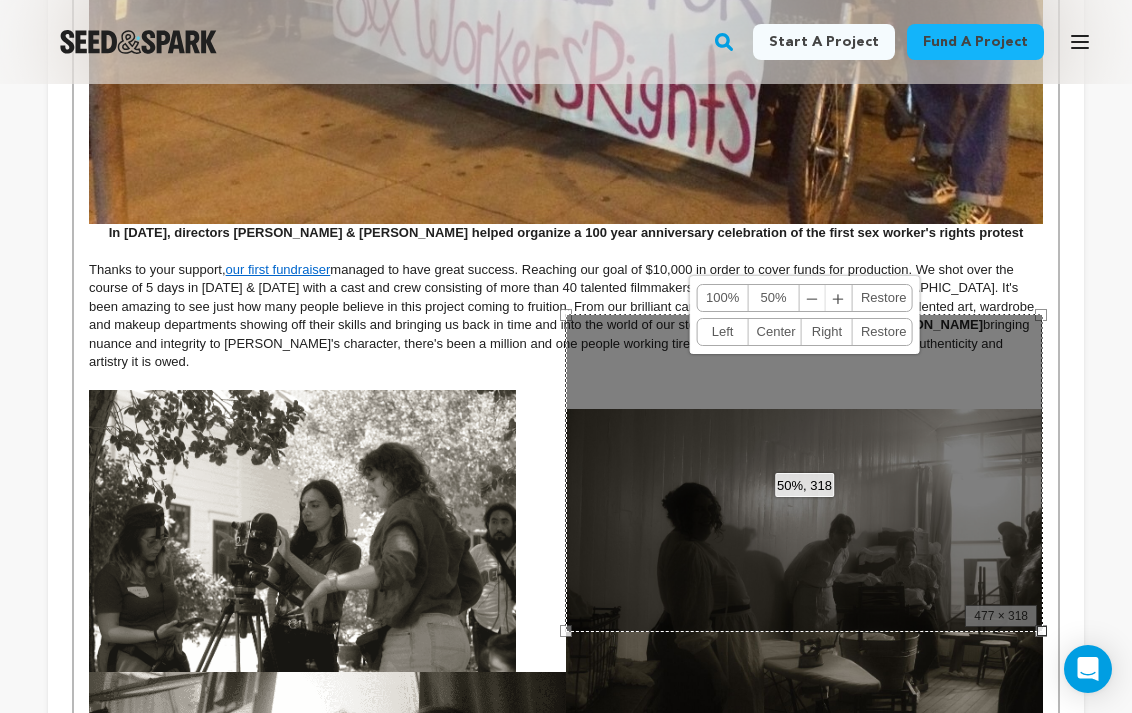 click on "50%, 318
100%
50%
﹣
﹢
Restore
Left
Center
Right
Restore" at bounding box center [804, 473] 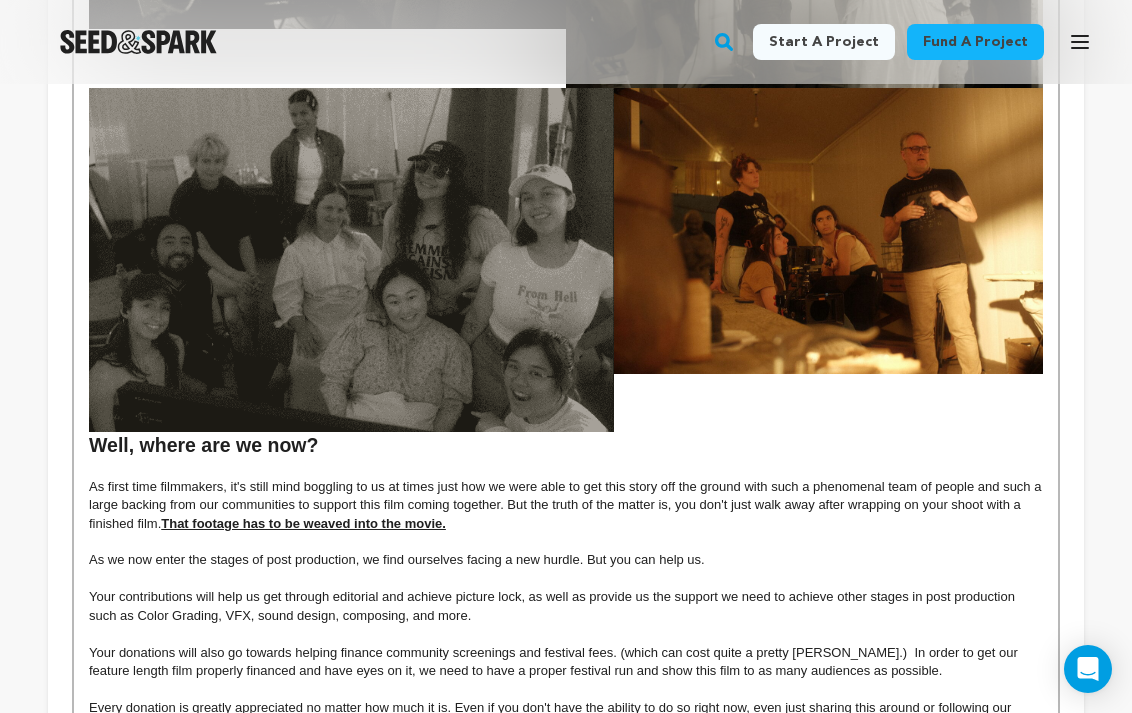 scroll, scrollTop: 5902, scrollLeft: 0, axis: vertical 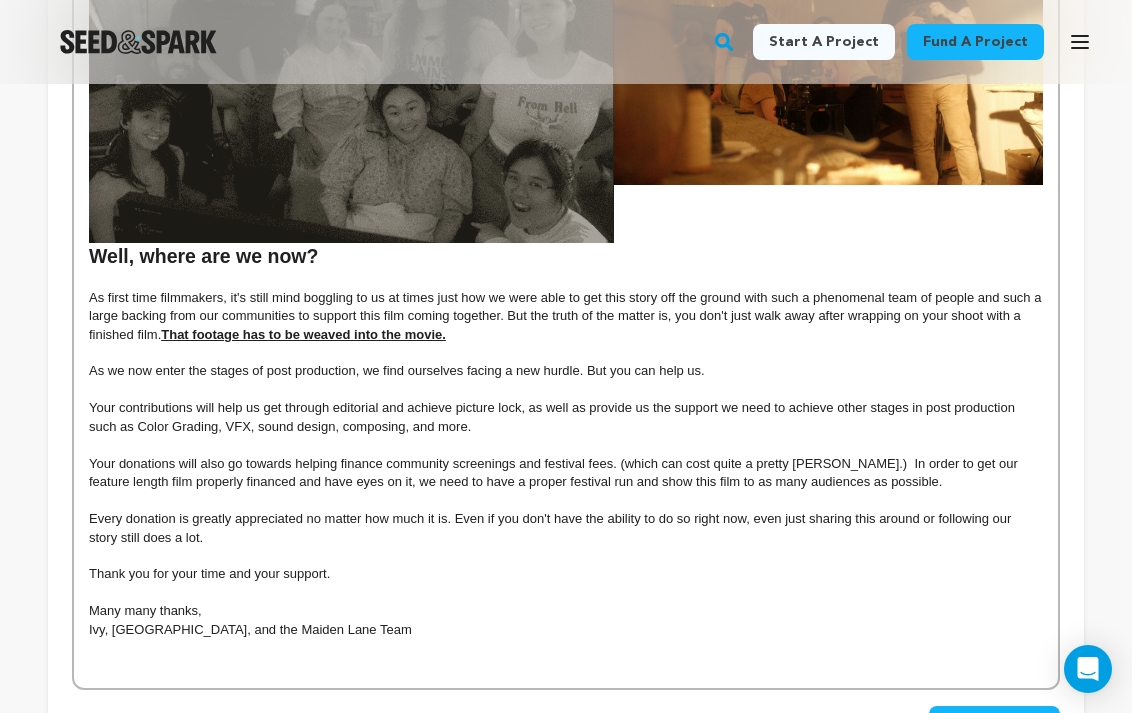 click on "As first time filmmakers, it's still mind boggling to us at times just how we were able to get this story off the ground with such a phenomenal team of people and such a large backing from our communities to support this film coming together. But the truth of the matter is, you don't just walk away after wrapping on your shoot with a finished film.  That footage has to be weaved into the movie." at bounding box center (566, 316) 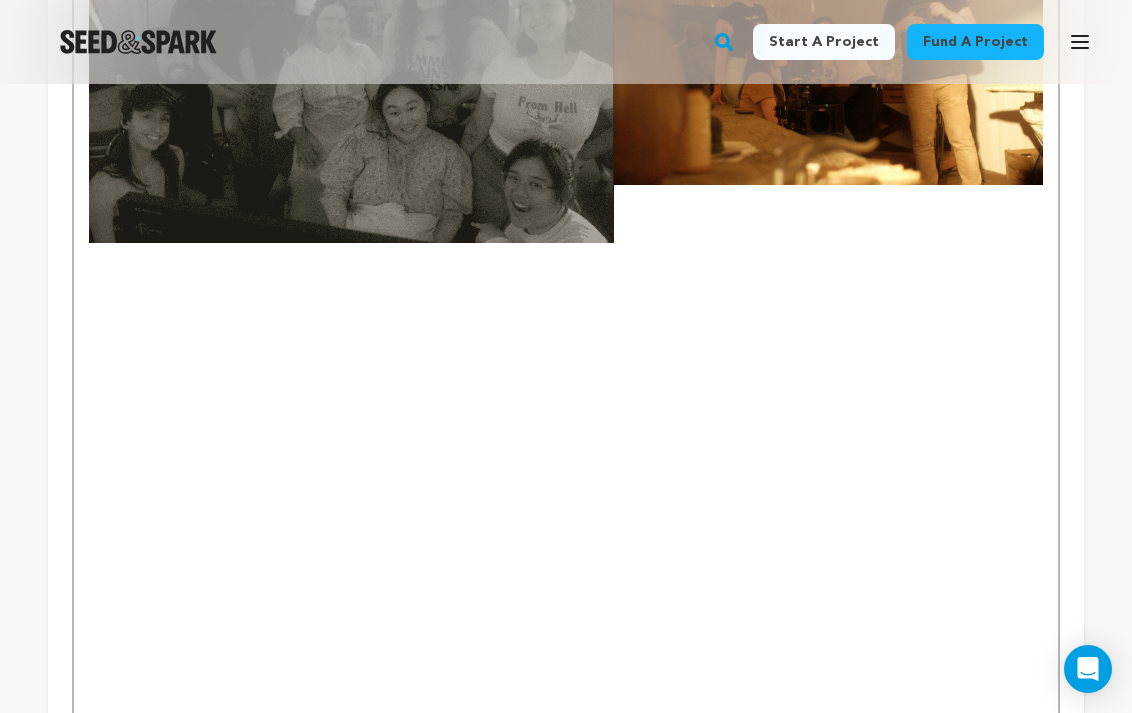click at bounding box center (566, 258) 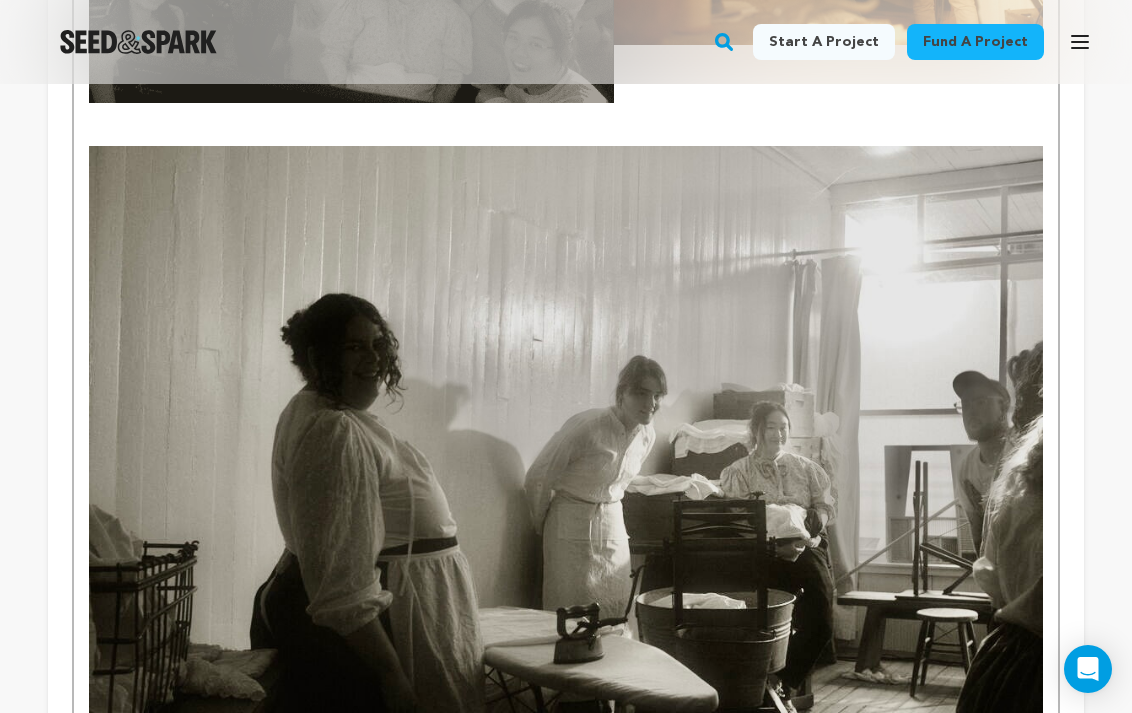 click at bounding box center [566, 464] 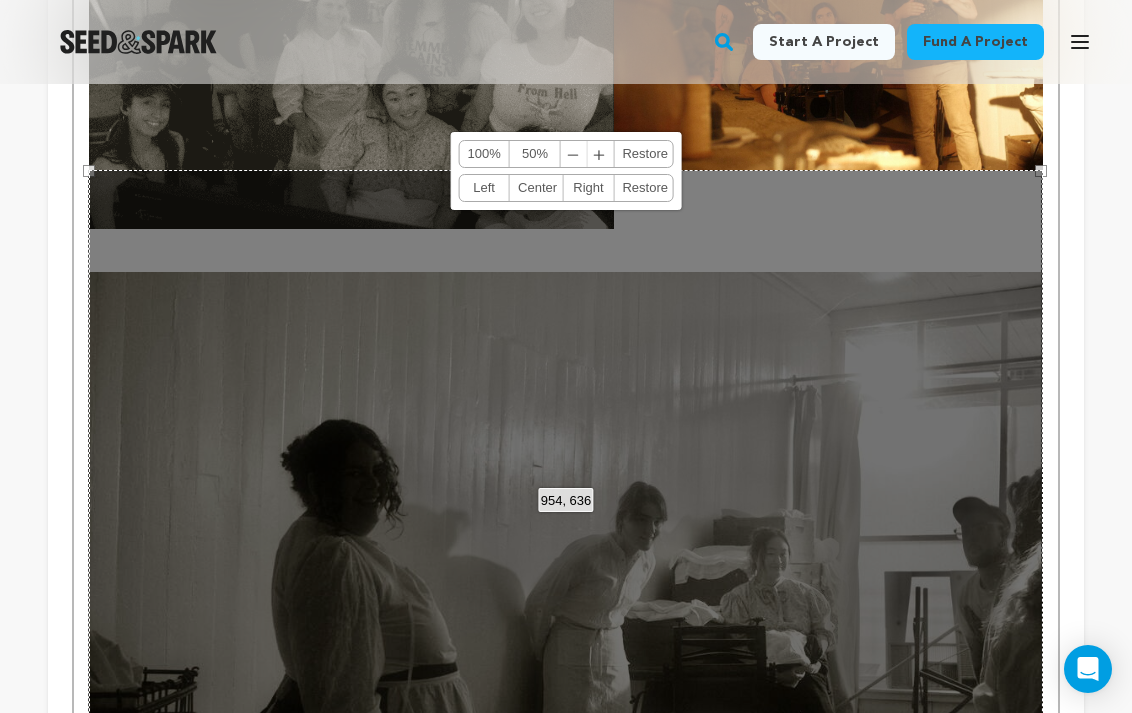 scroll, scrollTop: 5855, scrollLeft: 0, axis: vertical 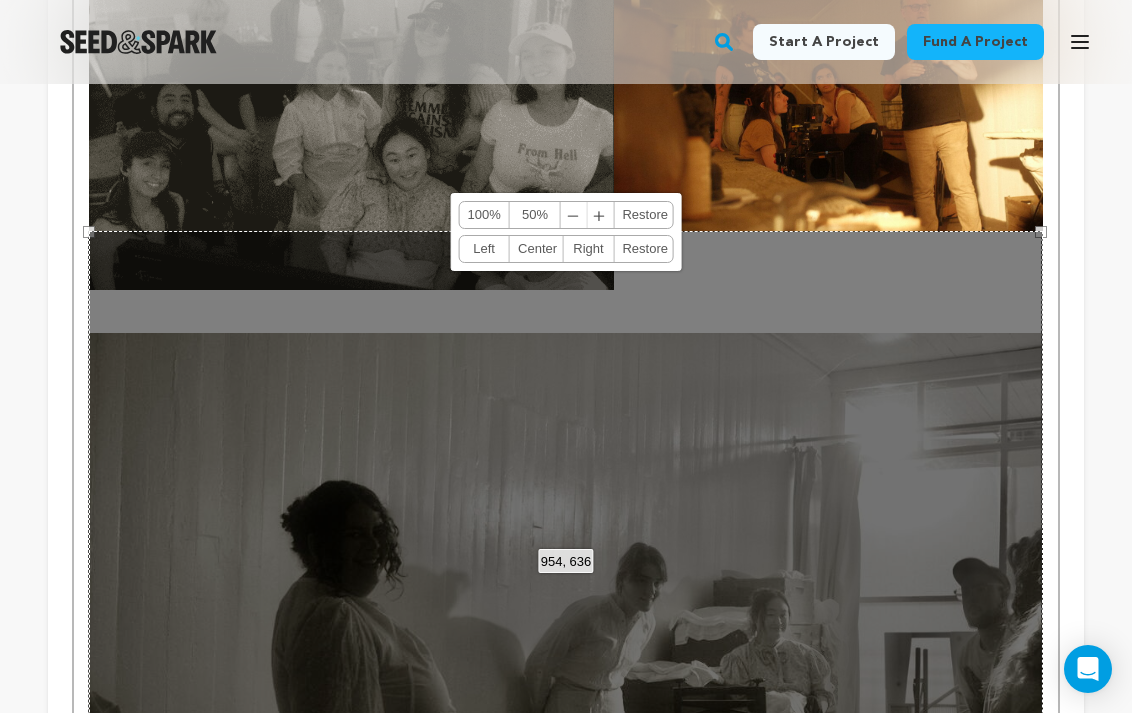 click on "50%" at bounding box center [535, 215] 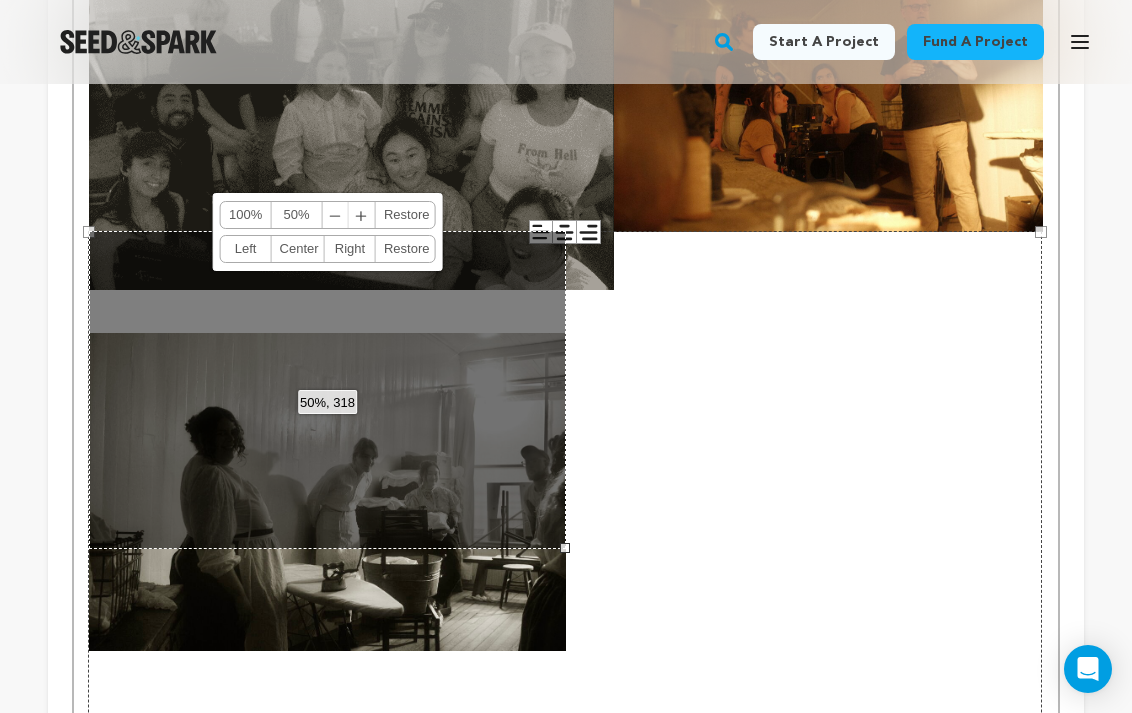 click on "Right" at bounding box center [350, 249] 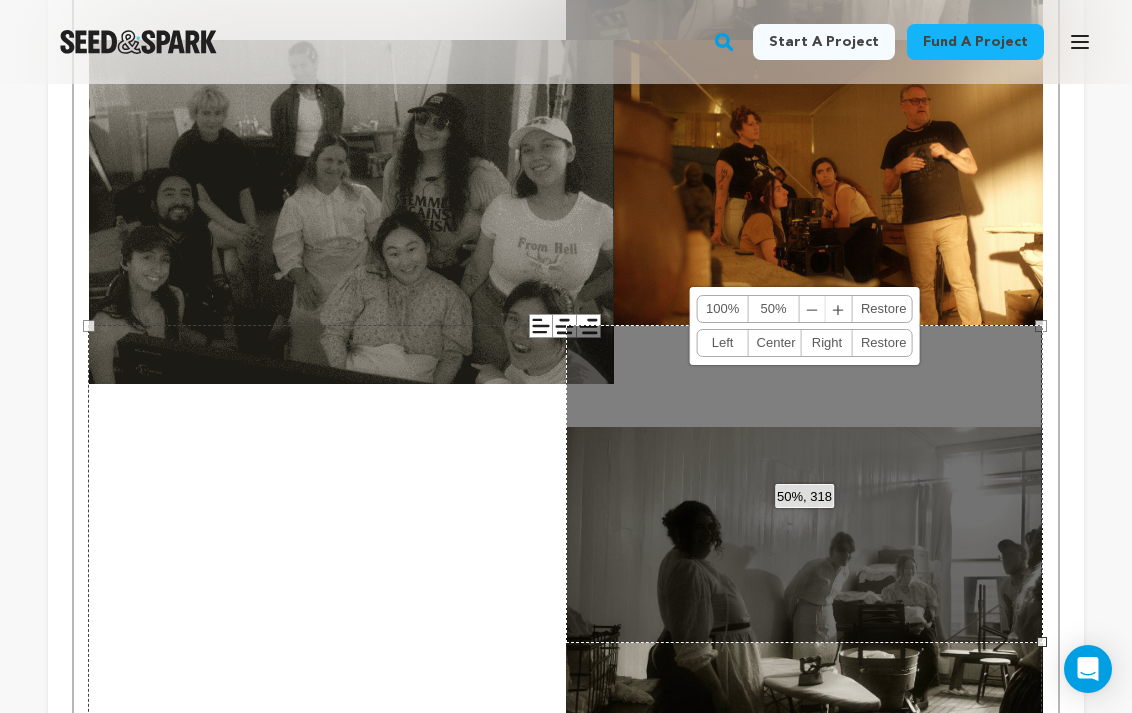 scroll, scrollTop: 5714, scrollLeft: 0, axis: vertical 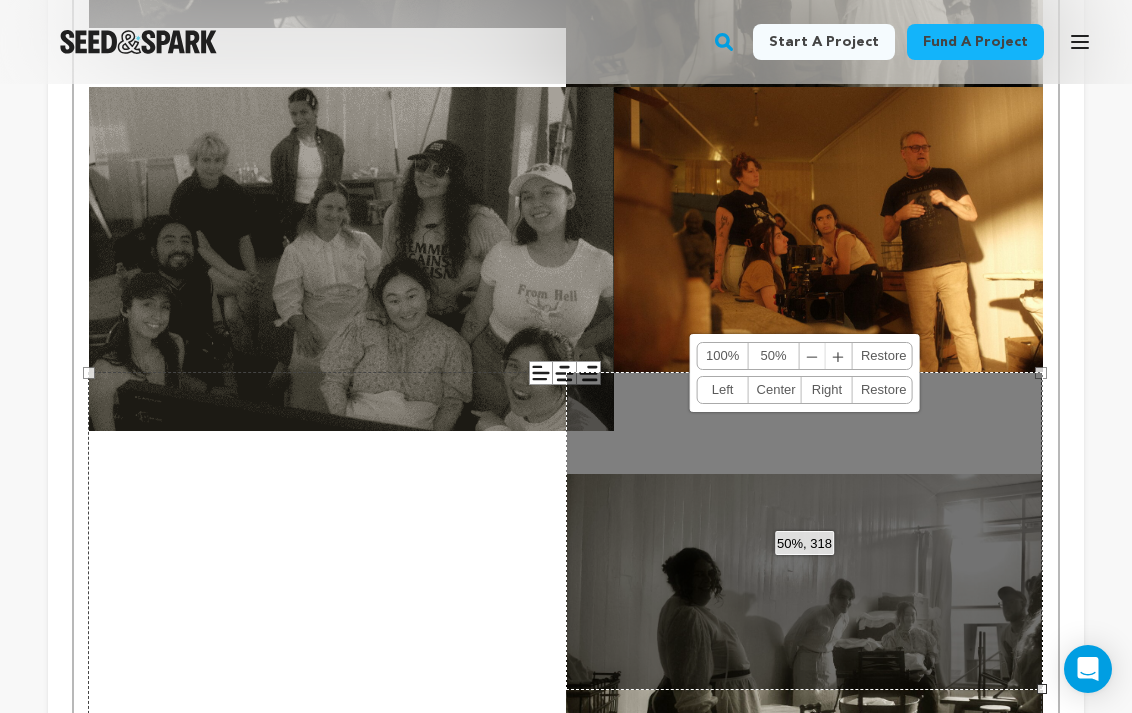 click on "﹣" at bounding box center (813, 356) 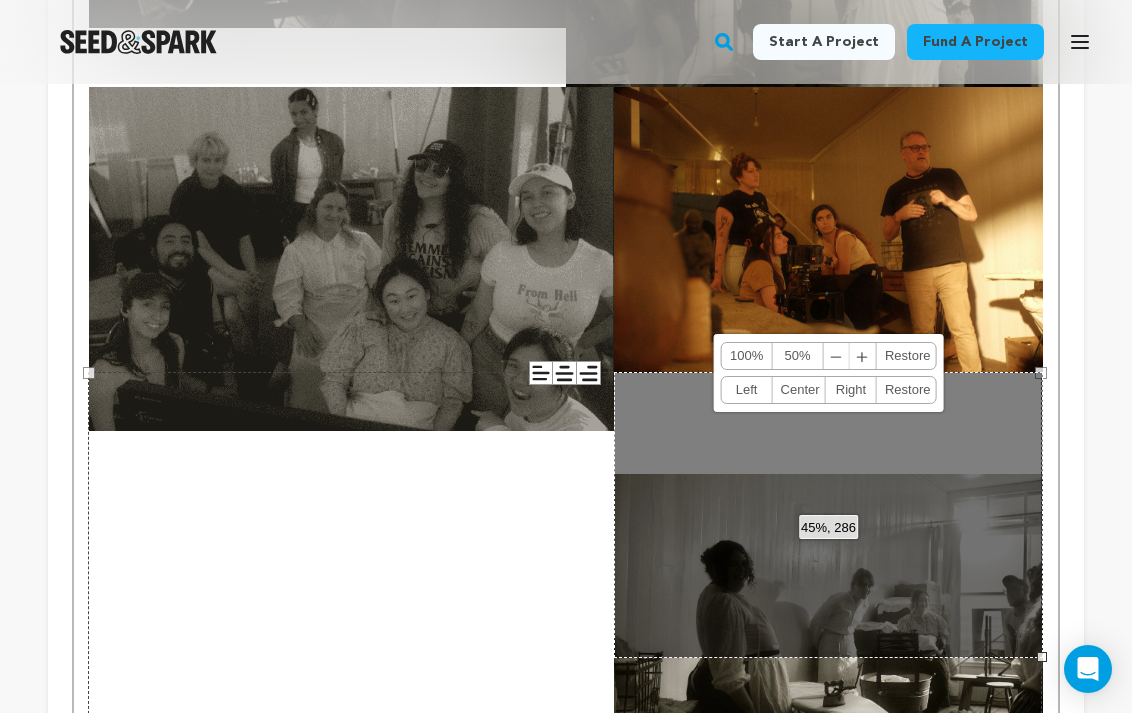 click on "50%" at bounding box center [798, 356] 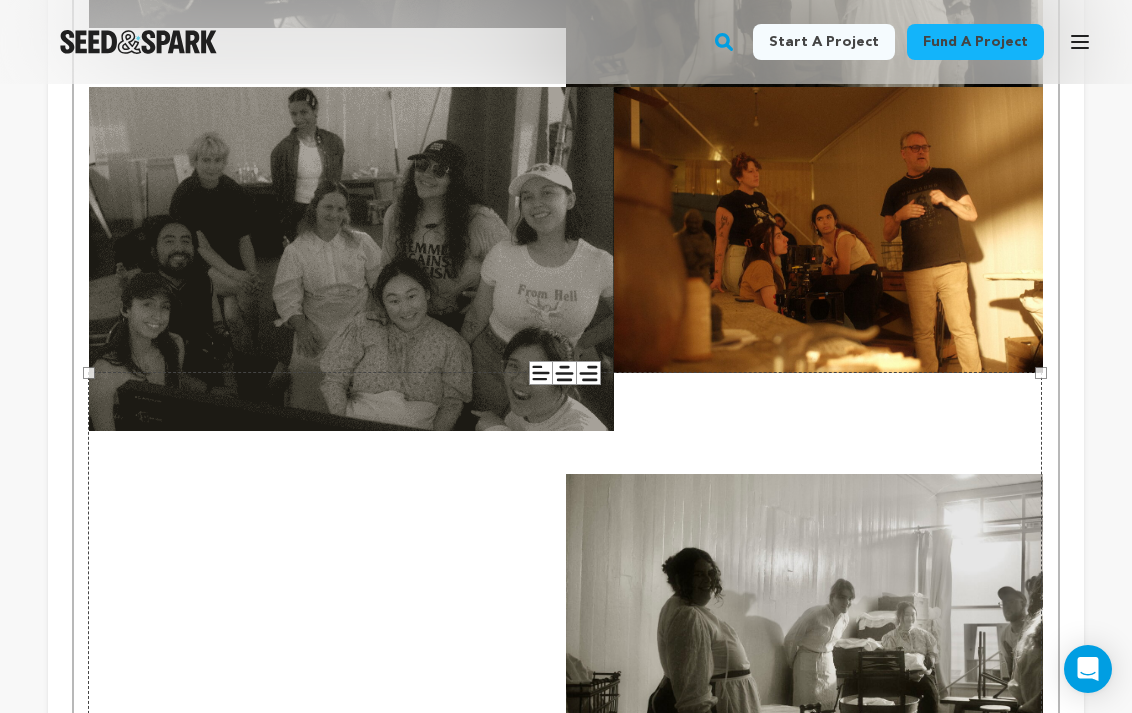 click at bounding box center (828, 230) 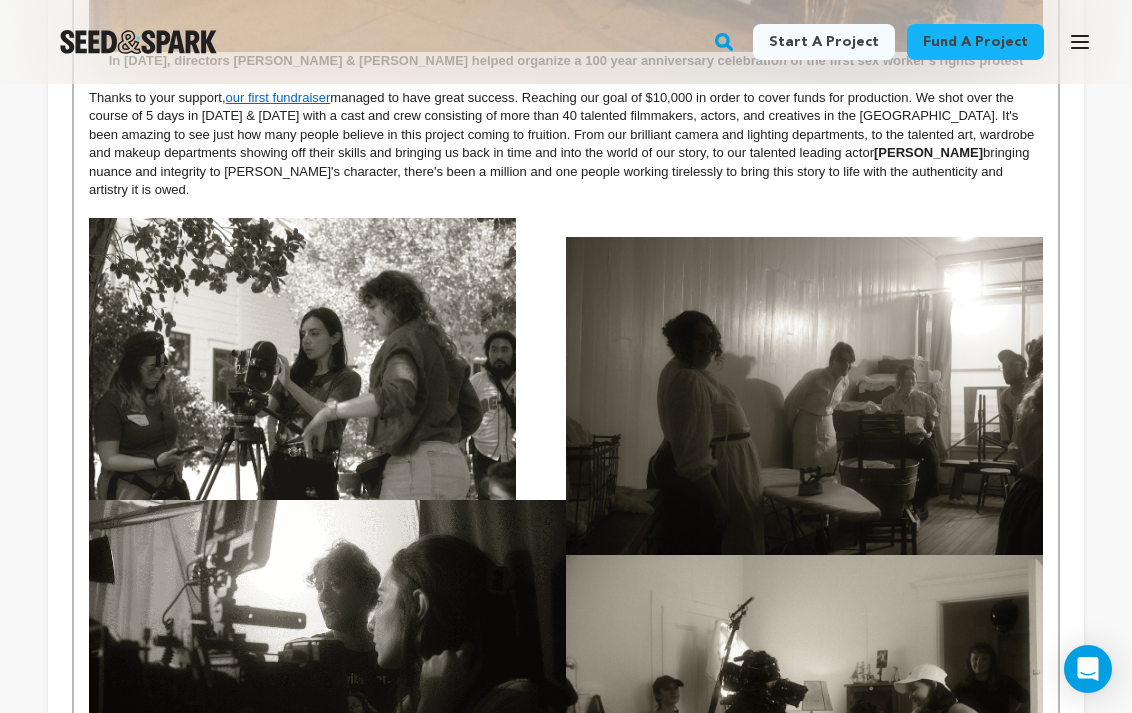 scroll, scrollTop: 4842, scrollLeft: 0, axis: vertical 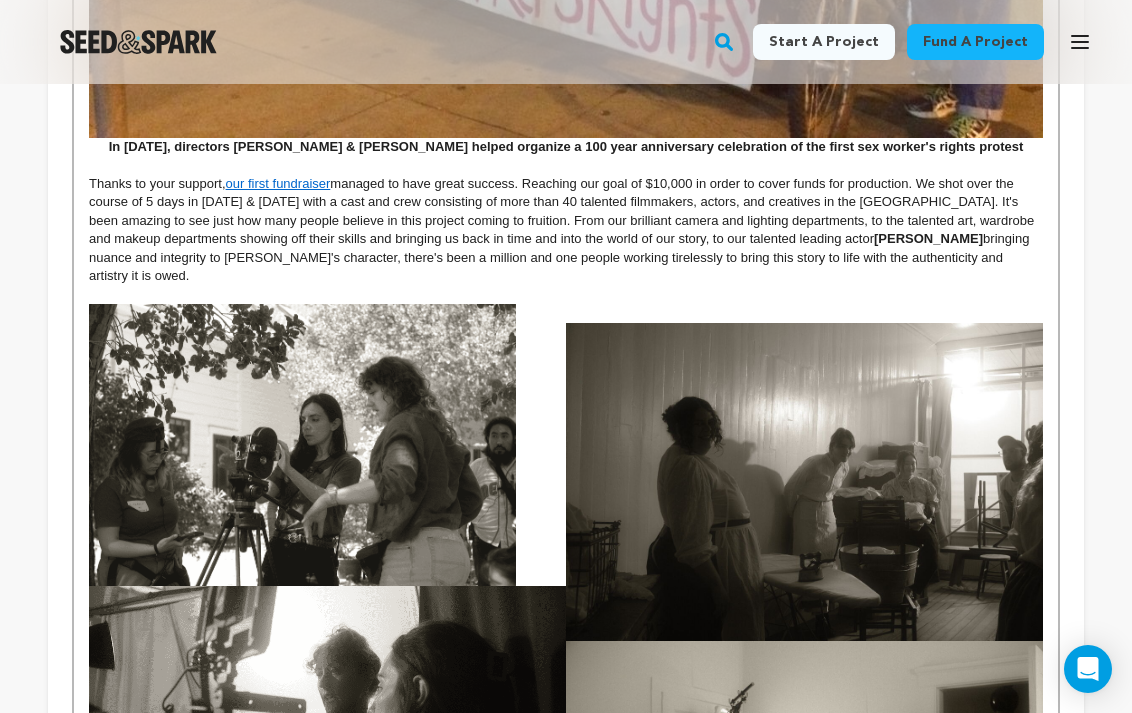 click at bounding box center (804, 482) 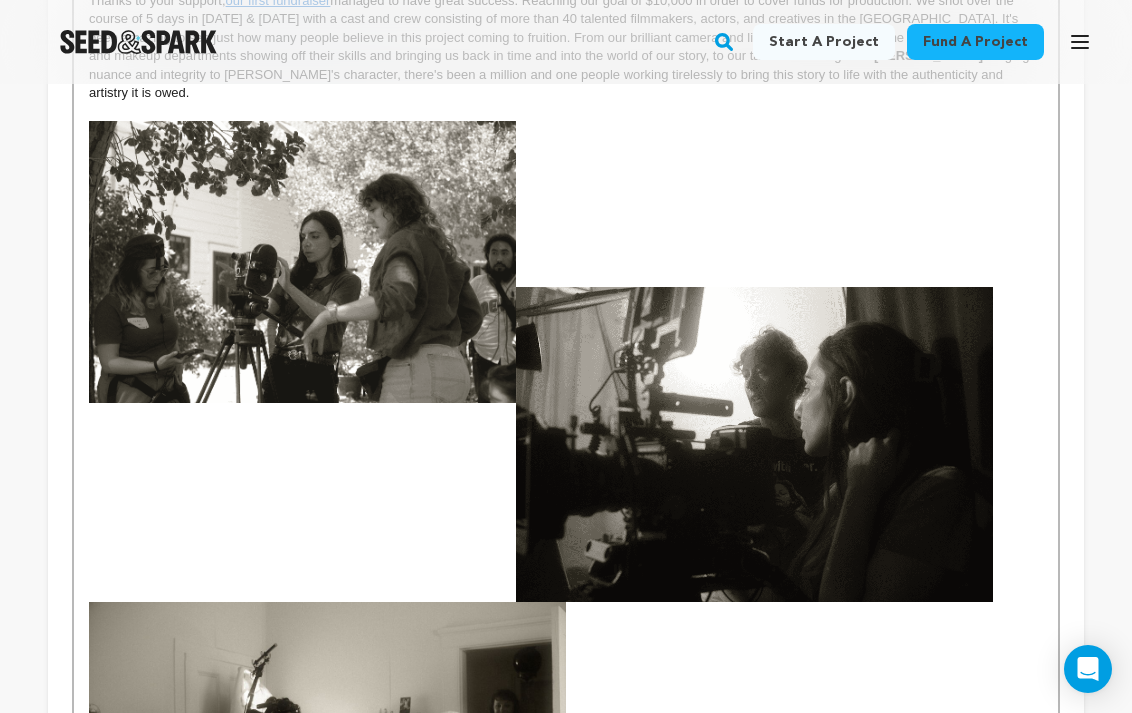 click at bounding box center (566, 631) 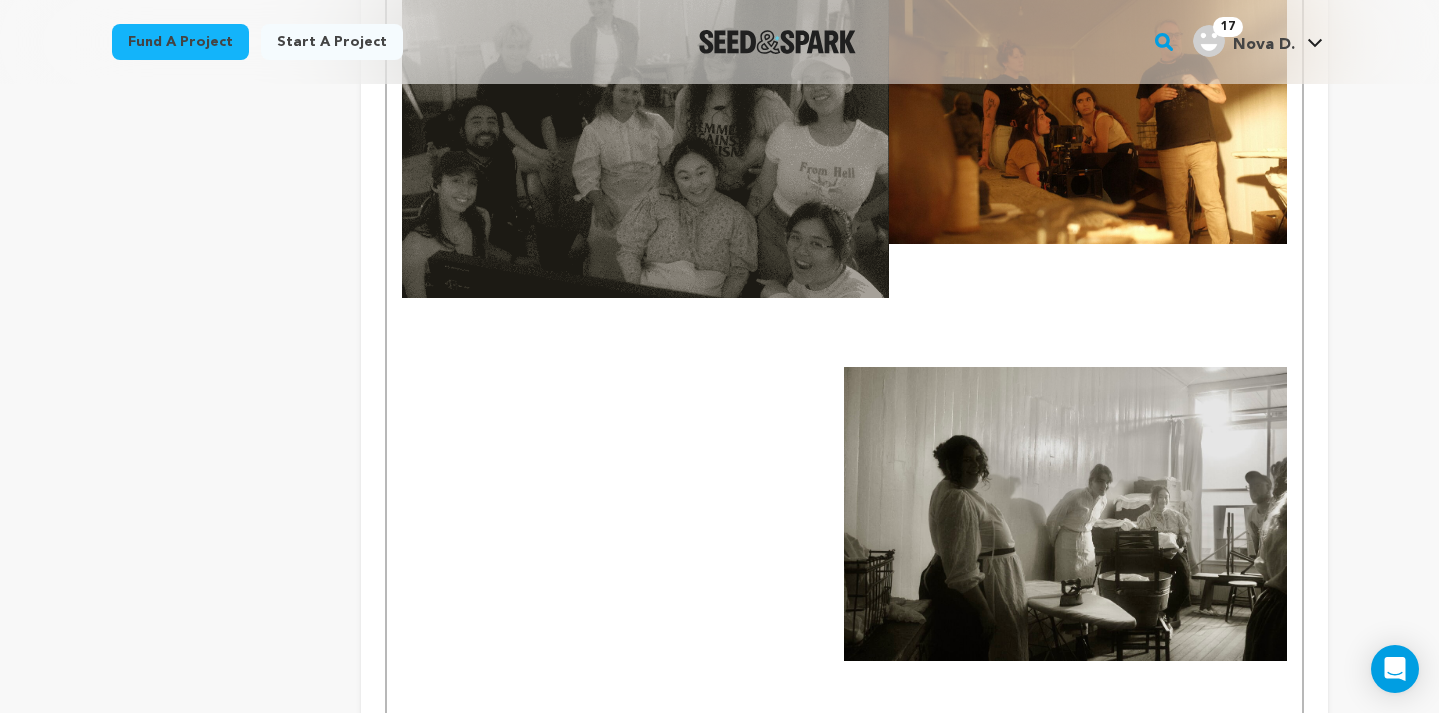 scroll, scrollTop: 5849, scrollLeft: 0, axis: vertical 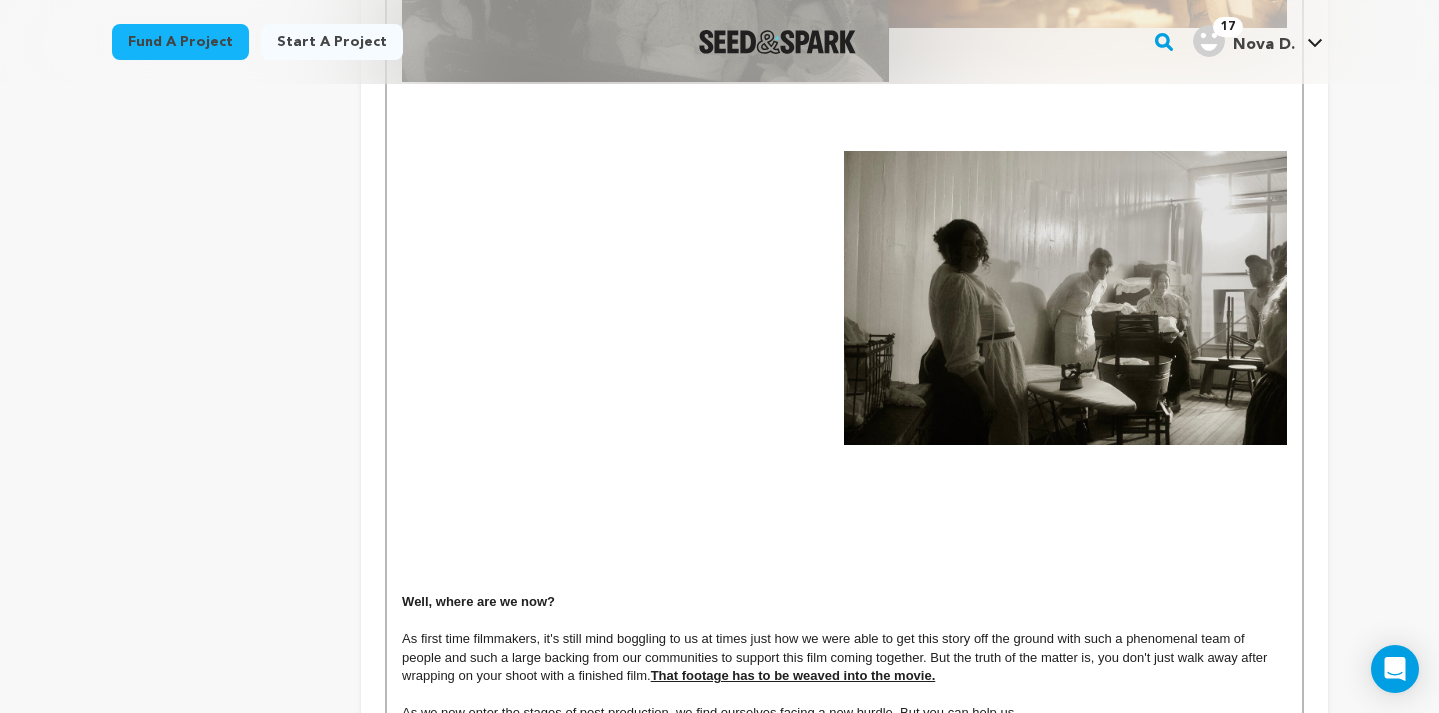 drag, startPoint x: 582, startPoint y: 485, endPoint x: 392, endPoint y: 486, distance: 190.00262 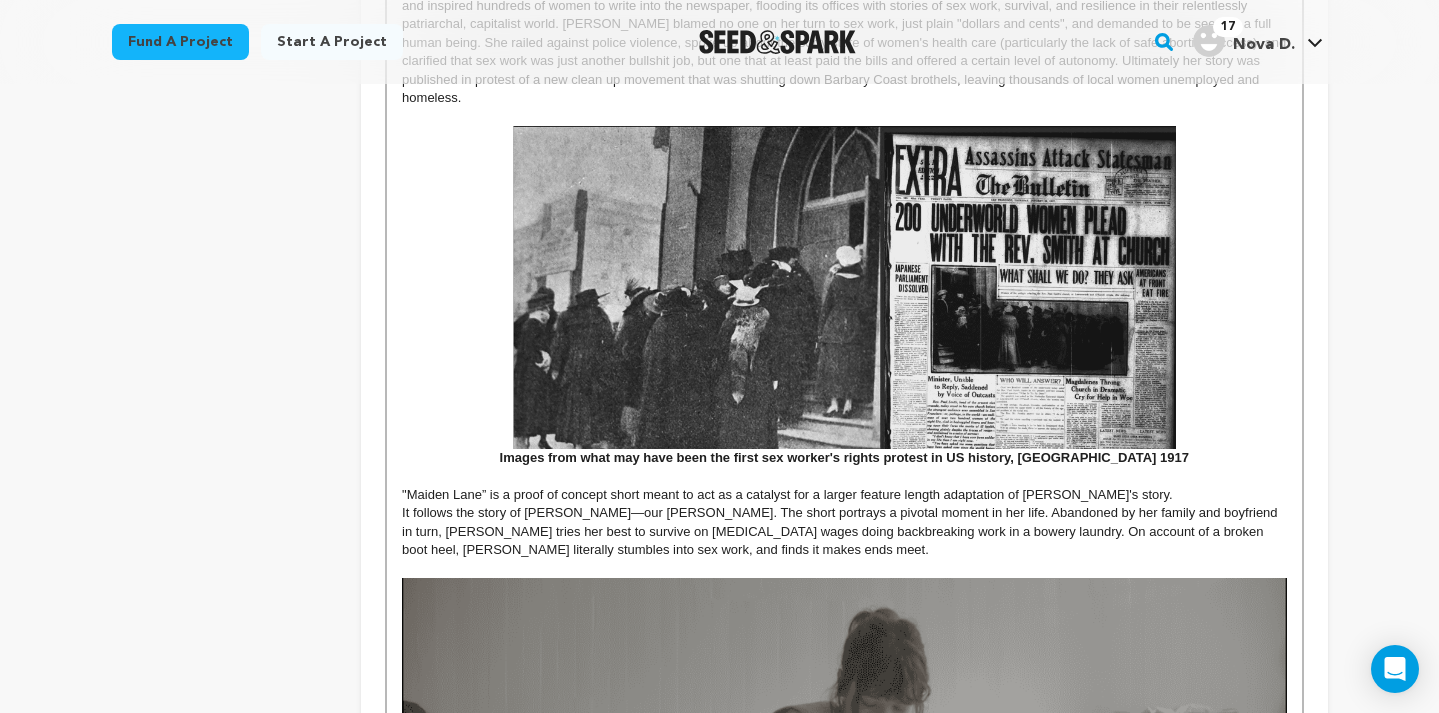 scroll, scrollTop: 150, scrollLeft: 0, axis: vertical 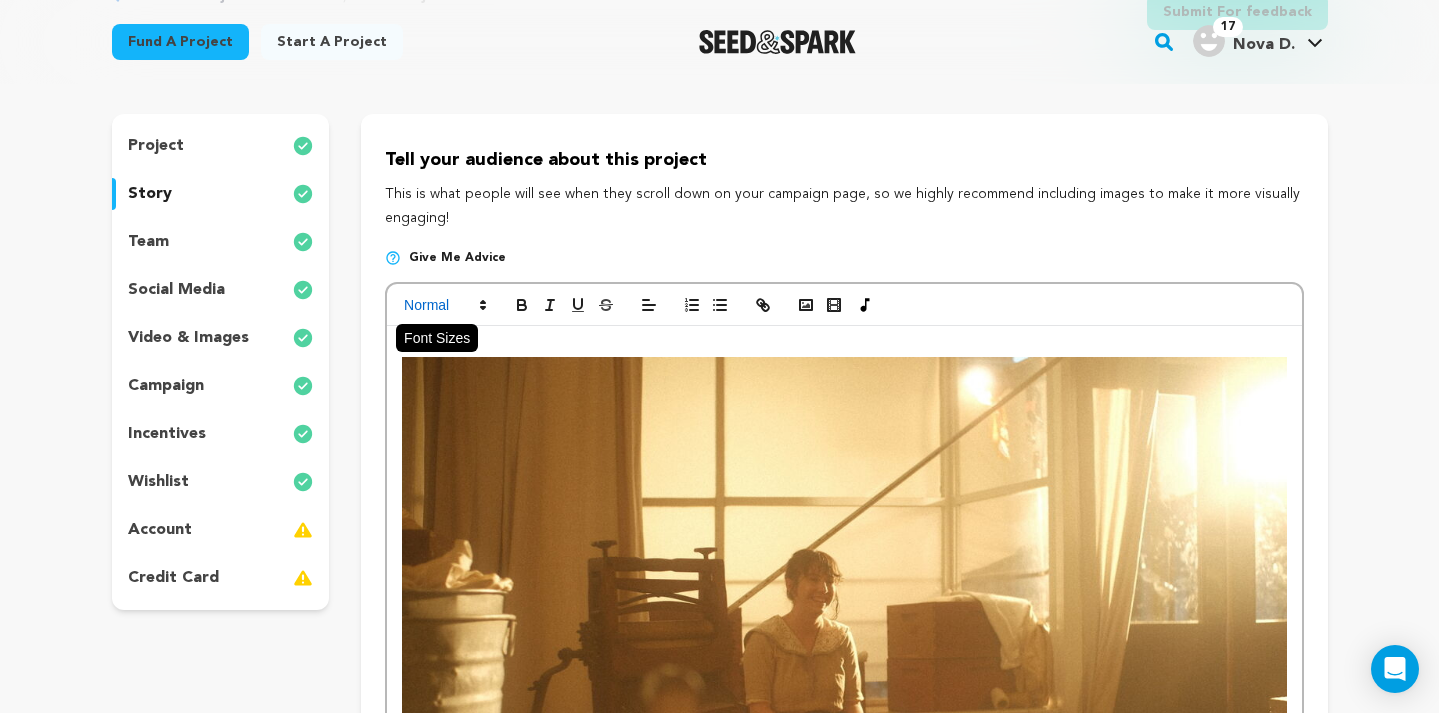 click 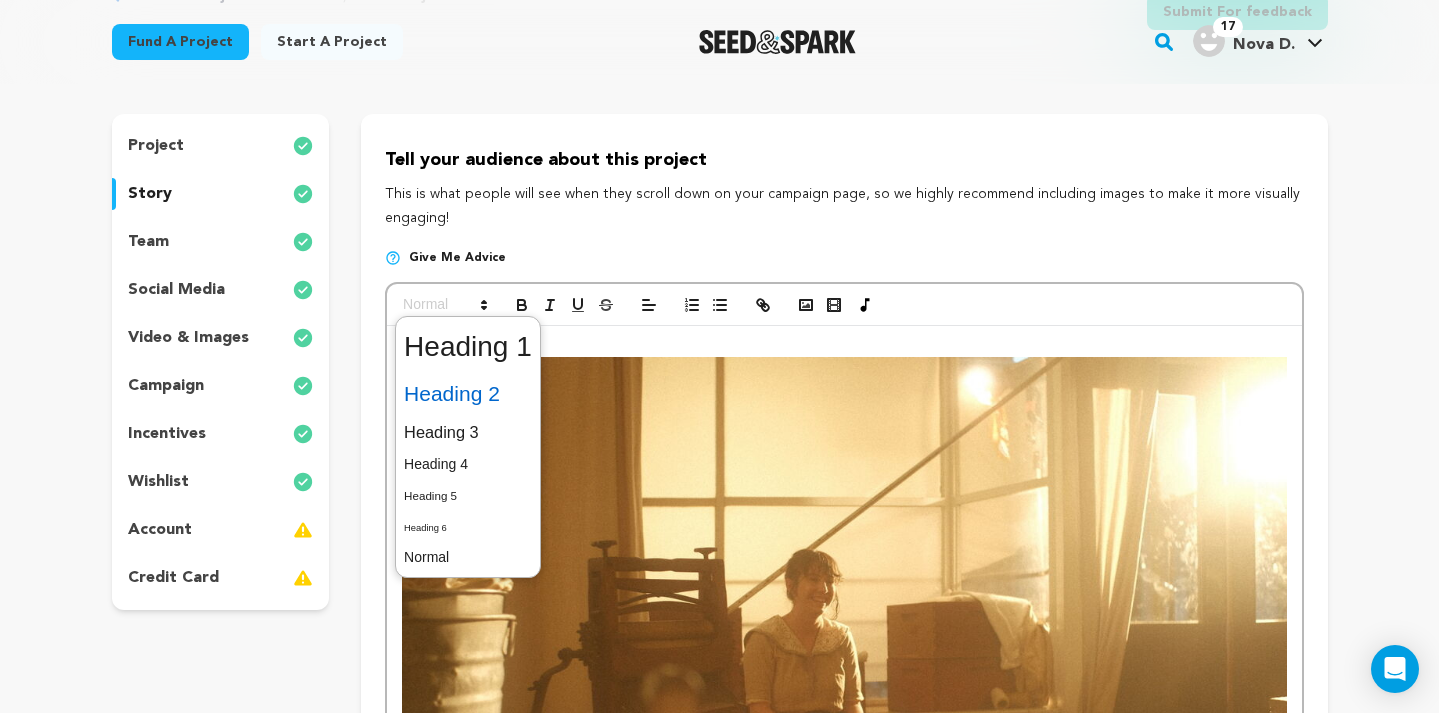 click at bounding box center [468, 394] 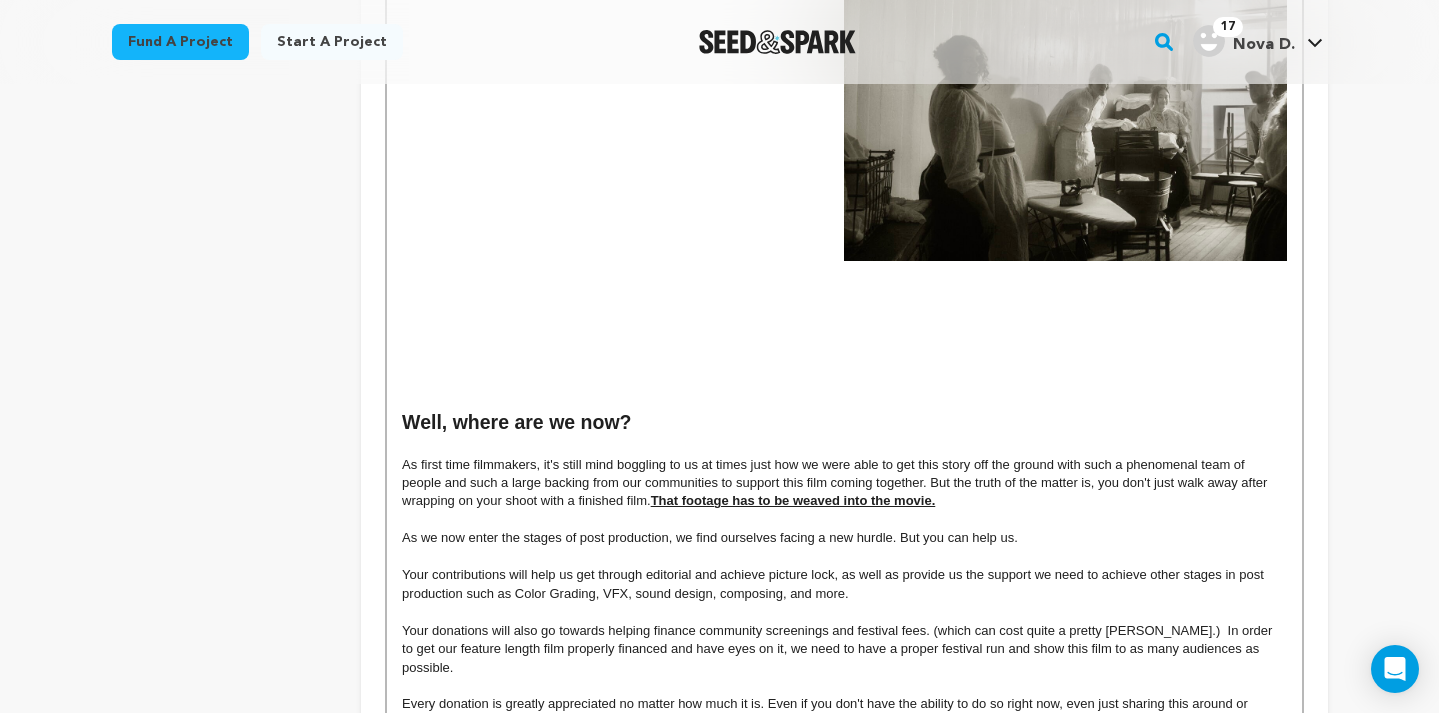 scroll, scrollTop: 6018, scrollLeft: 0, axis: vertical 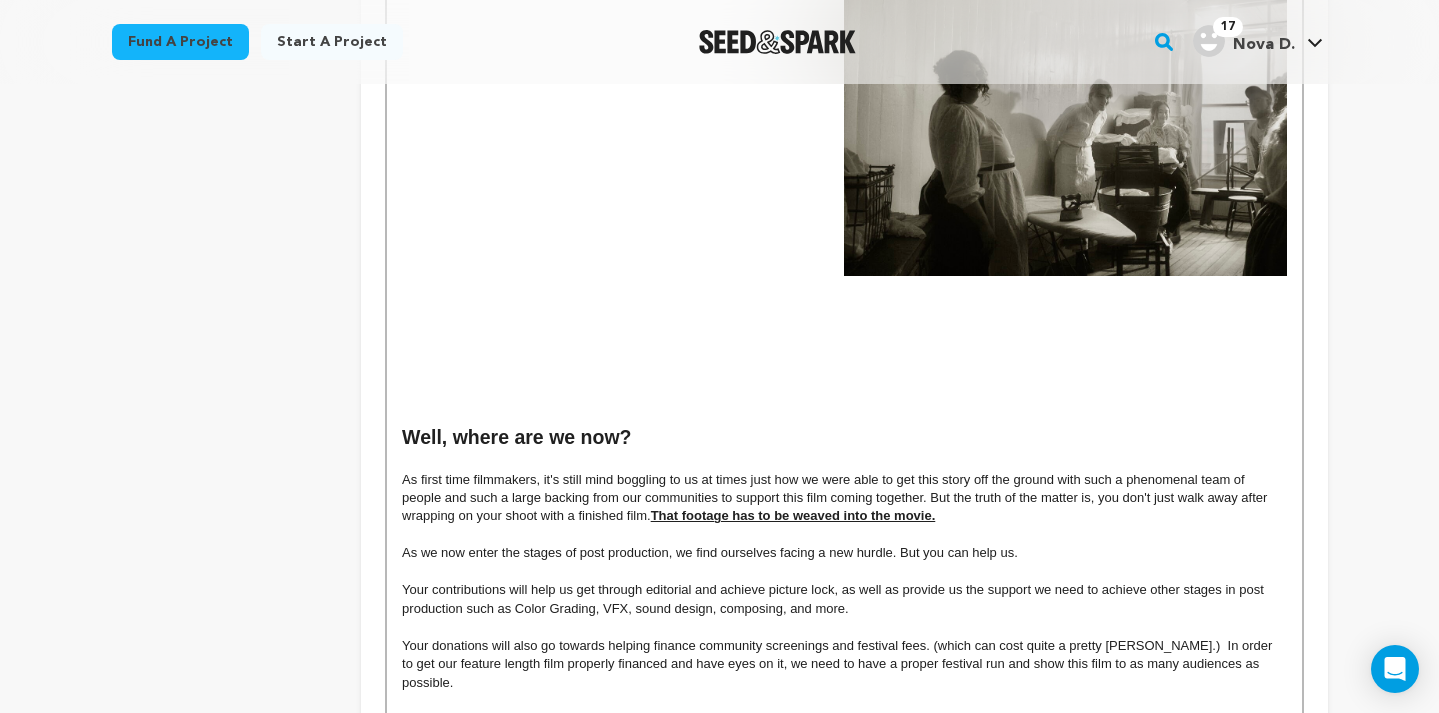click at bounding box center [844, 461] 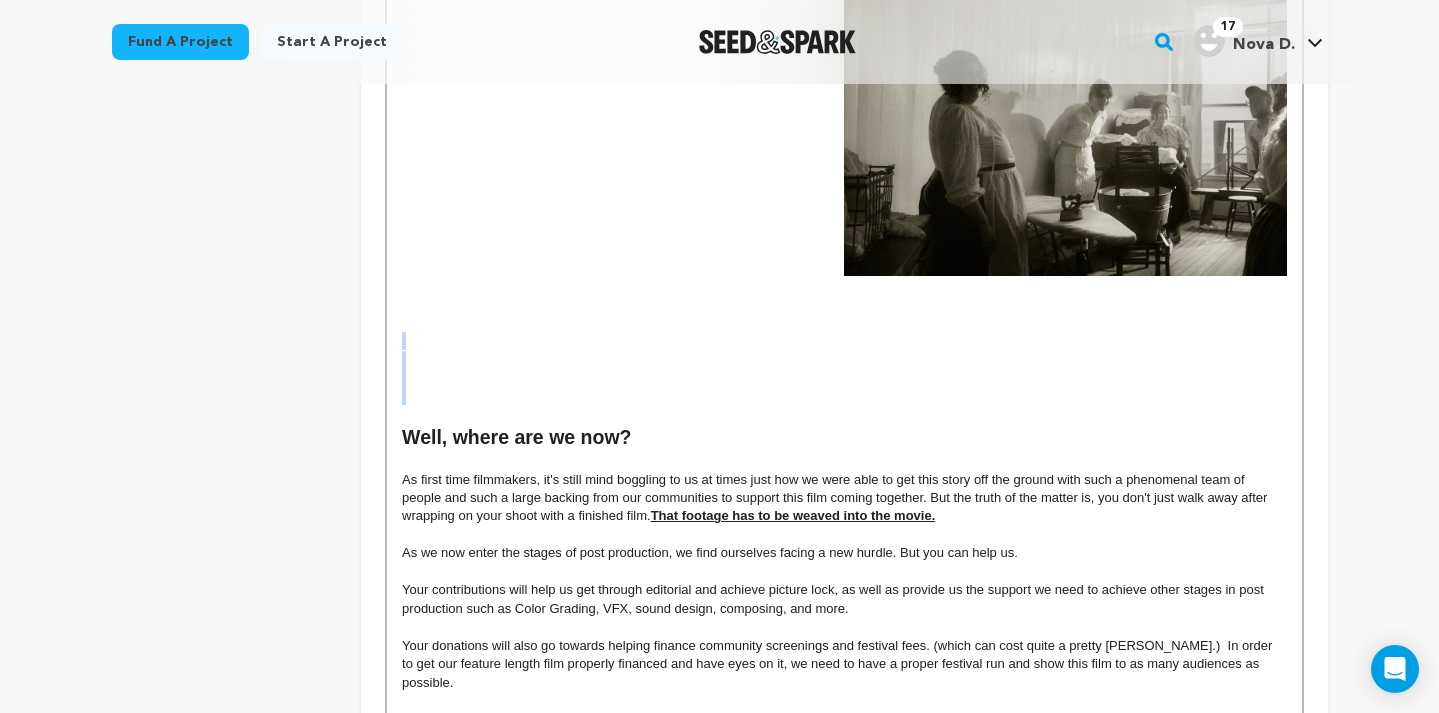 drag, startPoint x: 443, startPoint y: 285, endPoint x: 444, endPoint y: 216, distance: 69.00725 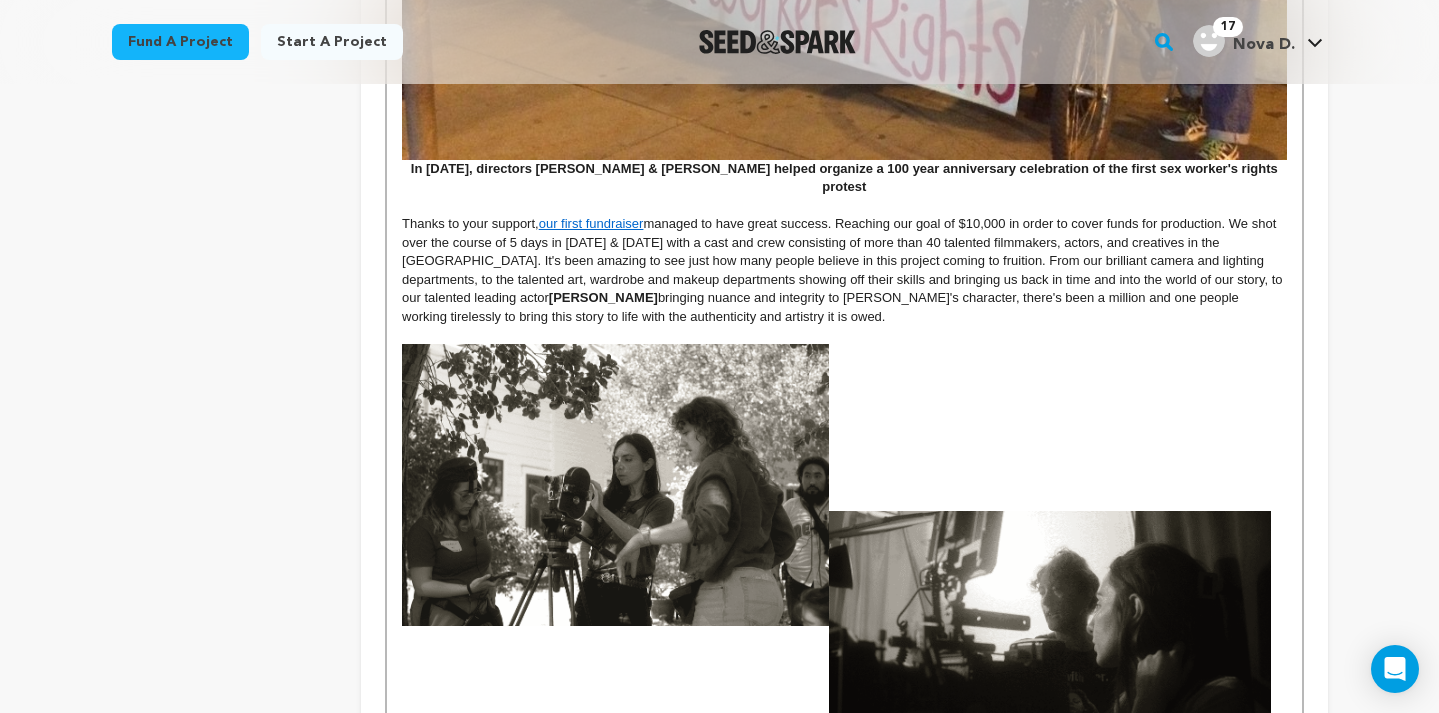 scroll, scrollTop: 4457, scrollLeft: 0, axis: vertical 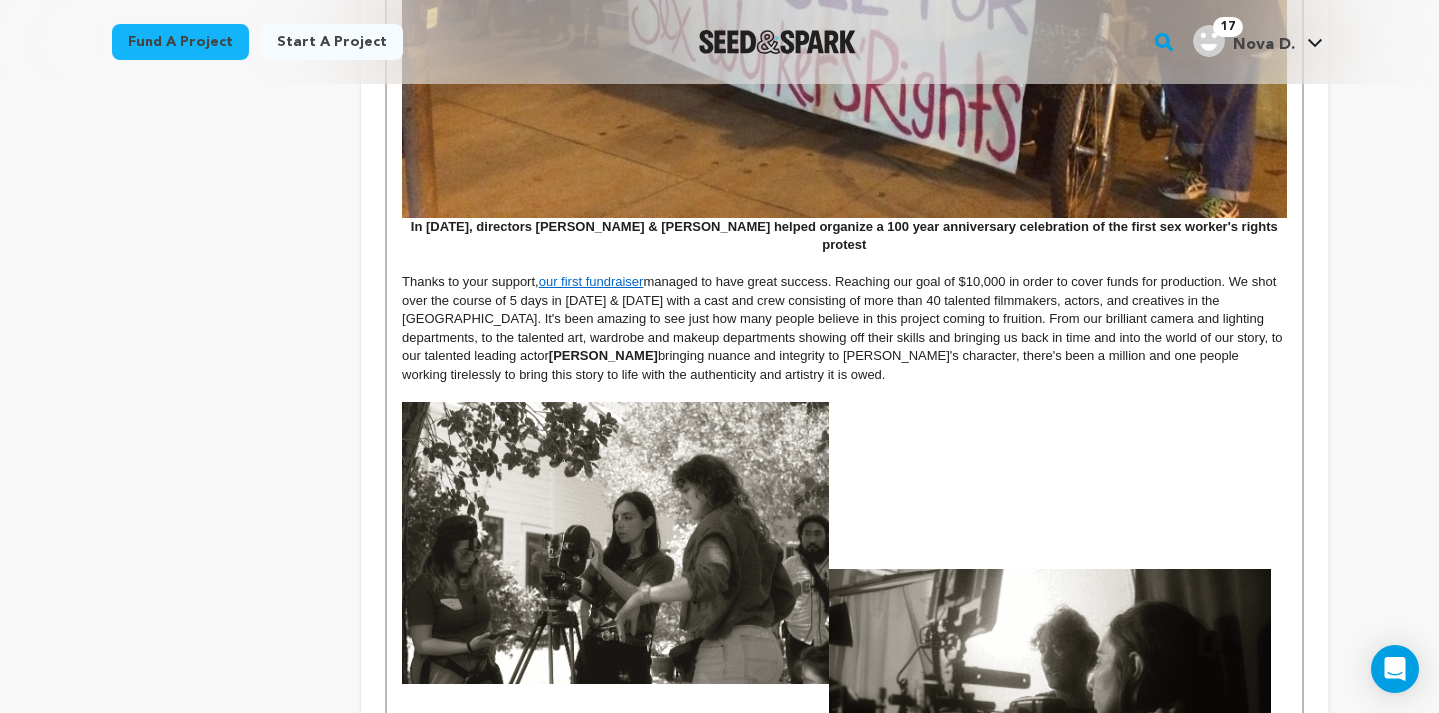click at bounding box center [615, 543] 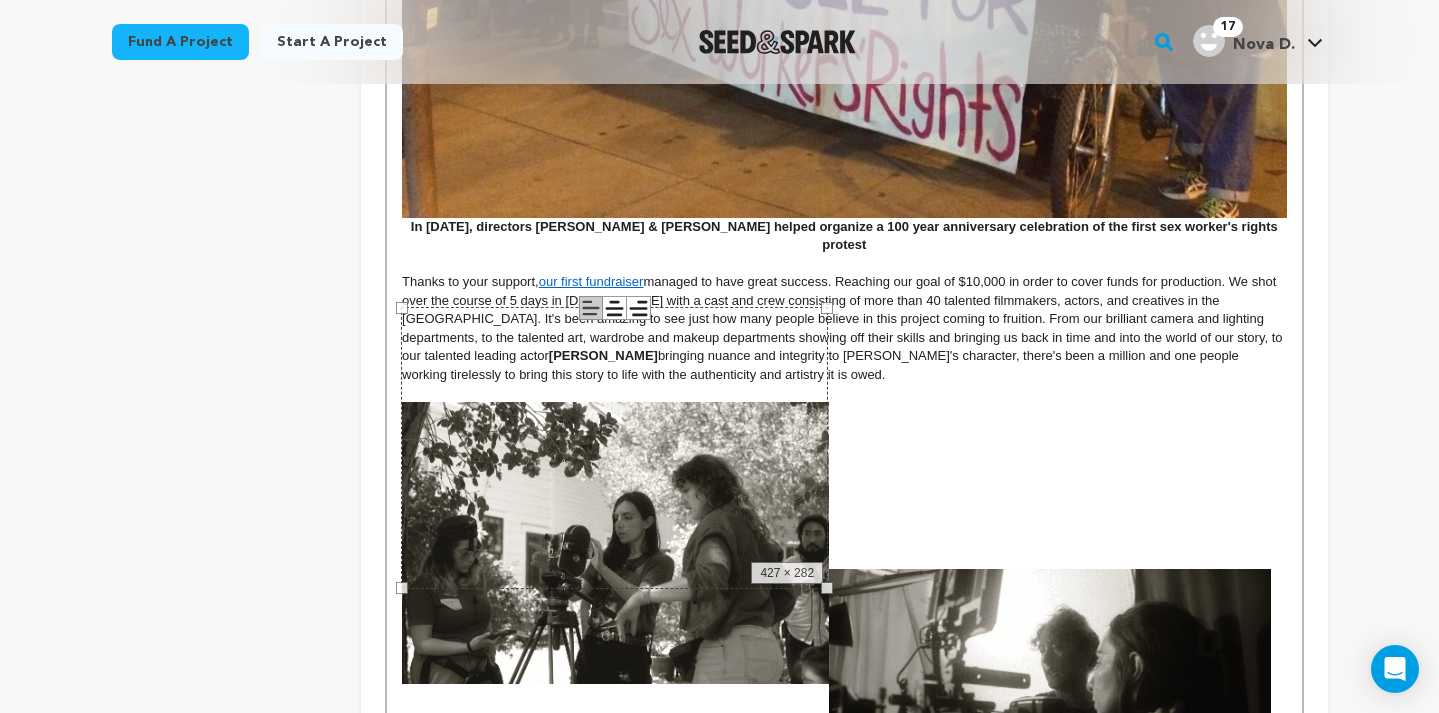click at bounding box center [1050, 715] 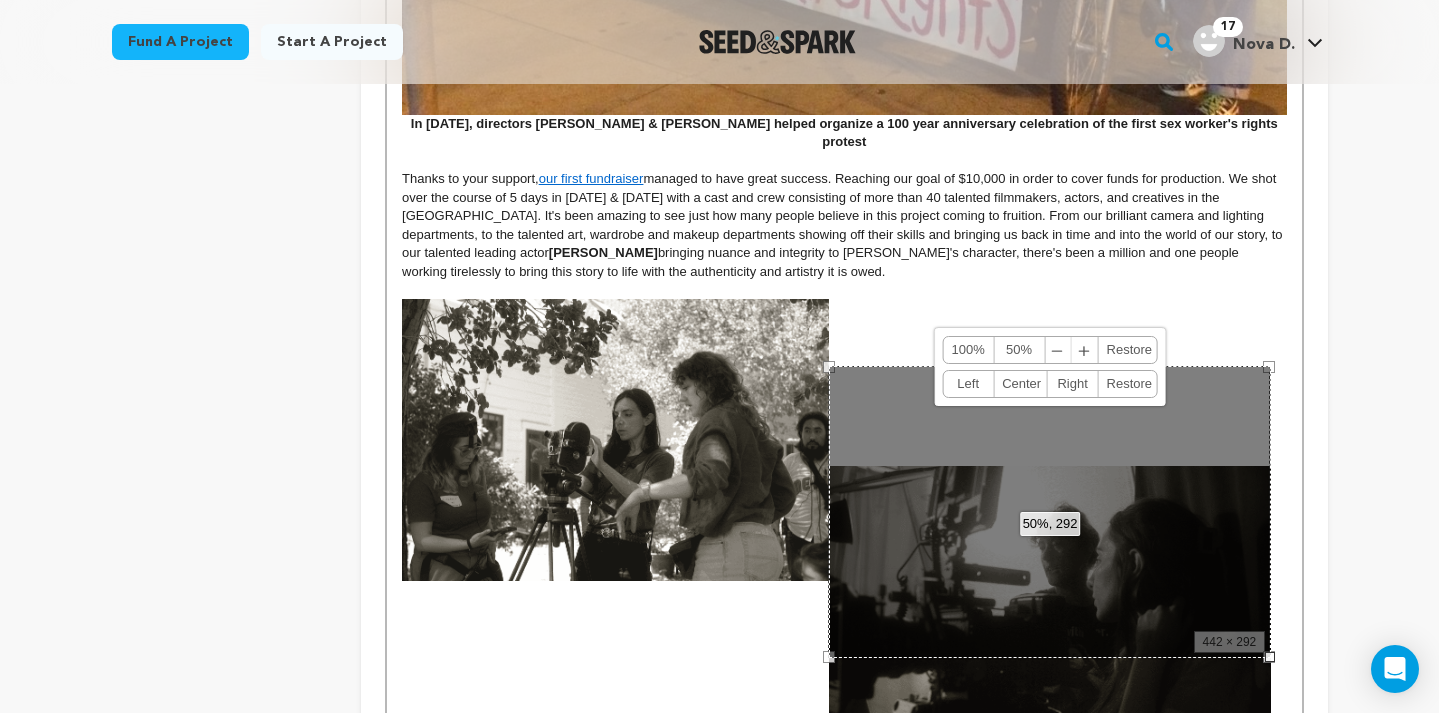 scroll, scrollTop: 4575, scrollLeft: 0, axis: vertical 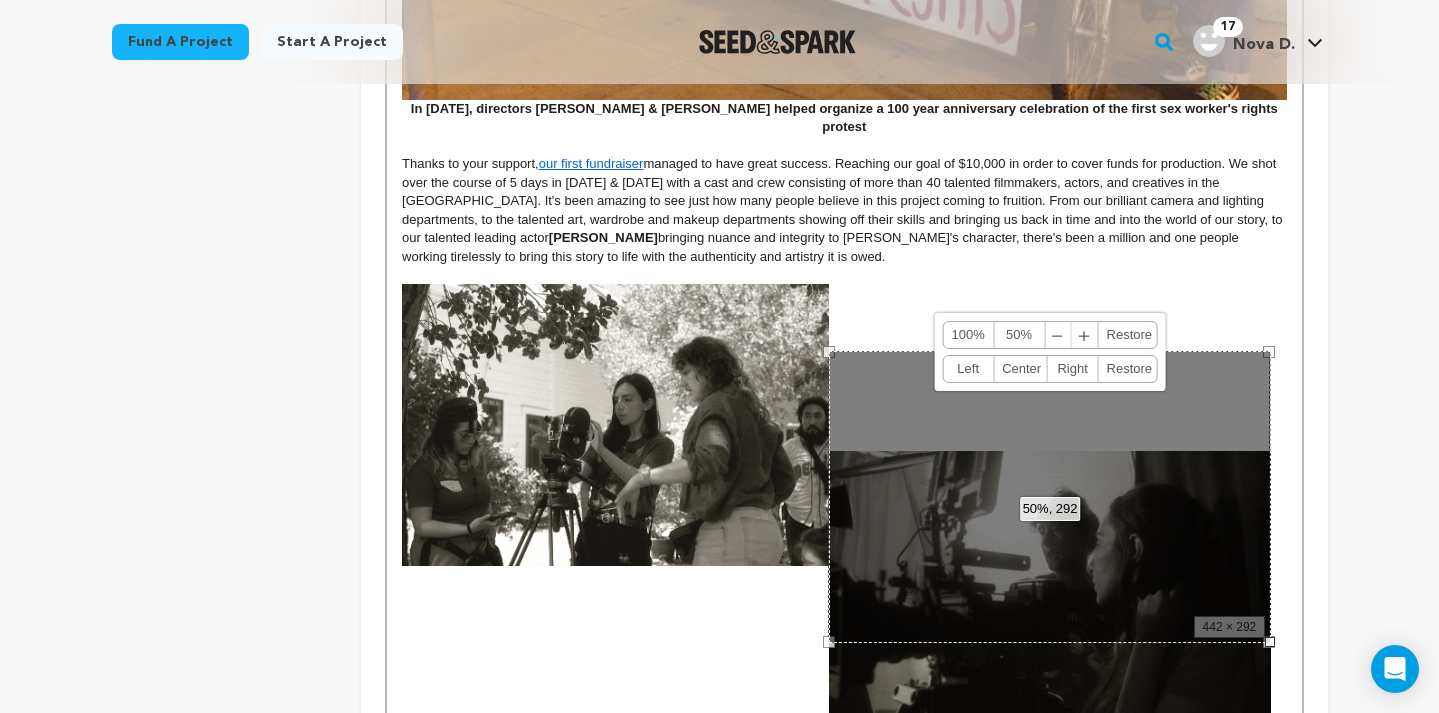 click on "﹣" at bounding box center [1058, 335] 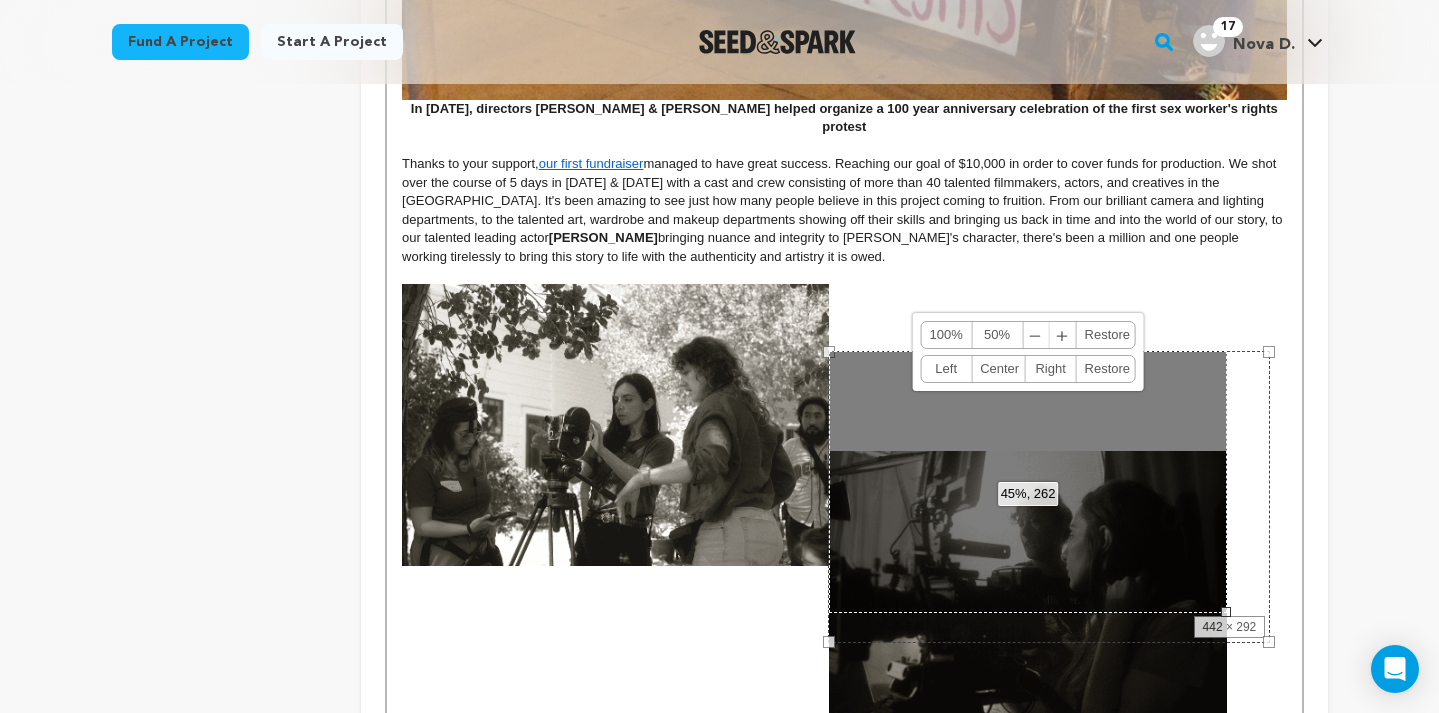 click on "Right" at bounding box center [1051, 369] 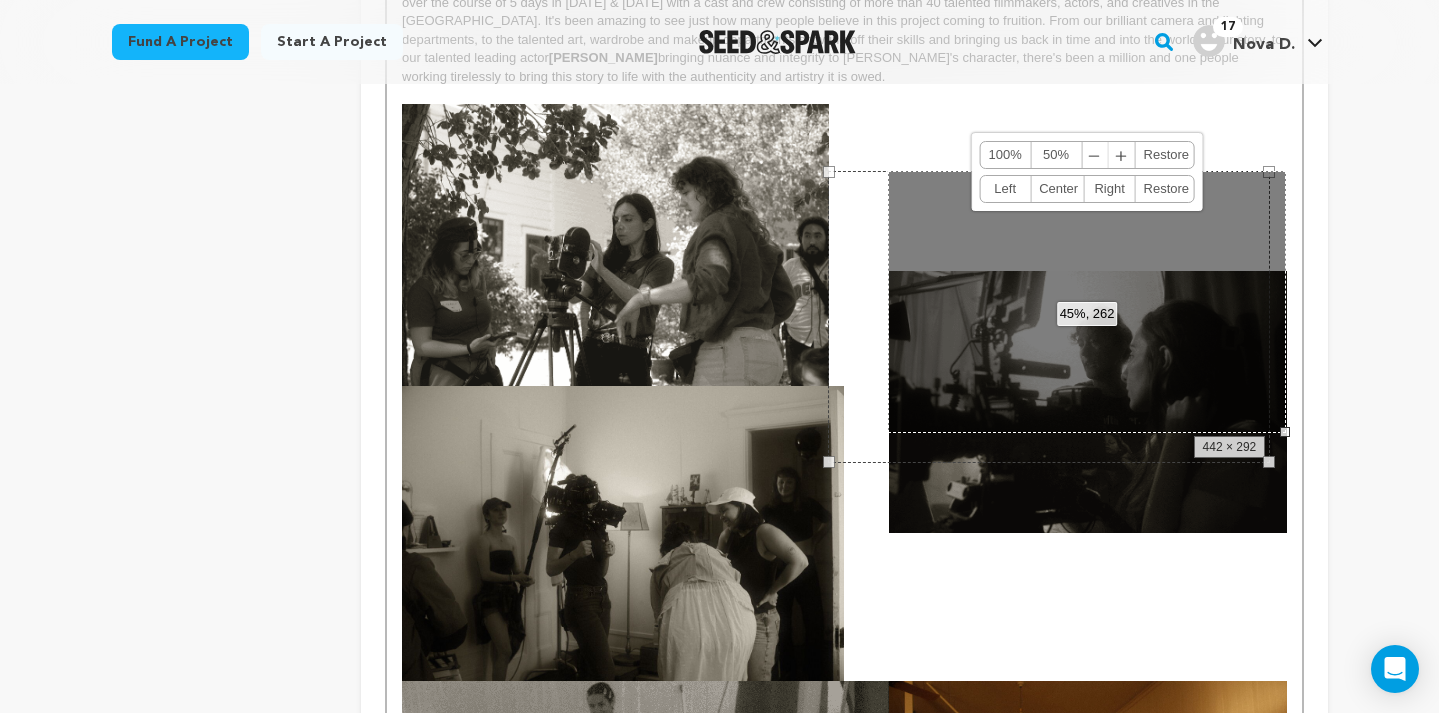 scroll, scrollTop: 4861, scrollLeft: 0, axis: vertical 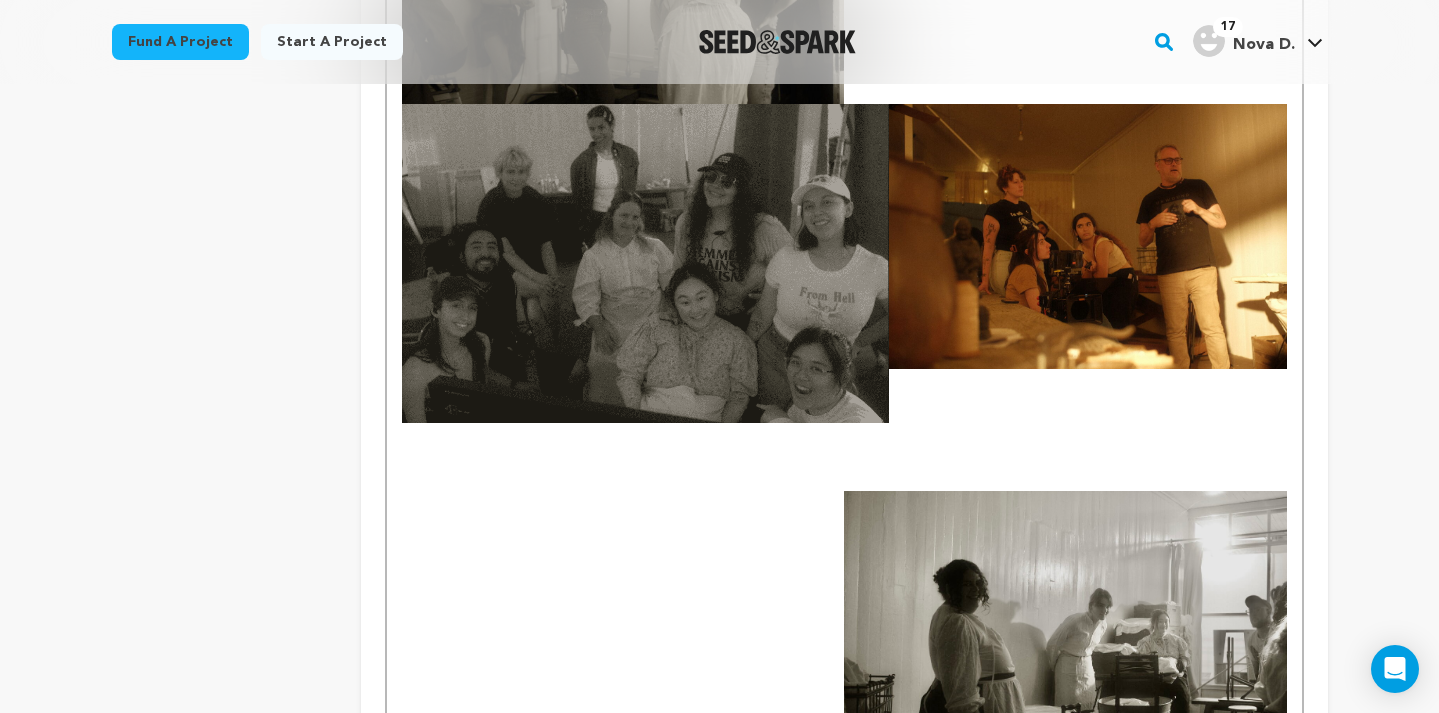 click at bounding box center (1065, 638) 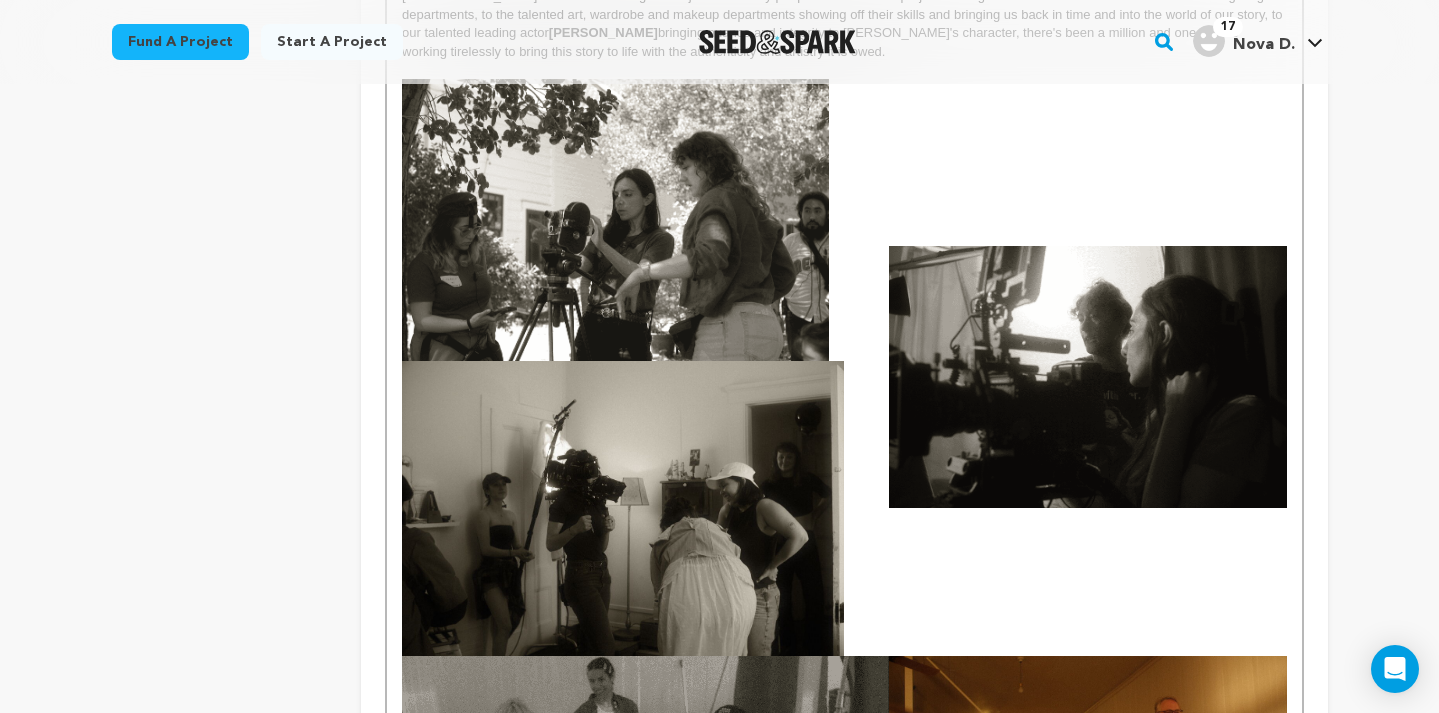 scroll, scrollTop: 4645, scrollLeft: 0, axis: vertical 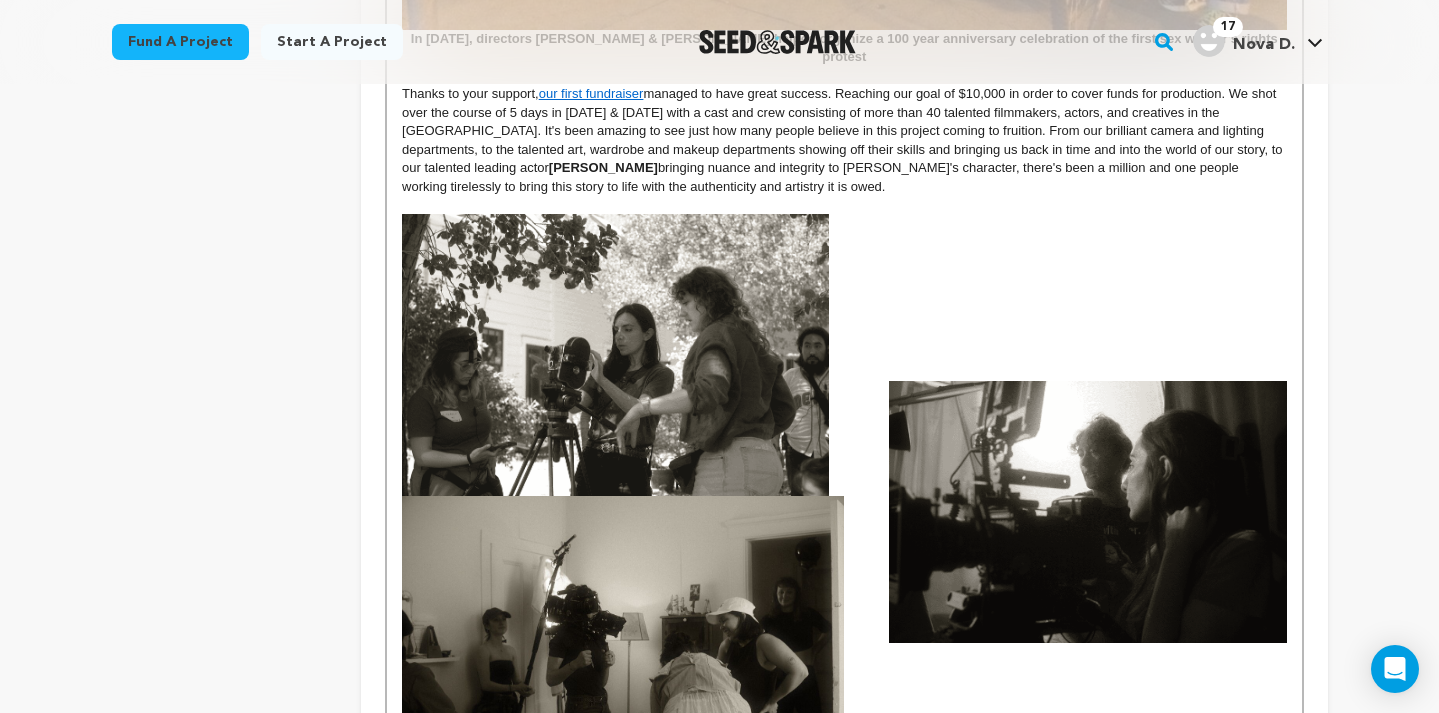 click at bounding box center (623, 643) 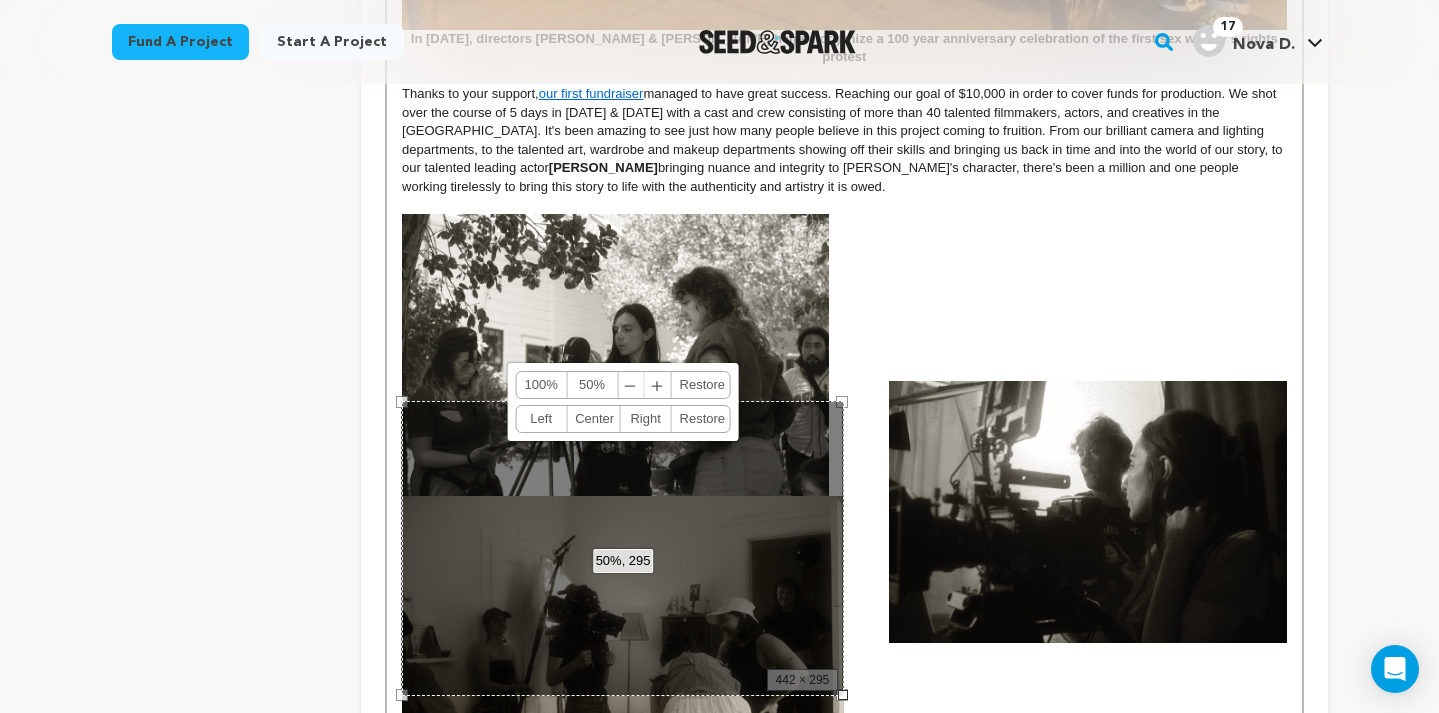 click on "﹣" at bounding box center (631, 385) 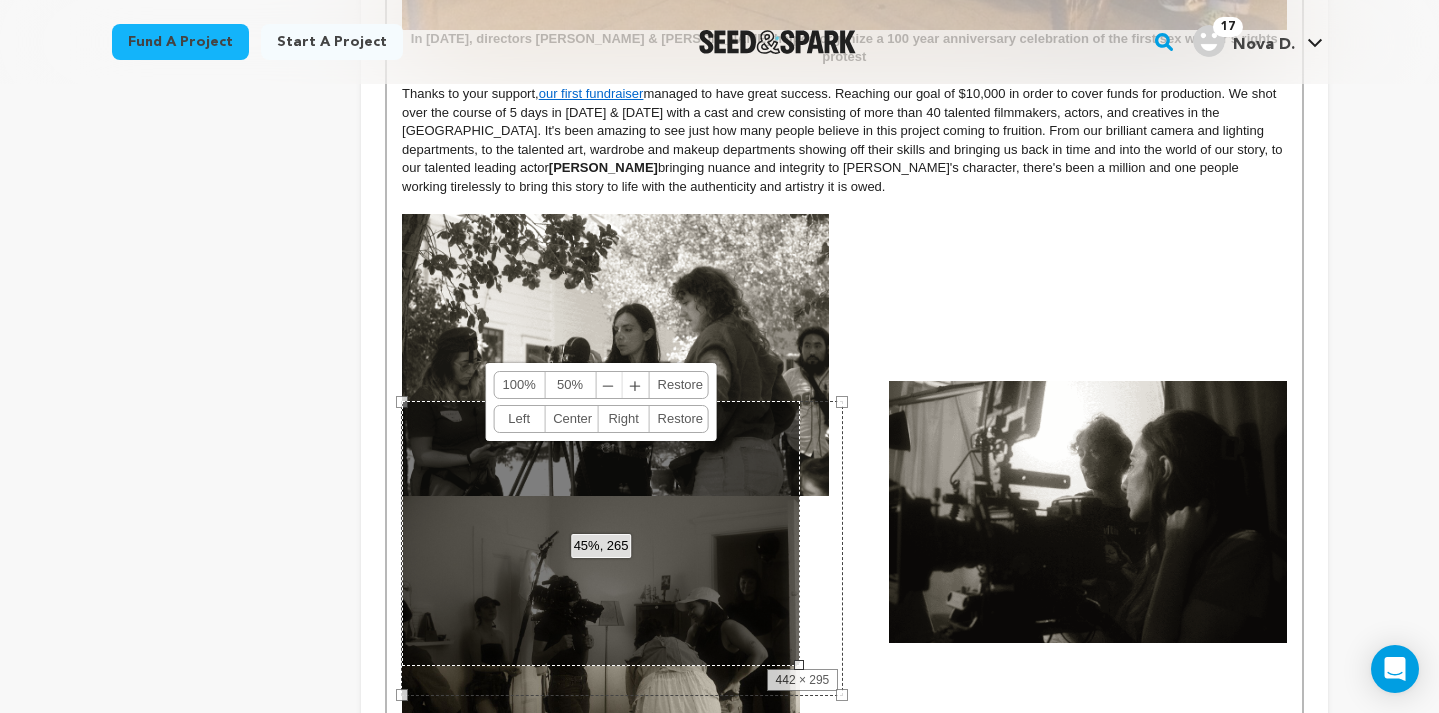 click on "Left" at bounding box center (519, 419) 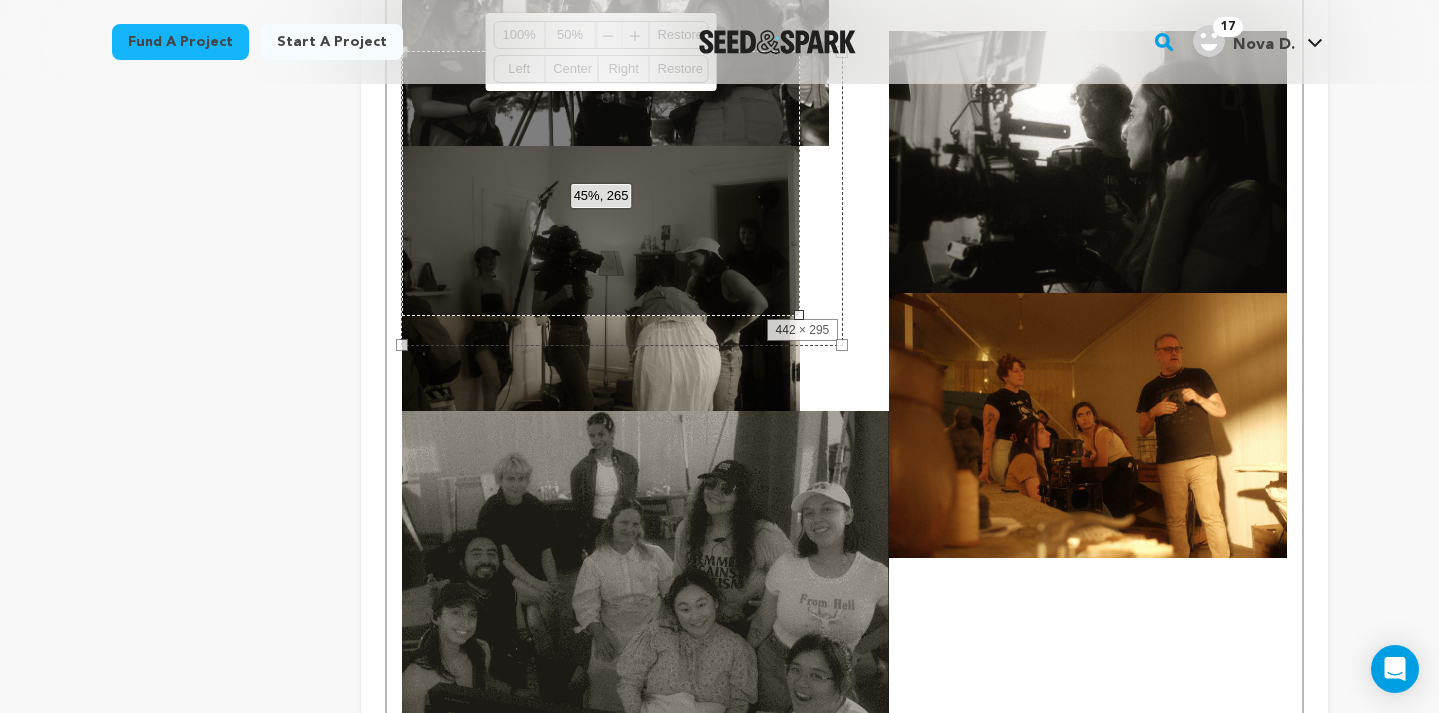 scroll, scrollTop: 5155, scrollLeft: 0, axis: vertical 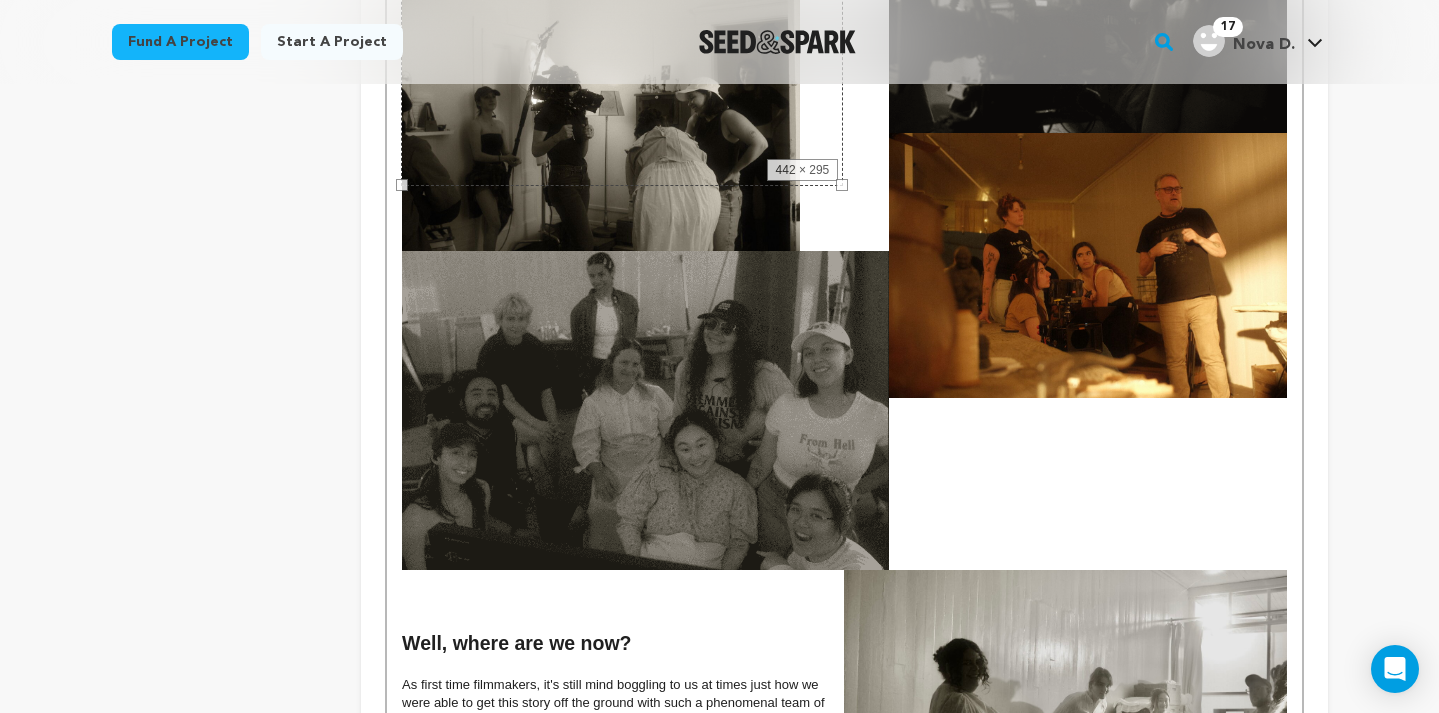 click at bounding box center (1065, 717) 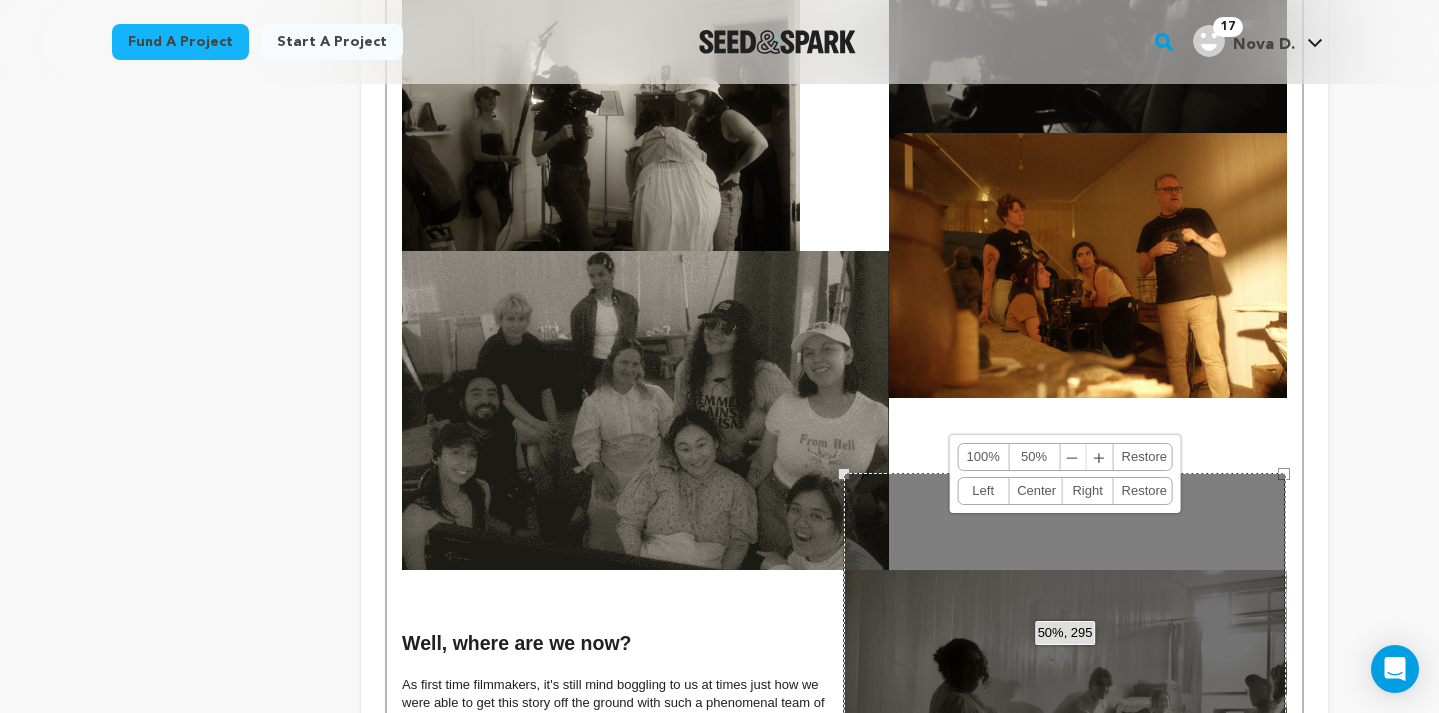 click on "50%" at bounding box center (1034, 457) 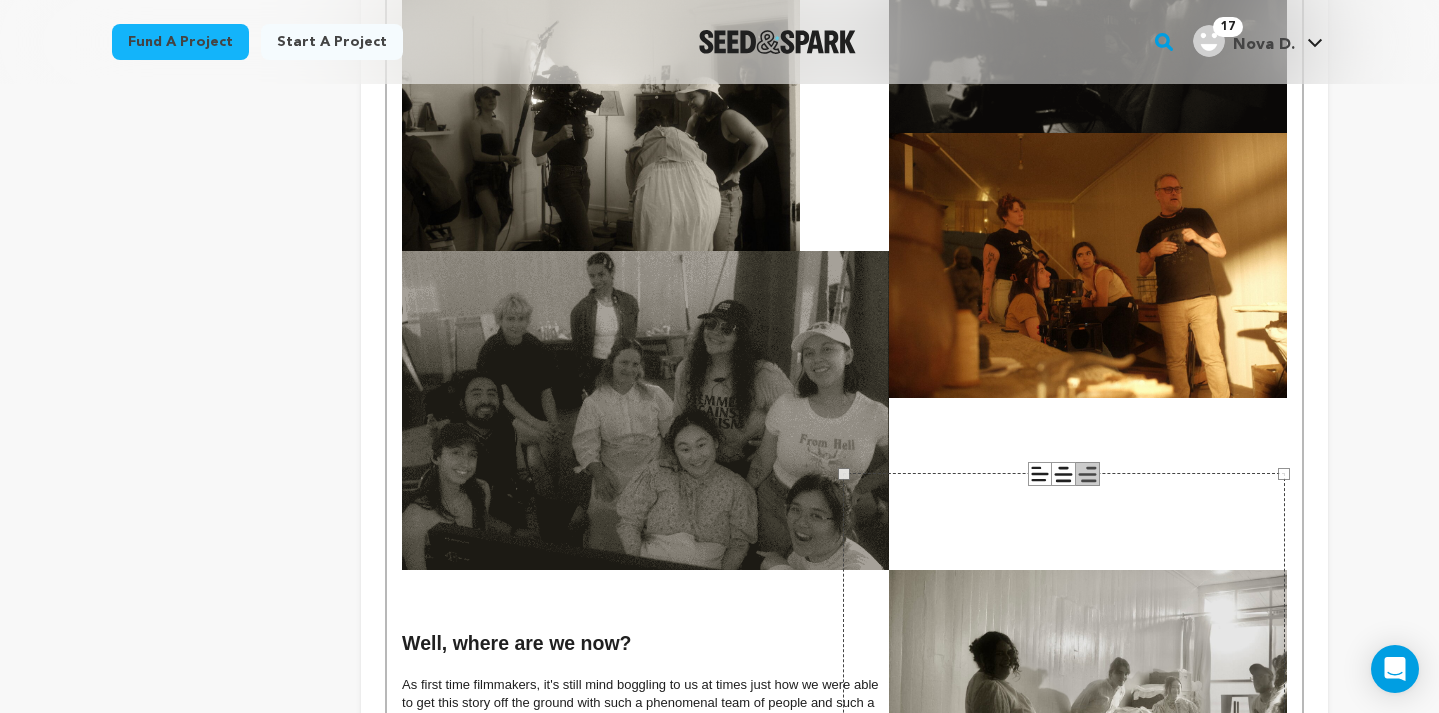 click at bounding box center [844, 454] 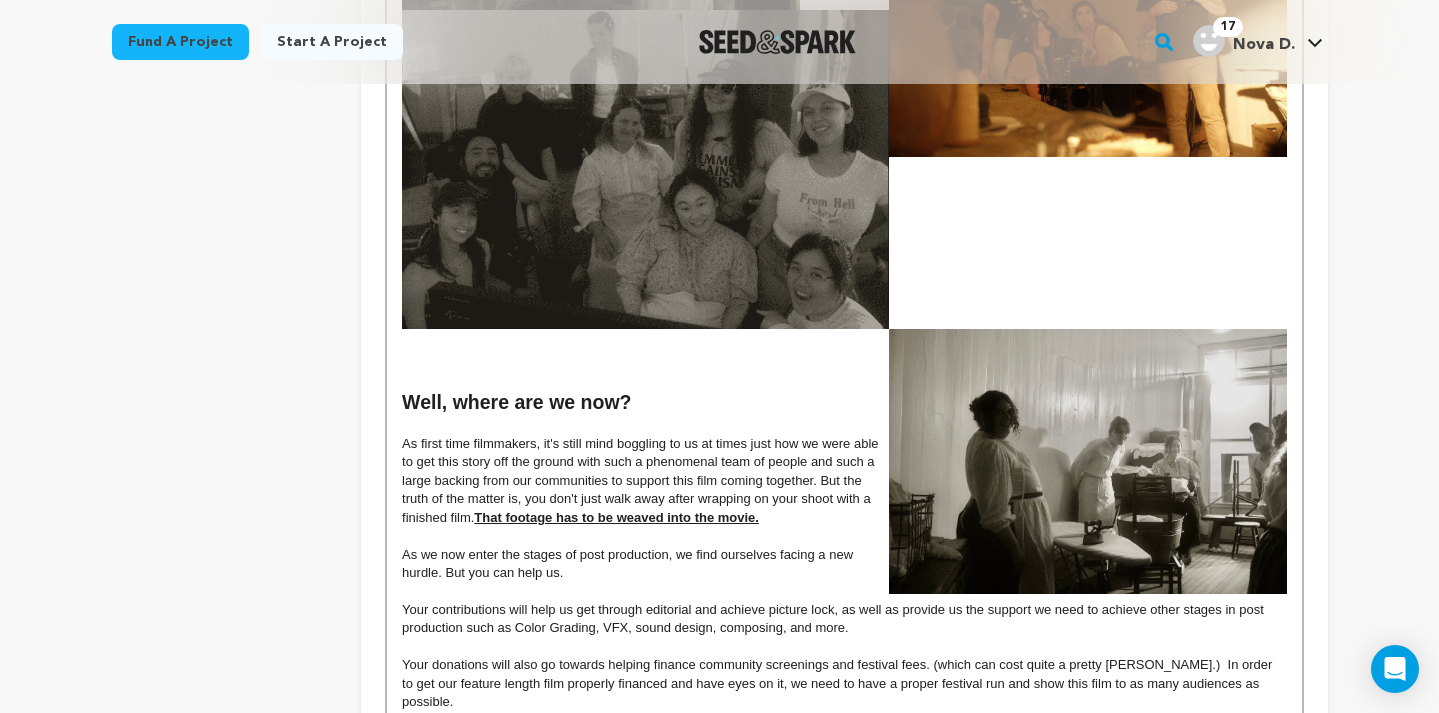 scroll, scrollTop: 5744, scrollLeft: 0, axis: vertical 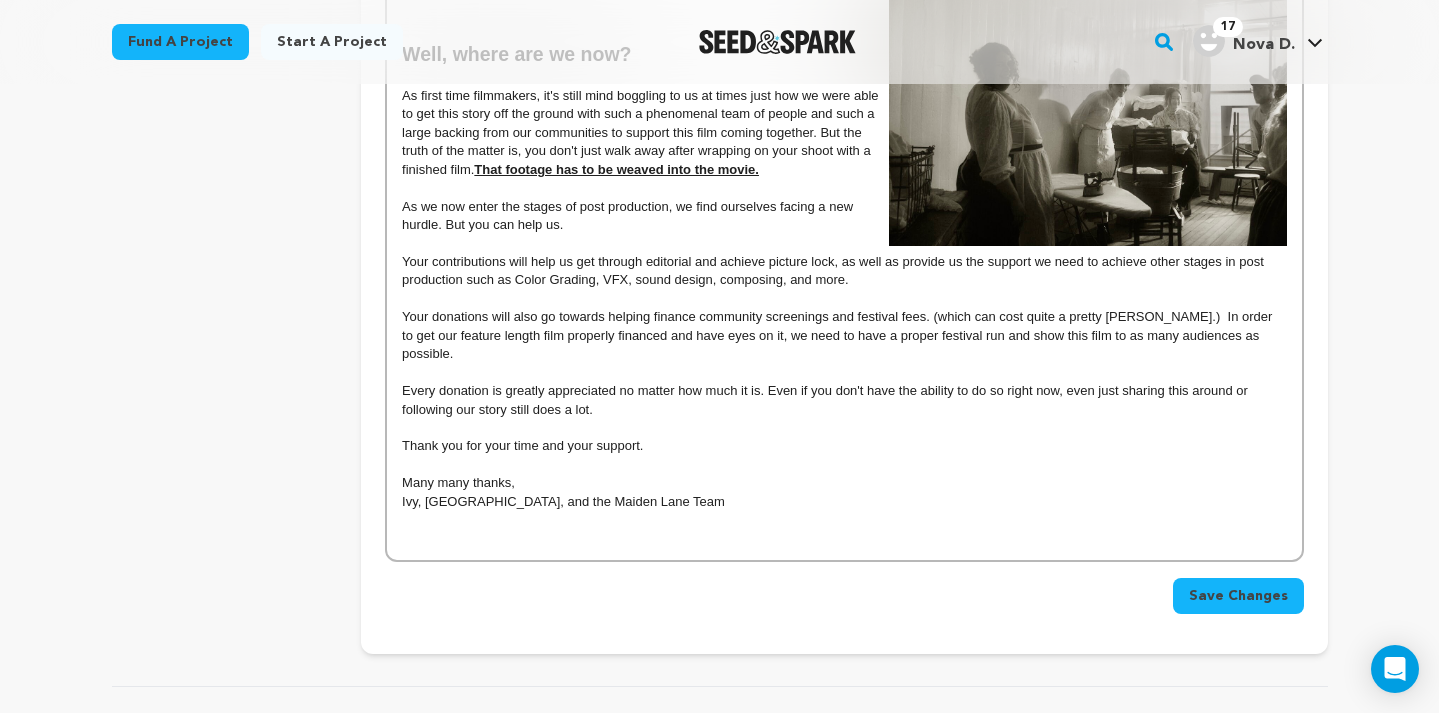 click on "Save Changes" at bounding box center (1238, 596) 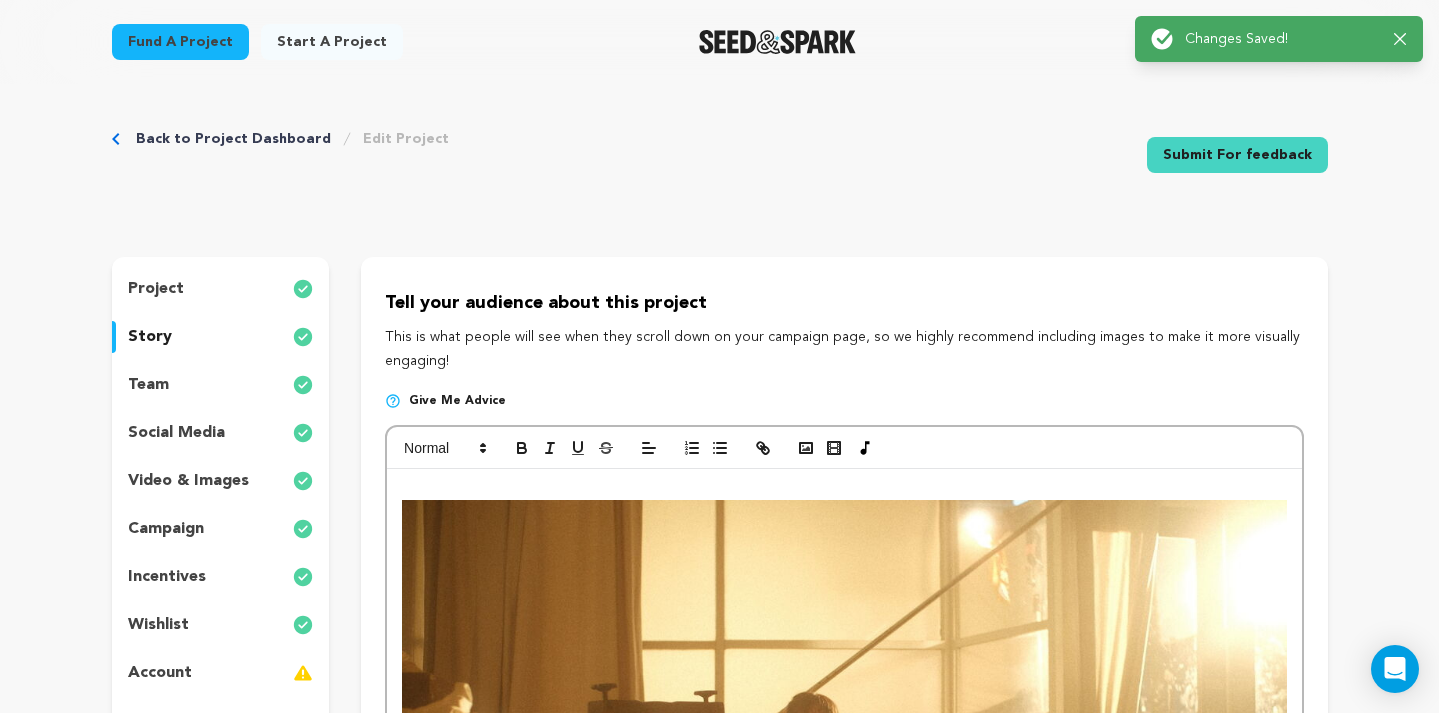 scroll, scrollTop: 0, scrollLeft: 0, axis: both 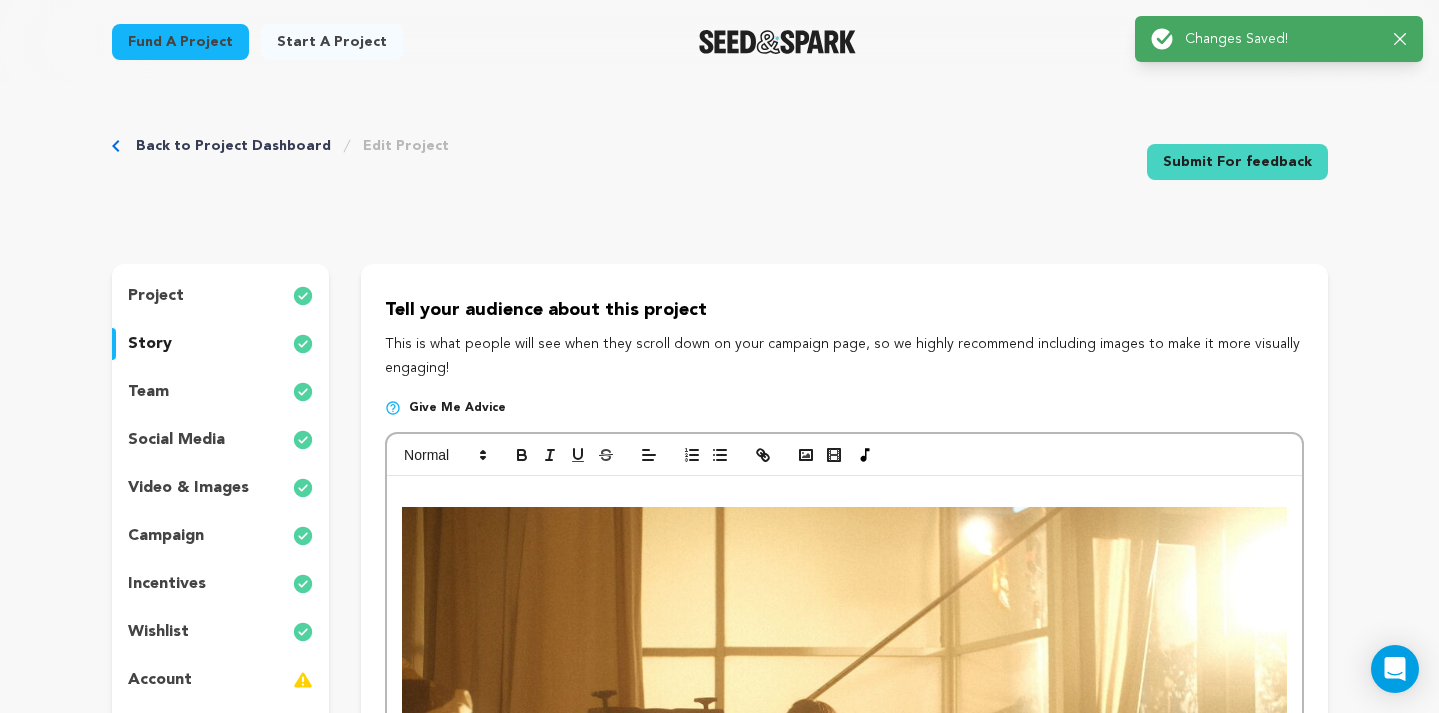click on "project" at bounding box center [221, 296] 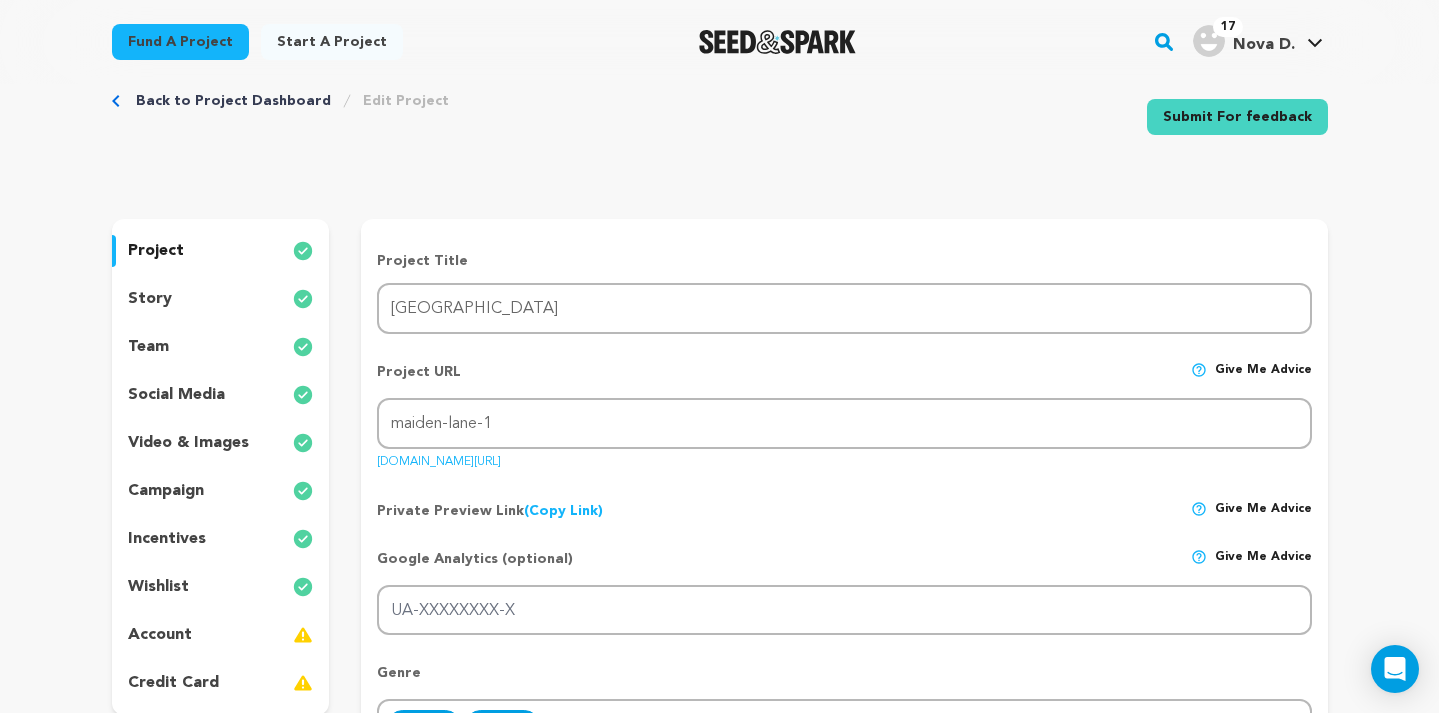 scroll, scrollTop: 59, scrollLeft: 0, axis: vertical 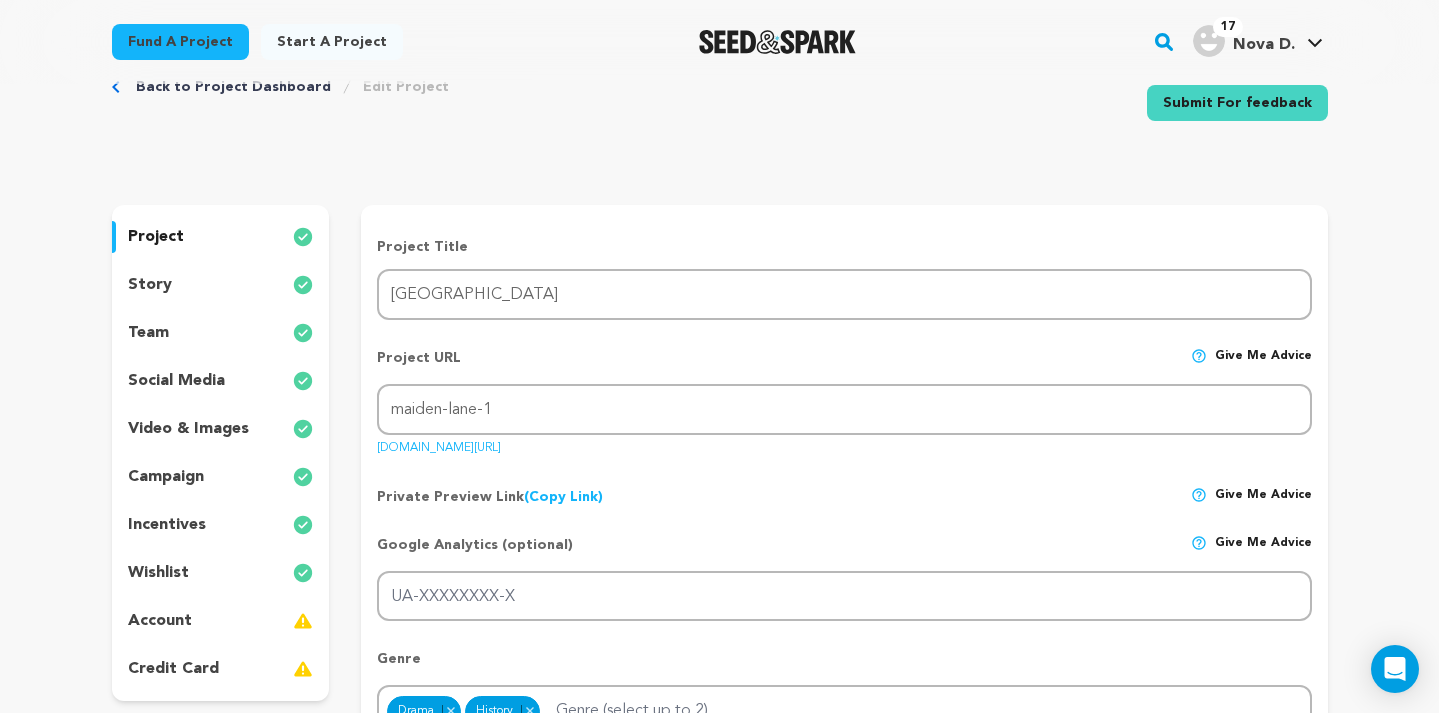 click on "team" at bounding box center [221, 333] 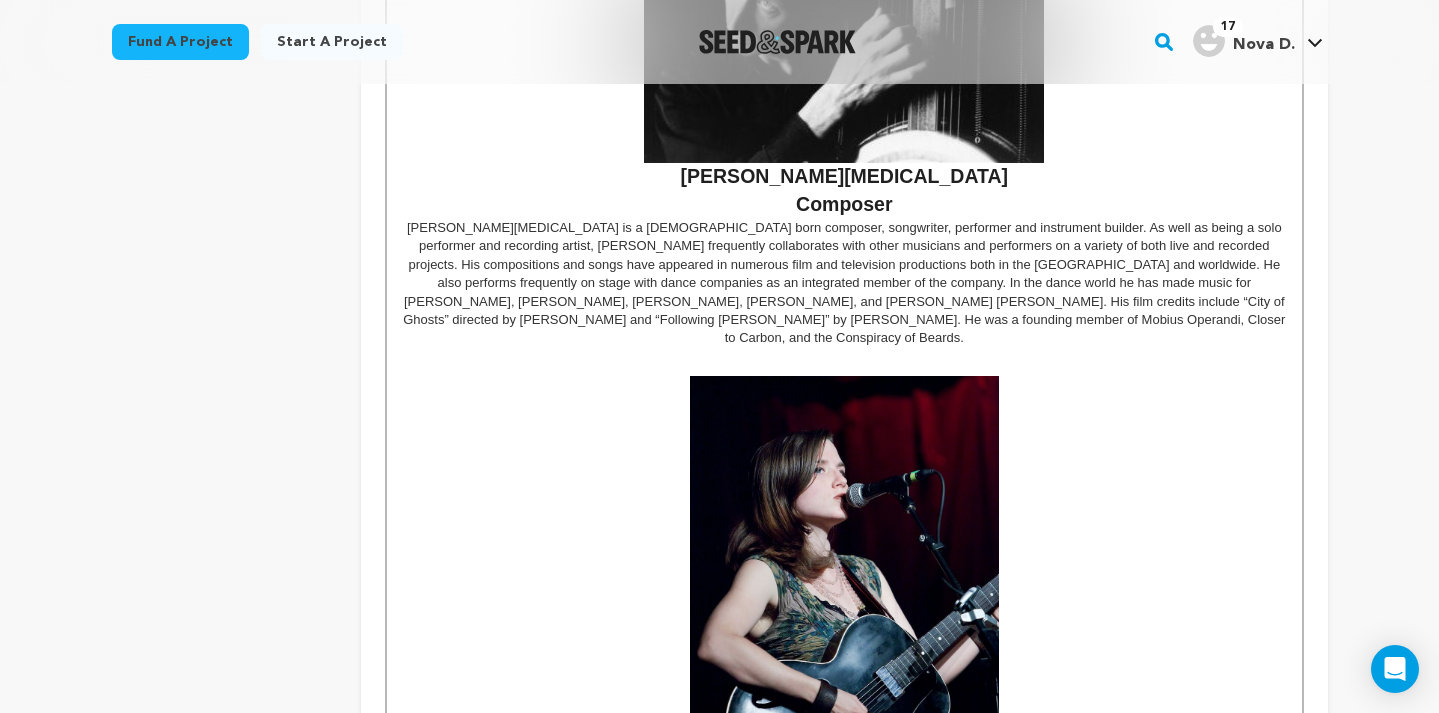 scroll, scrollTop: 2970, scrollLeft: 0, axis: vertical 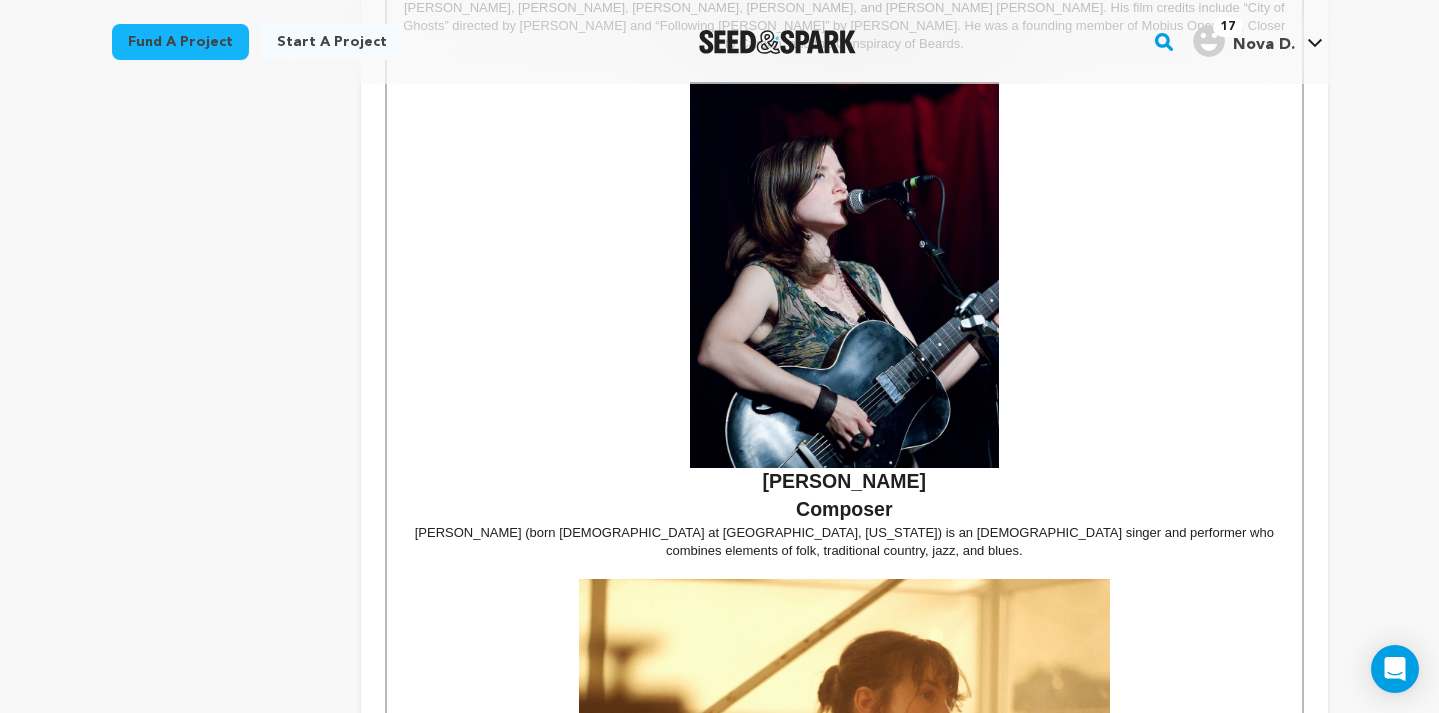 click on "[PERSON_NAME] (born [DEMOGRAPHIC_DATA] at [GEOGRAPHIC_DATA], [US_STATE]) is an [DEMOGRAPHIC_DATA] singer and performer who combines elements of folk, traditional country, jazz, and blues." at bounding box center (844, 542) 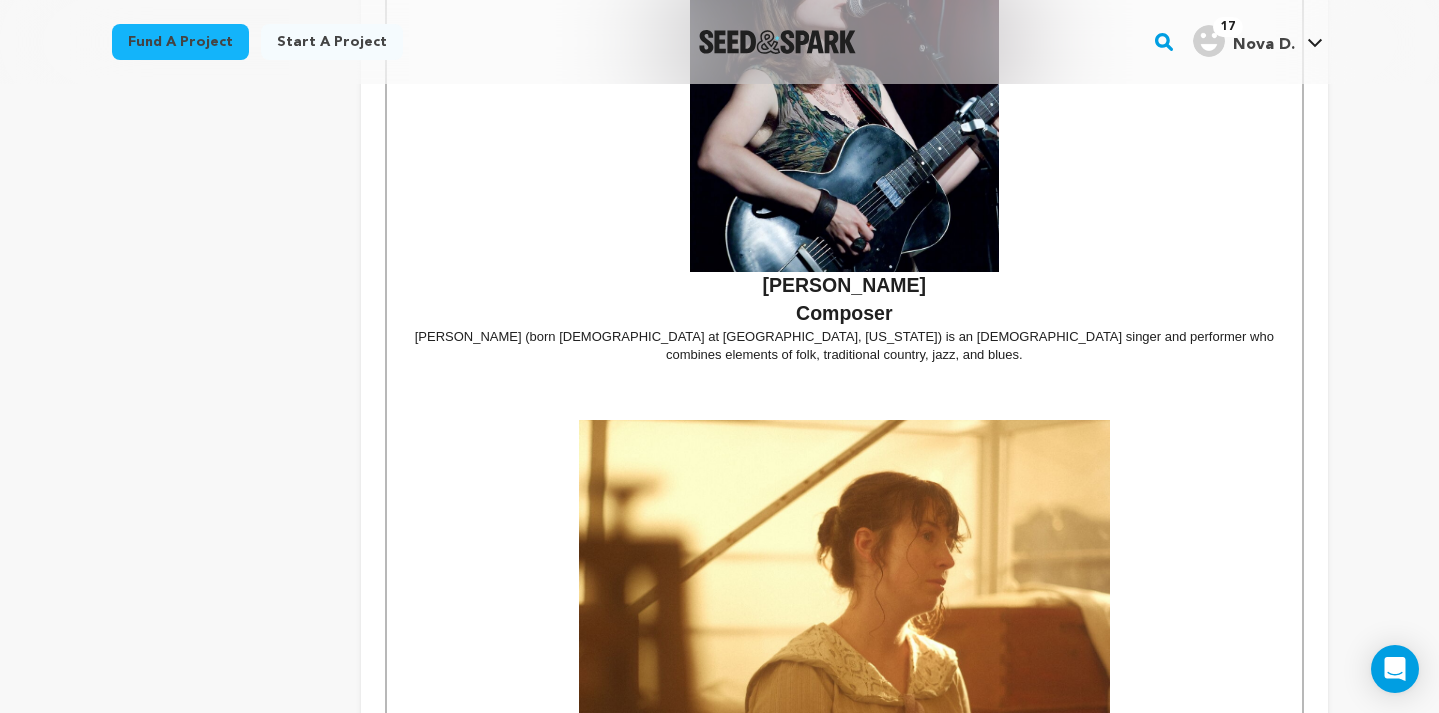 scroll, scrollTop: 3359, scrollLeft: 0, axis: vertical 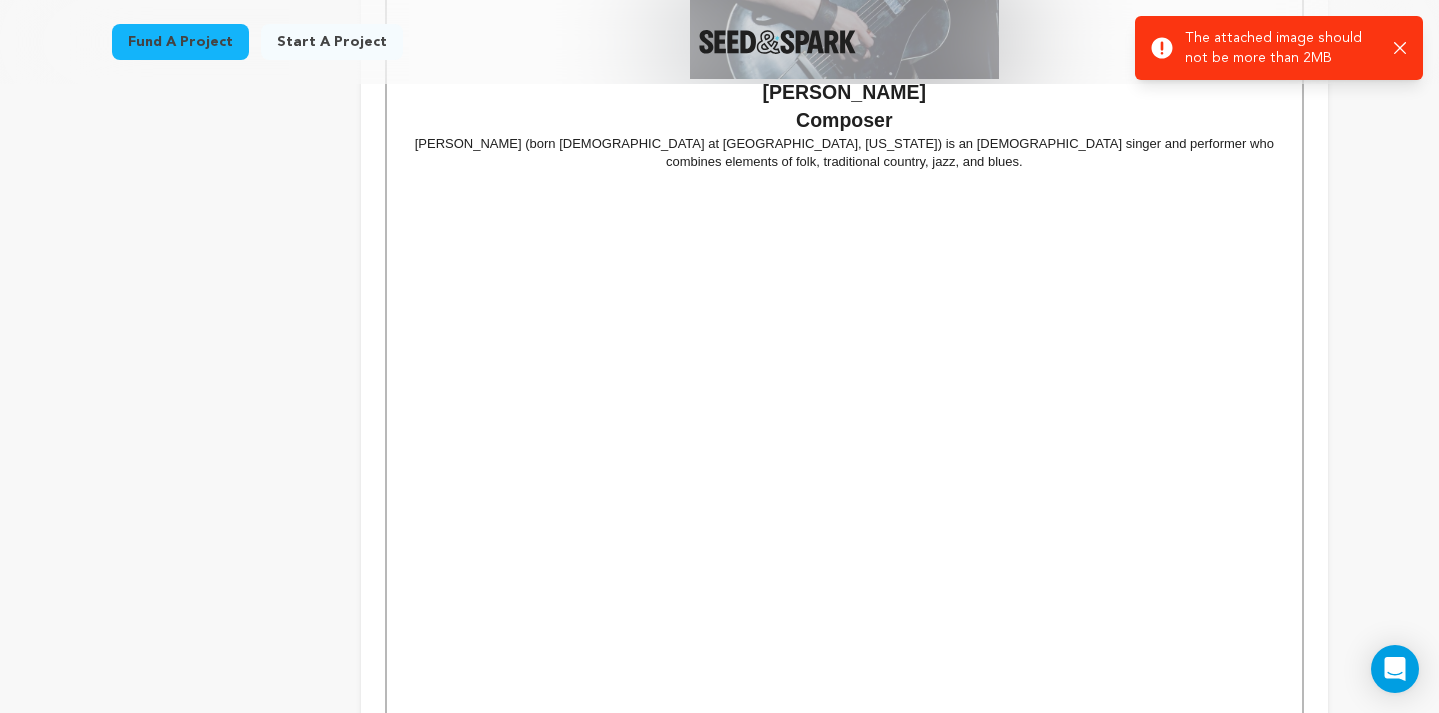 click on "Success:
Info:
Warning:
Error:
The attached image should not be more than 2MB
Close notification" at bounding box center [1279, 48] 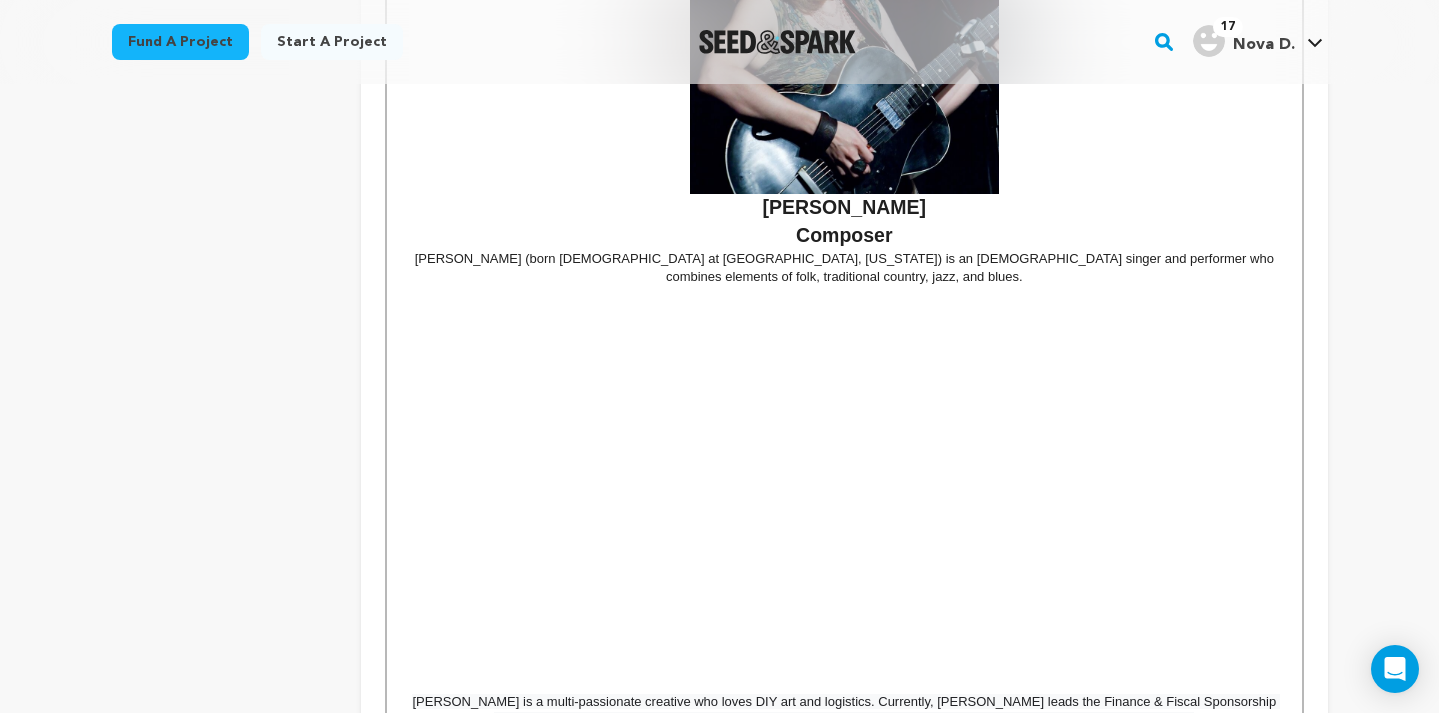 scroll, scrollTop: 3201, scrollLeft: 0, axis: vertical 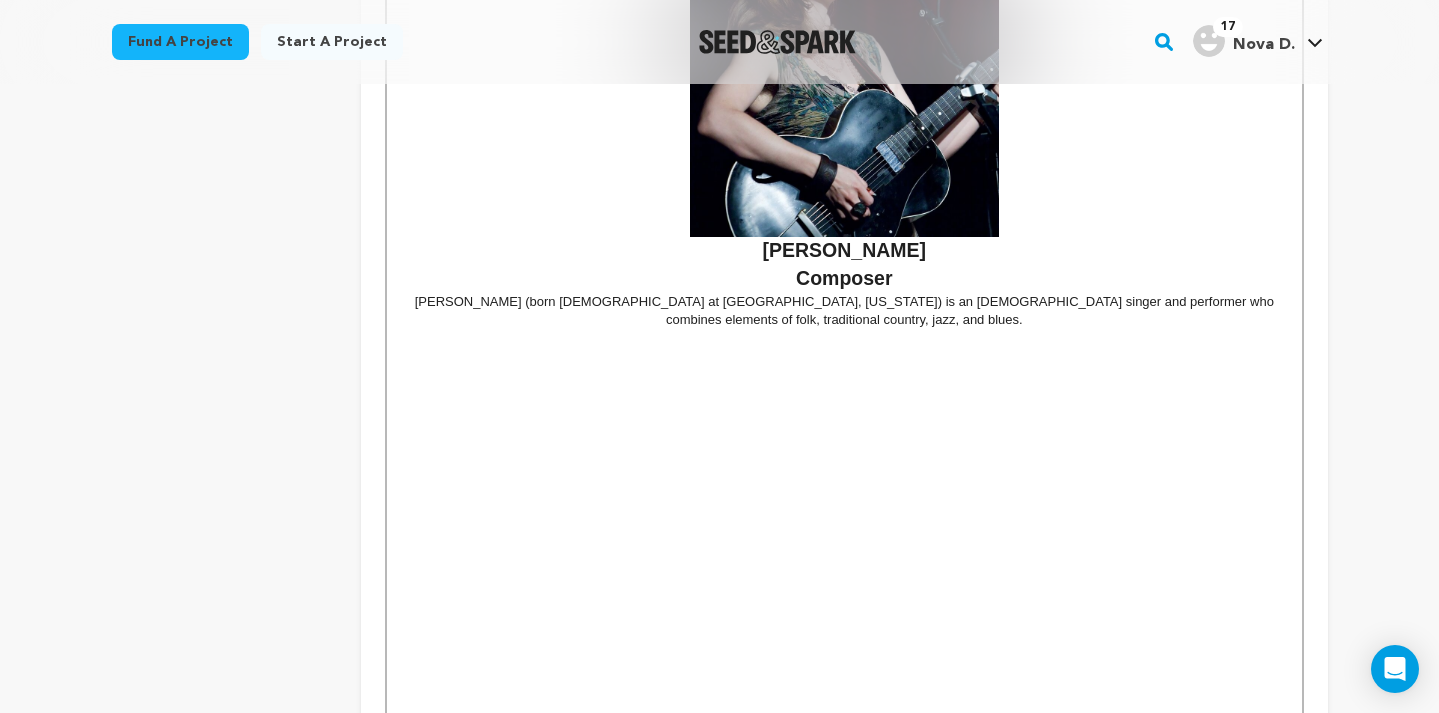 click at bounding box center (844, 431) 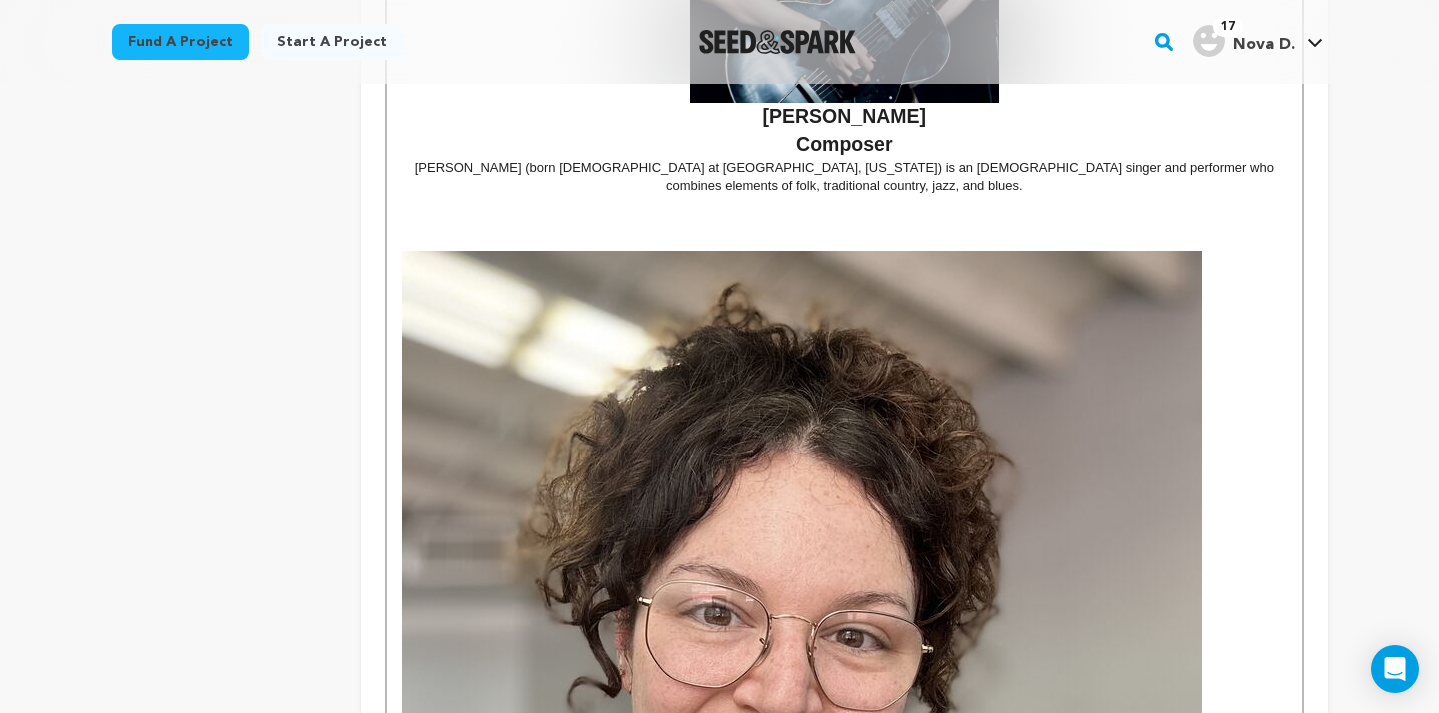 scroll, scrollTop: 3460, scrollLeft: 0, axis: vertical 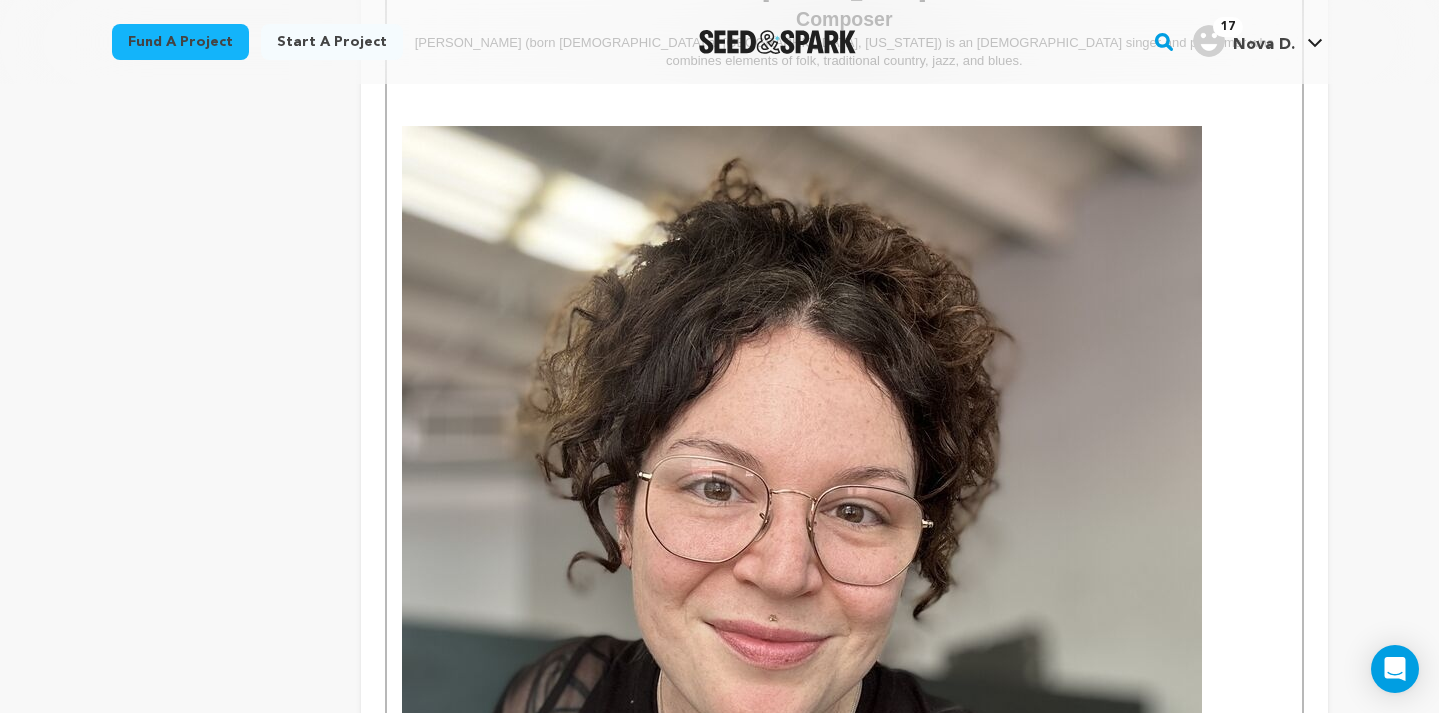 click at bounding box center (802, 659) 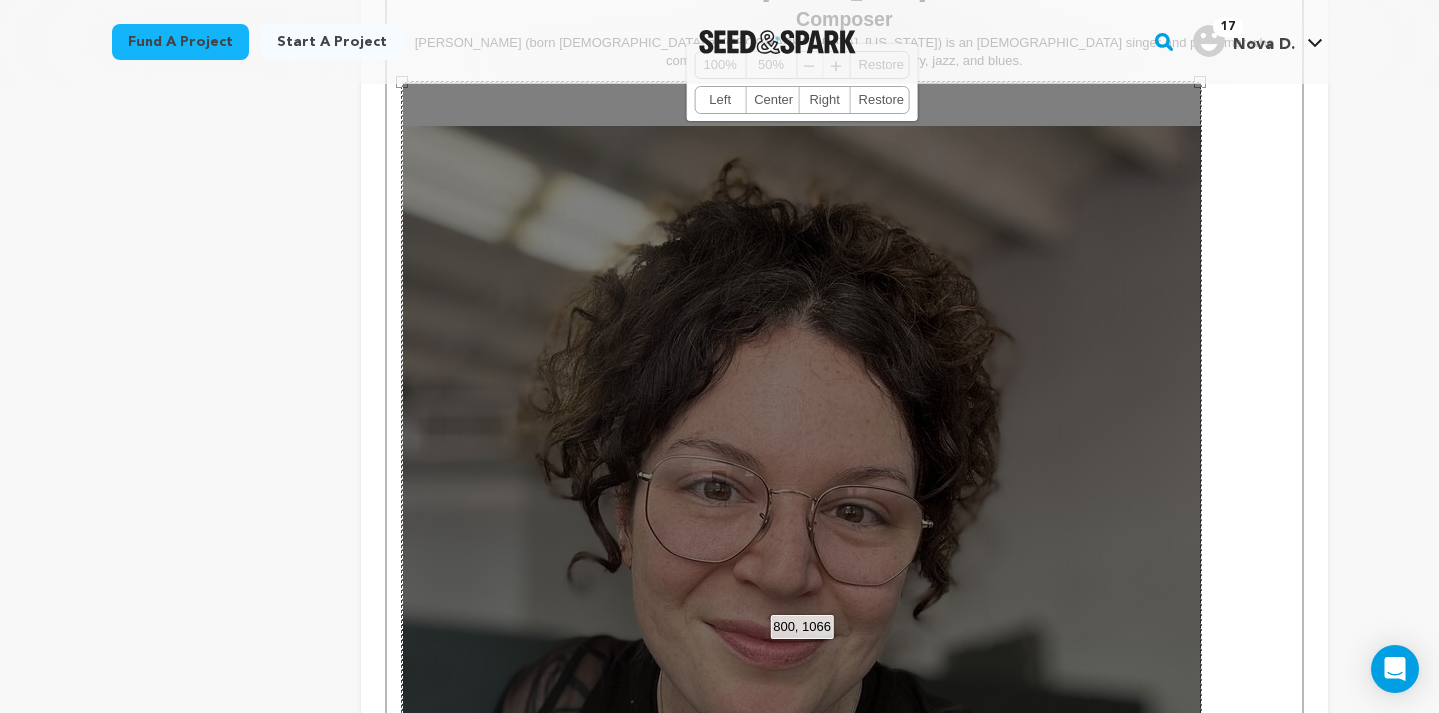 scroll, scrollTop: 3271, scrollLeft: 0, axis: vertical 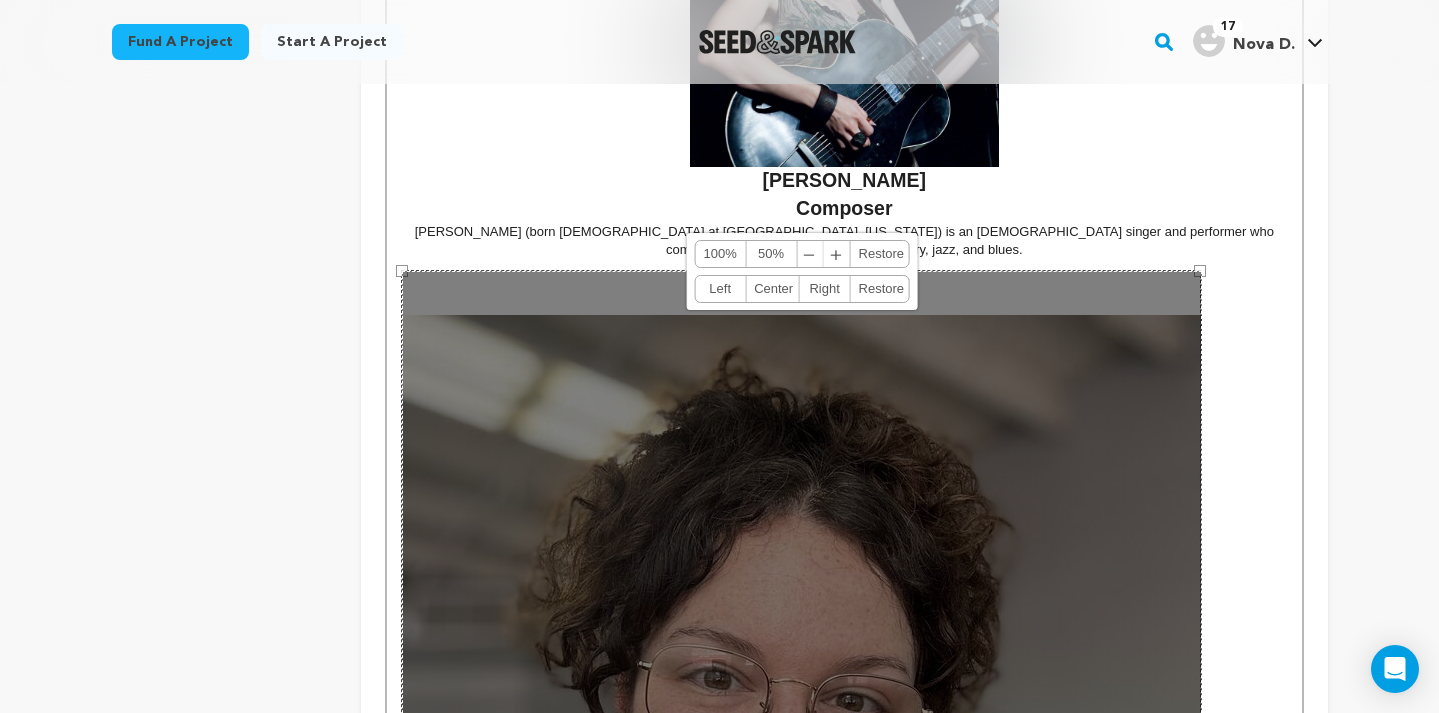 click on "50%" at bounding box center (771, 254) 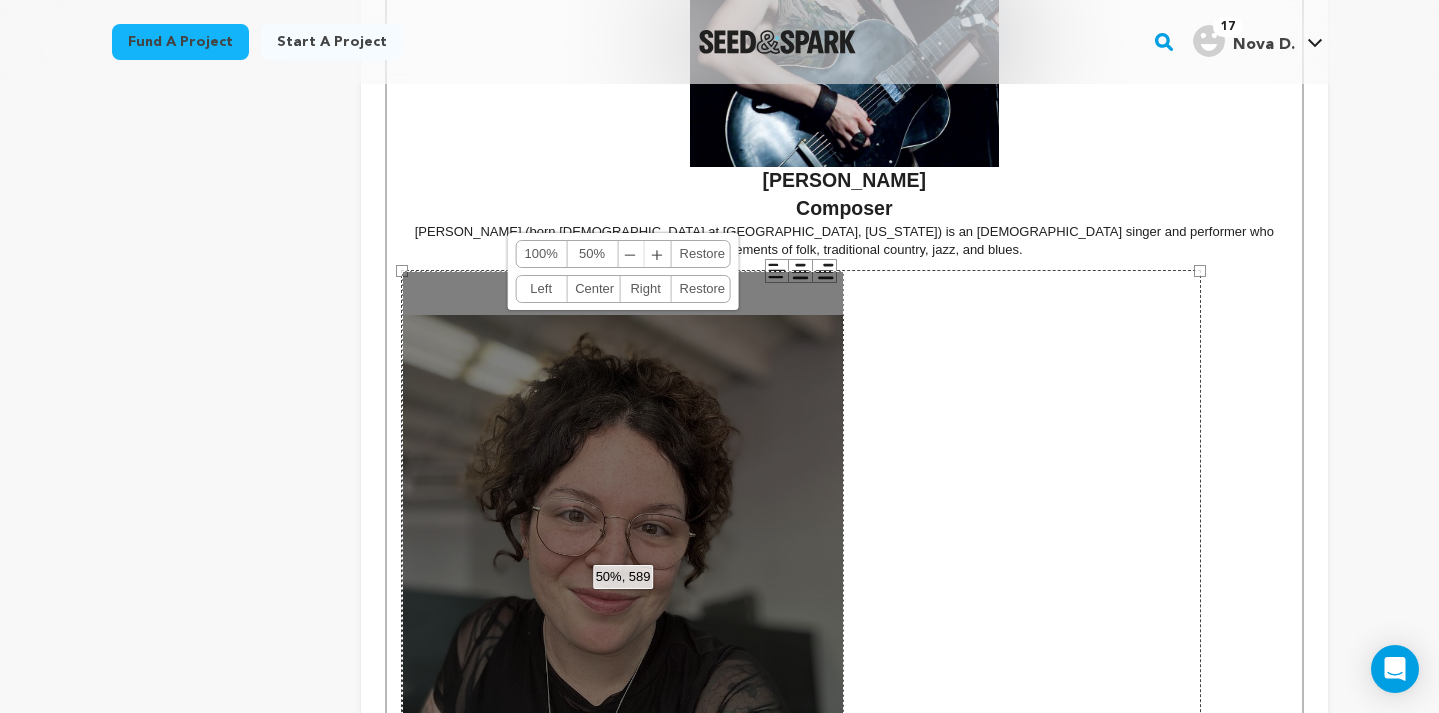 click on "Center" at bounding box center [593, 289] 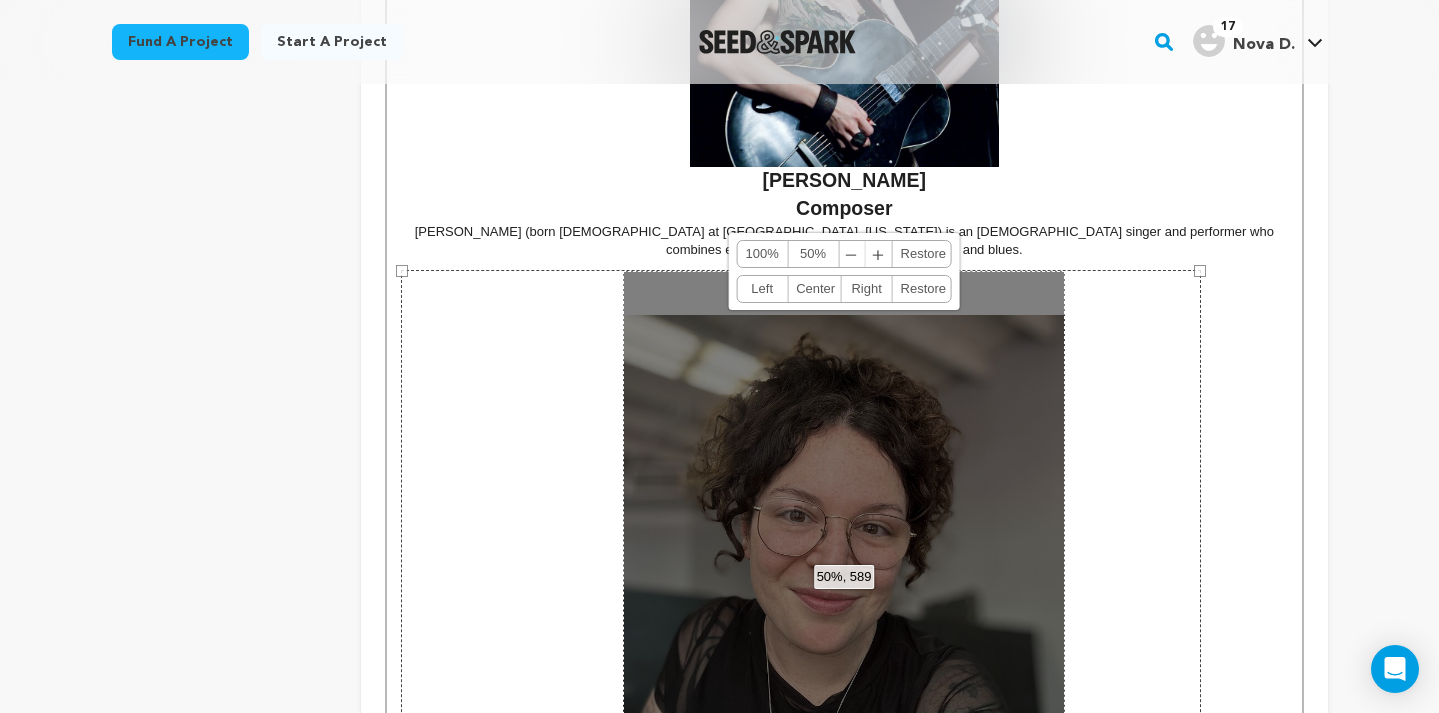 click on "﹣" at bounding box center (852, 254) 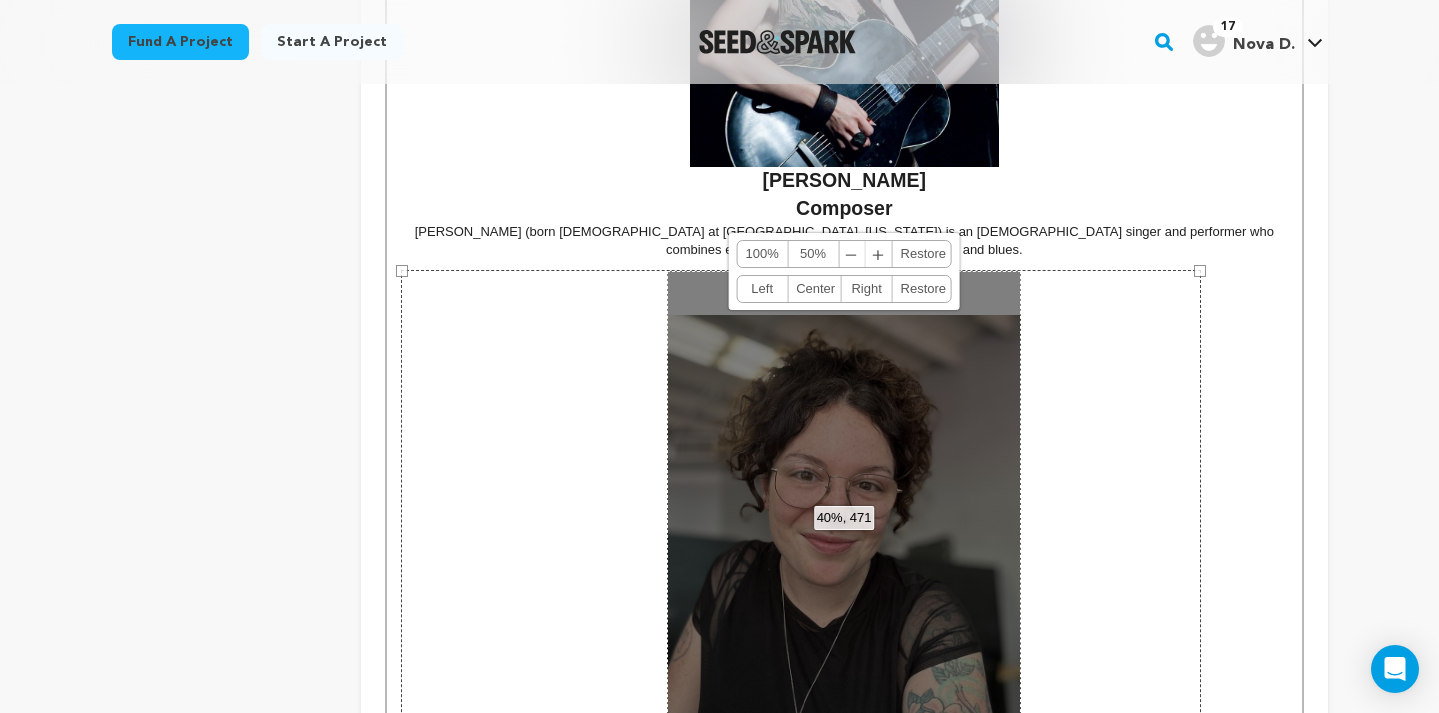 click on "﹣" at bounding box center (852, 254) 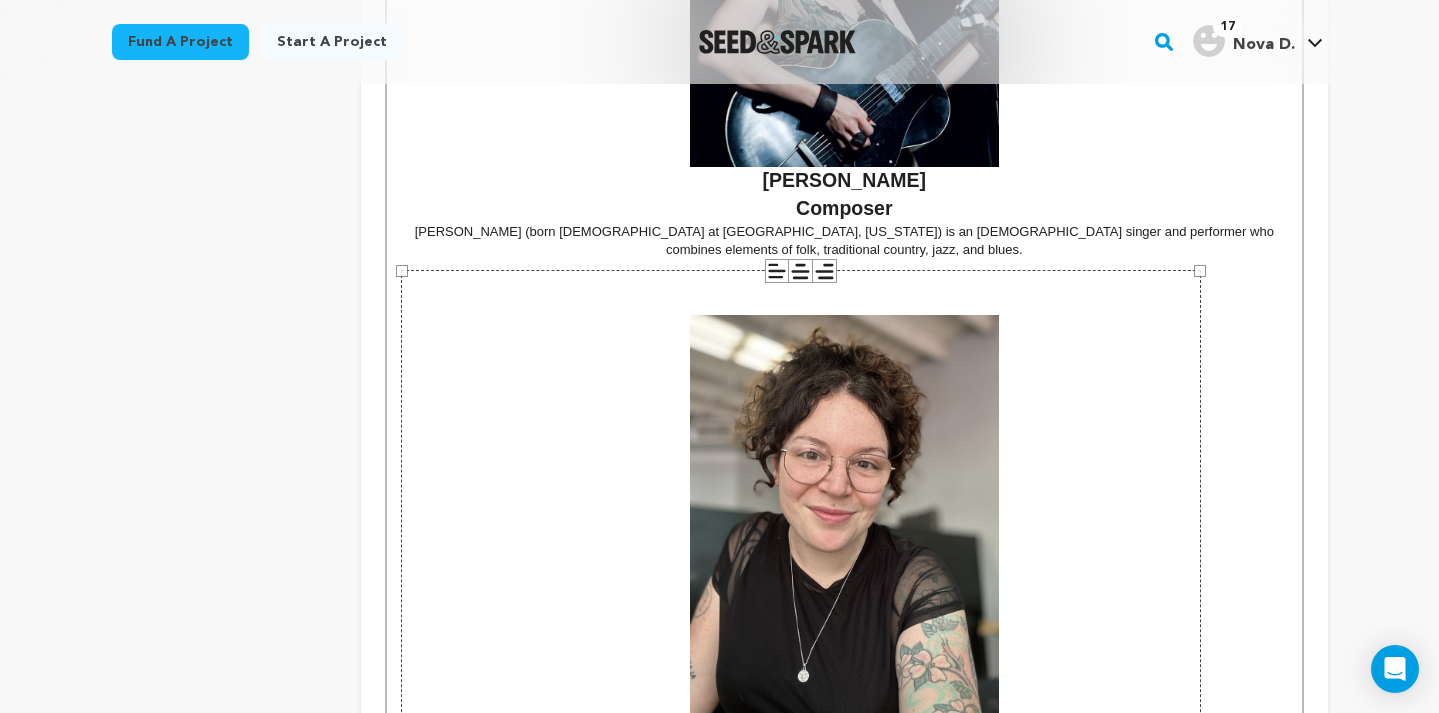 click on "800 × 1066" at bounding box center (801, 803) 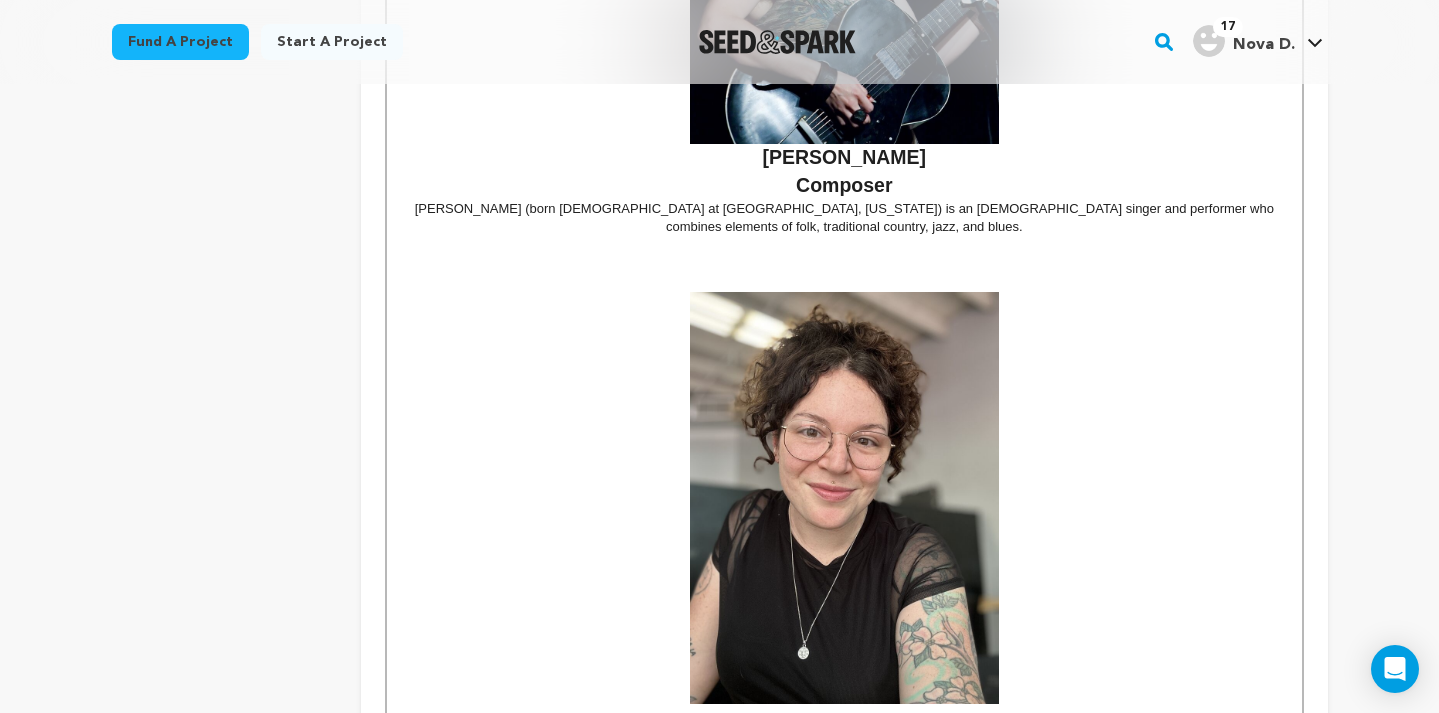 scroll, scrollTop: 3534, scrollLeft: 0, axis: vertical 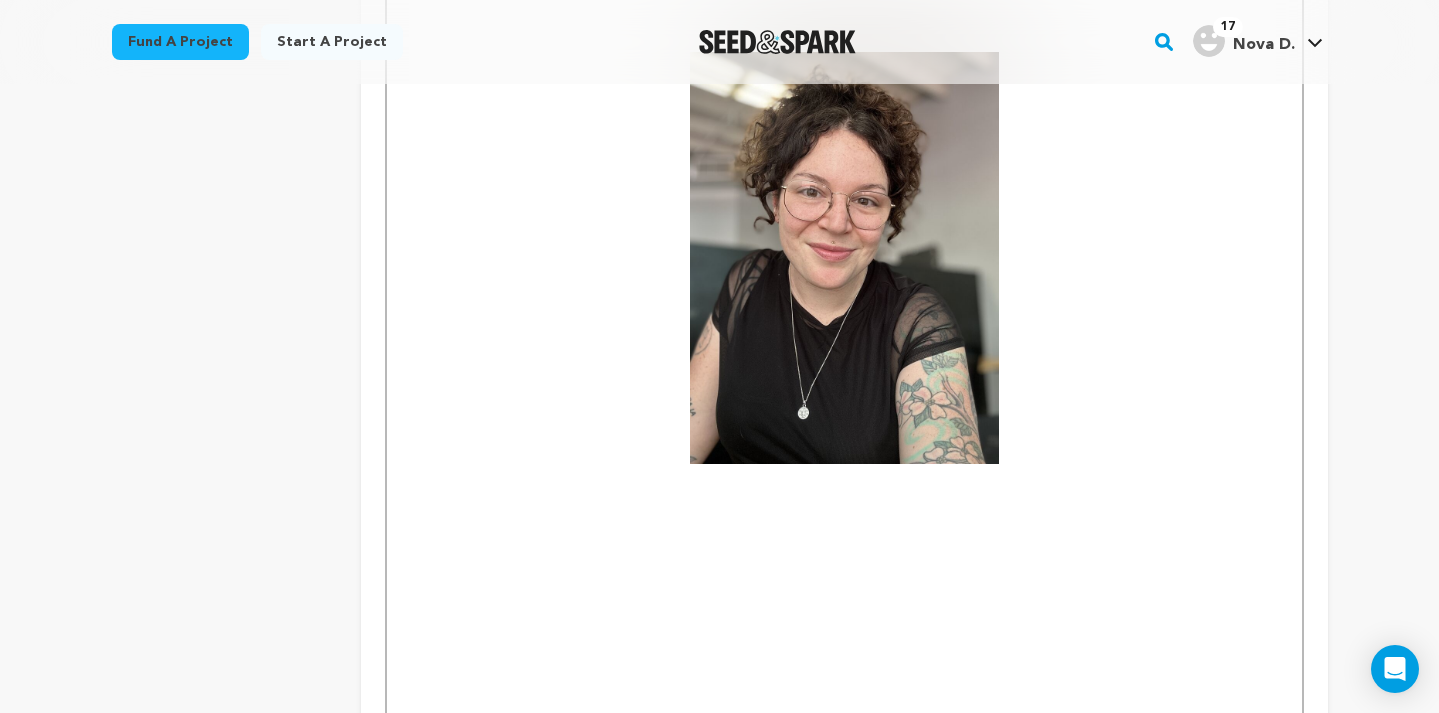 click at bounding box center (844, 510) 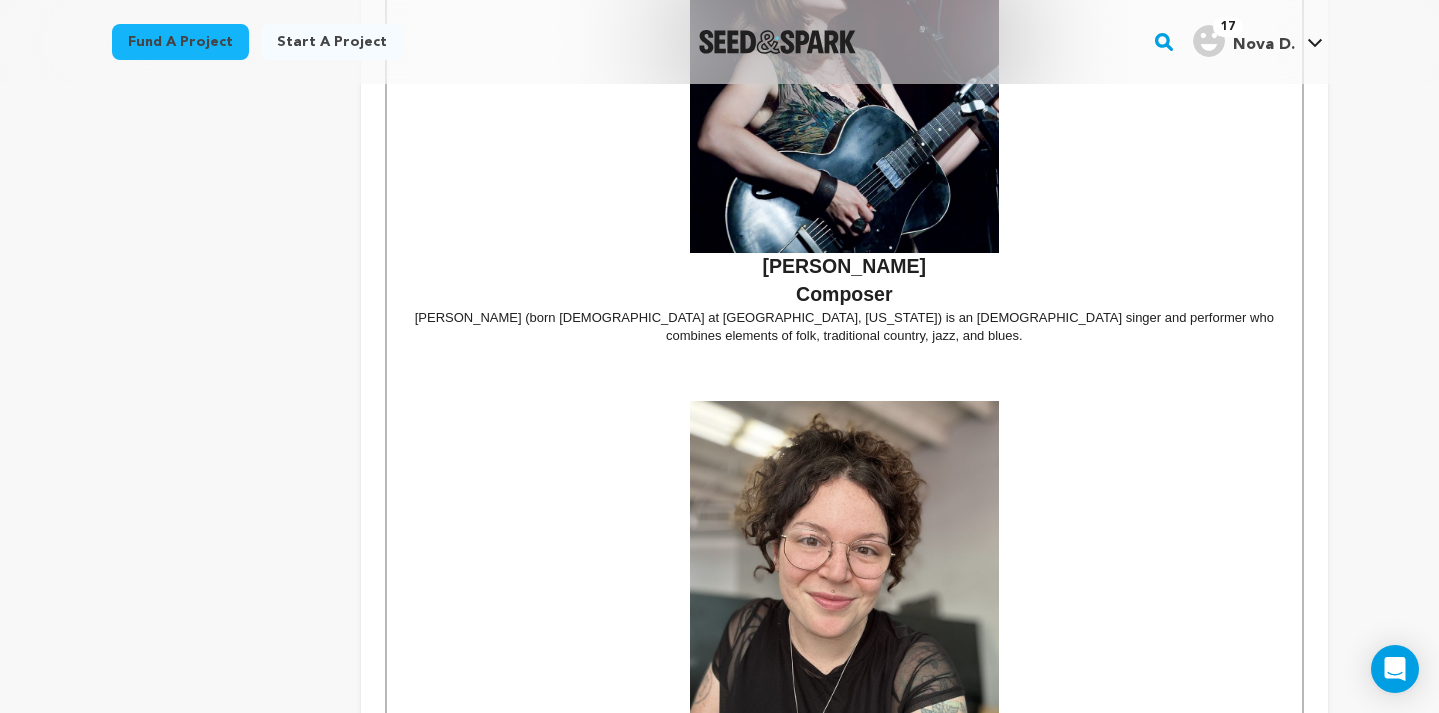 scroll, scrollTop: 3078, scrollLeft: 0, axis: vertical 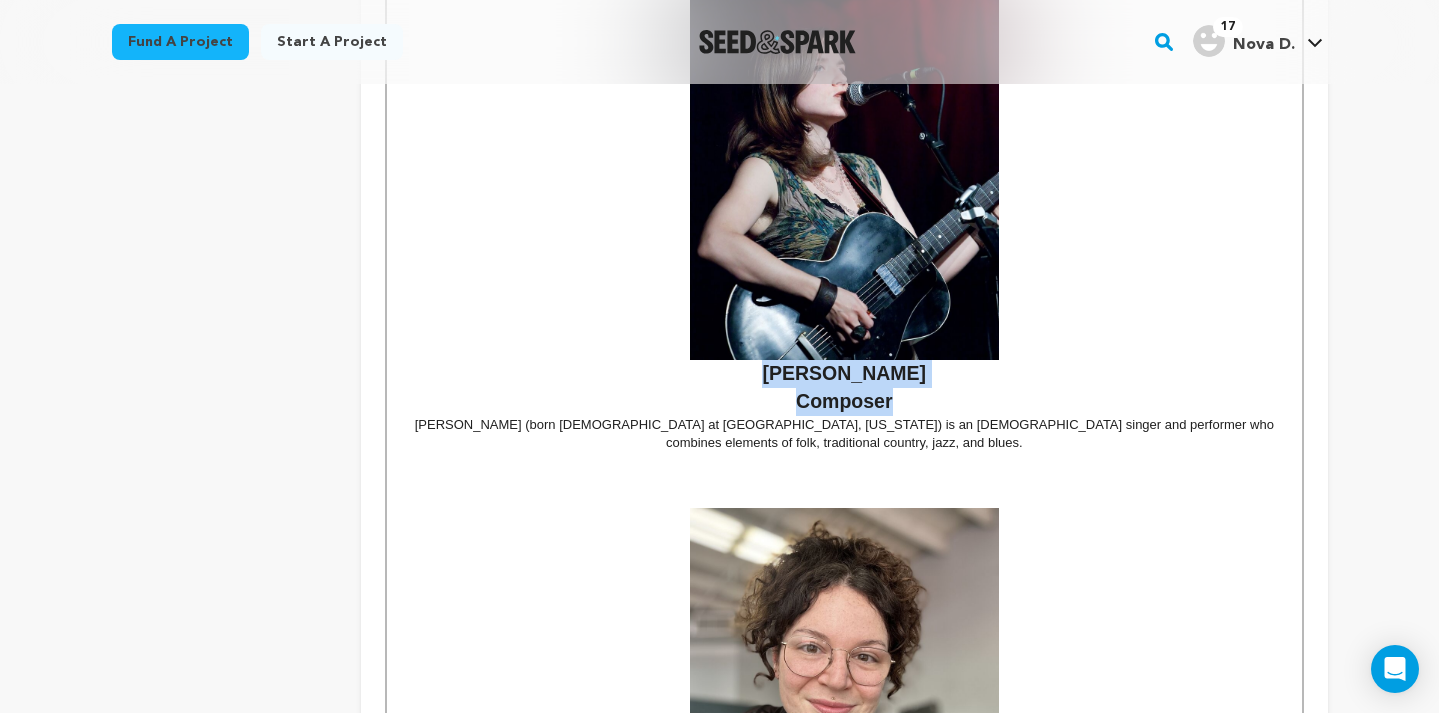 drag, startPoint x: 770, startPoint y: 298, endPoint x: 921, endPoint y: 335, distance: 155.46704 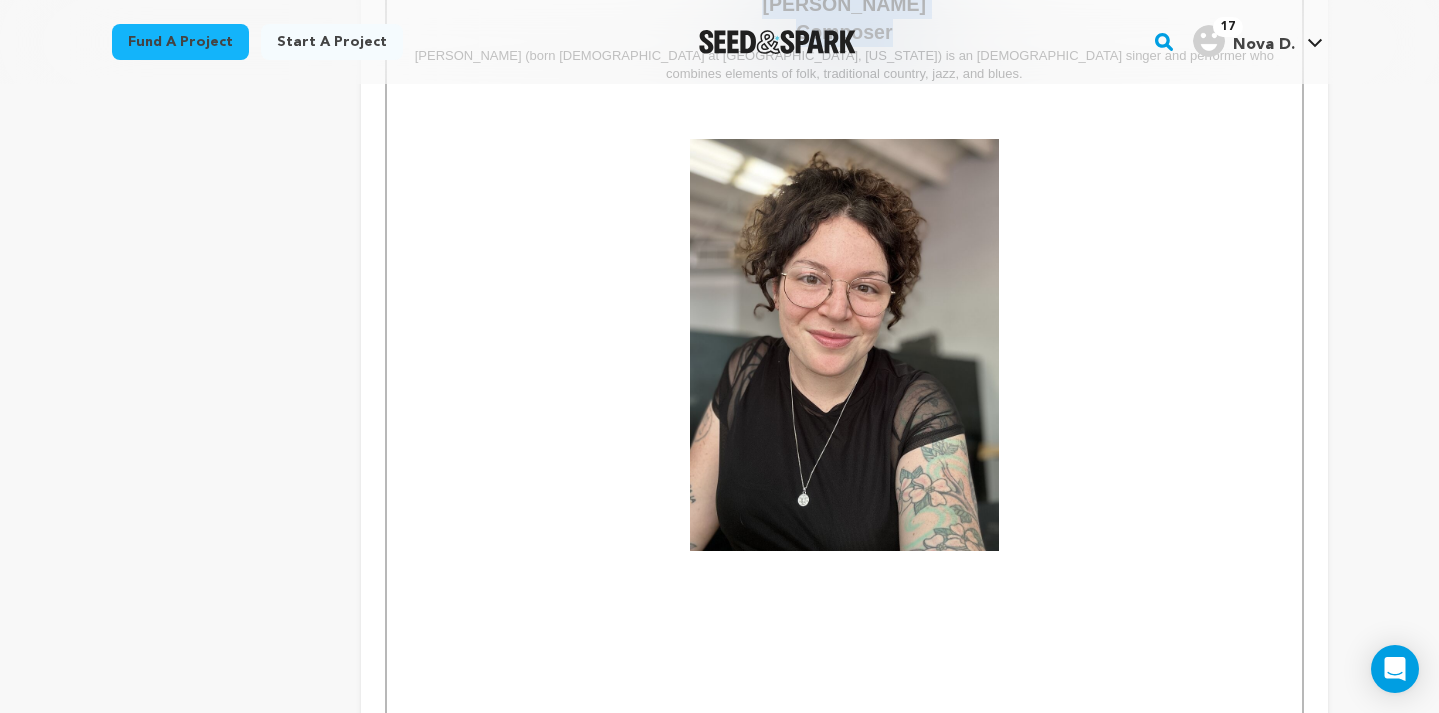 scroll, scrollTop: 3502, scrollLeft: 0, axis: vertical 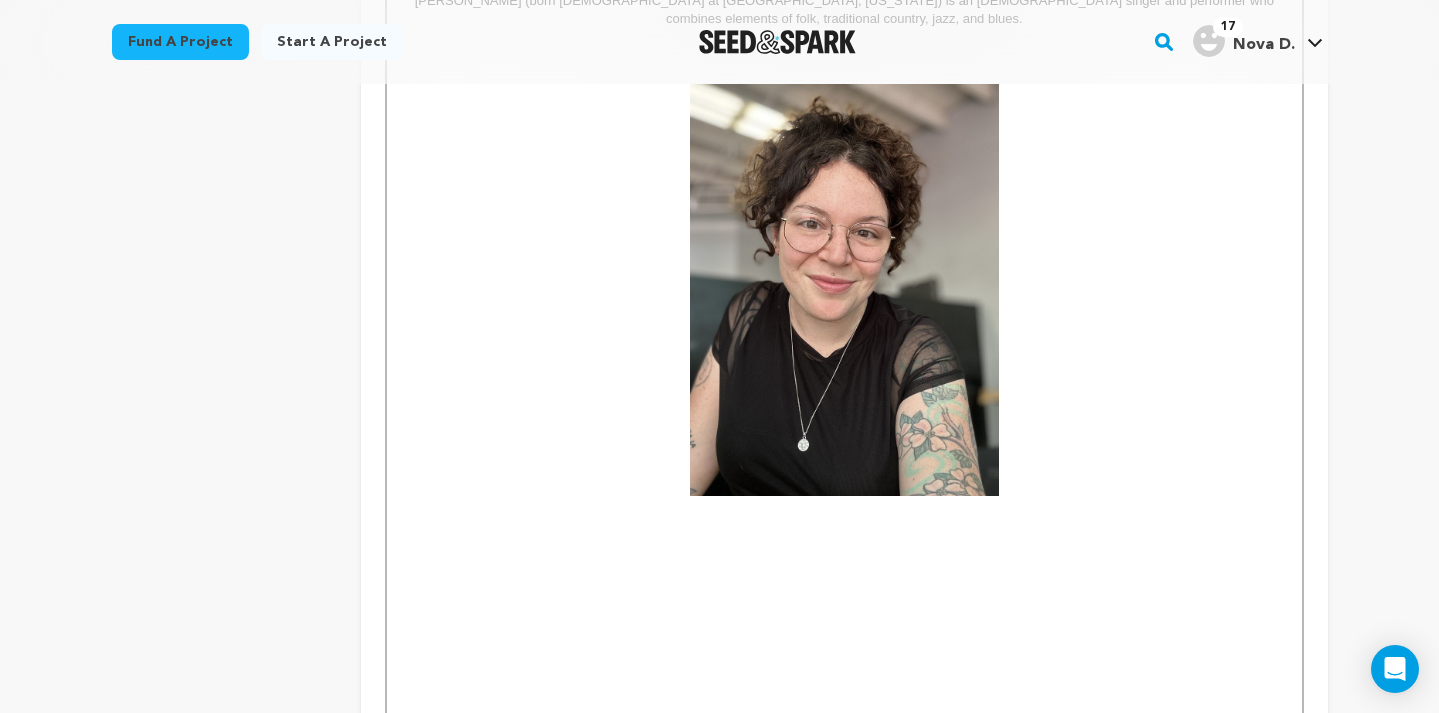 click at bounding box center (844, 524) 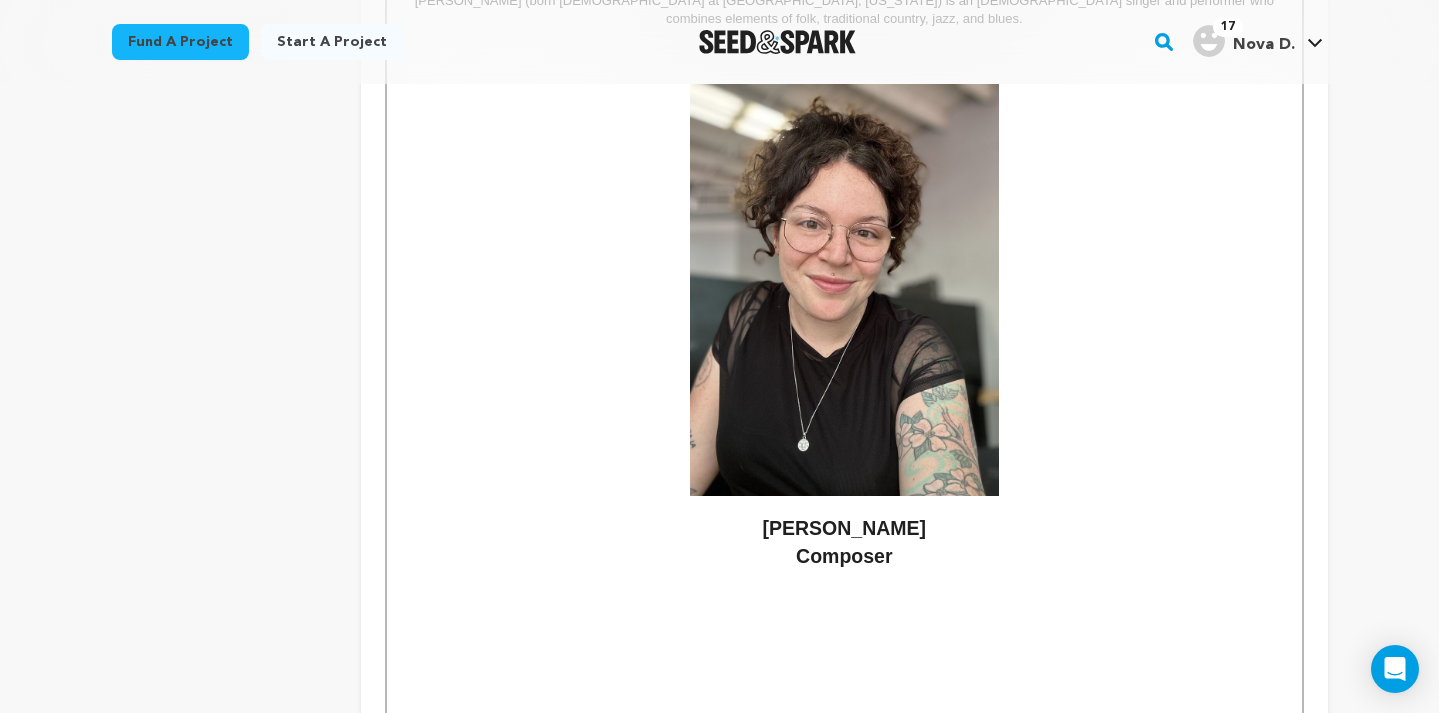 scroll, scrollTop: 18, scrollLeft: 0, axis: vertical 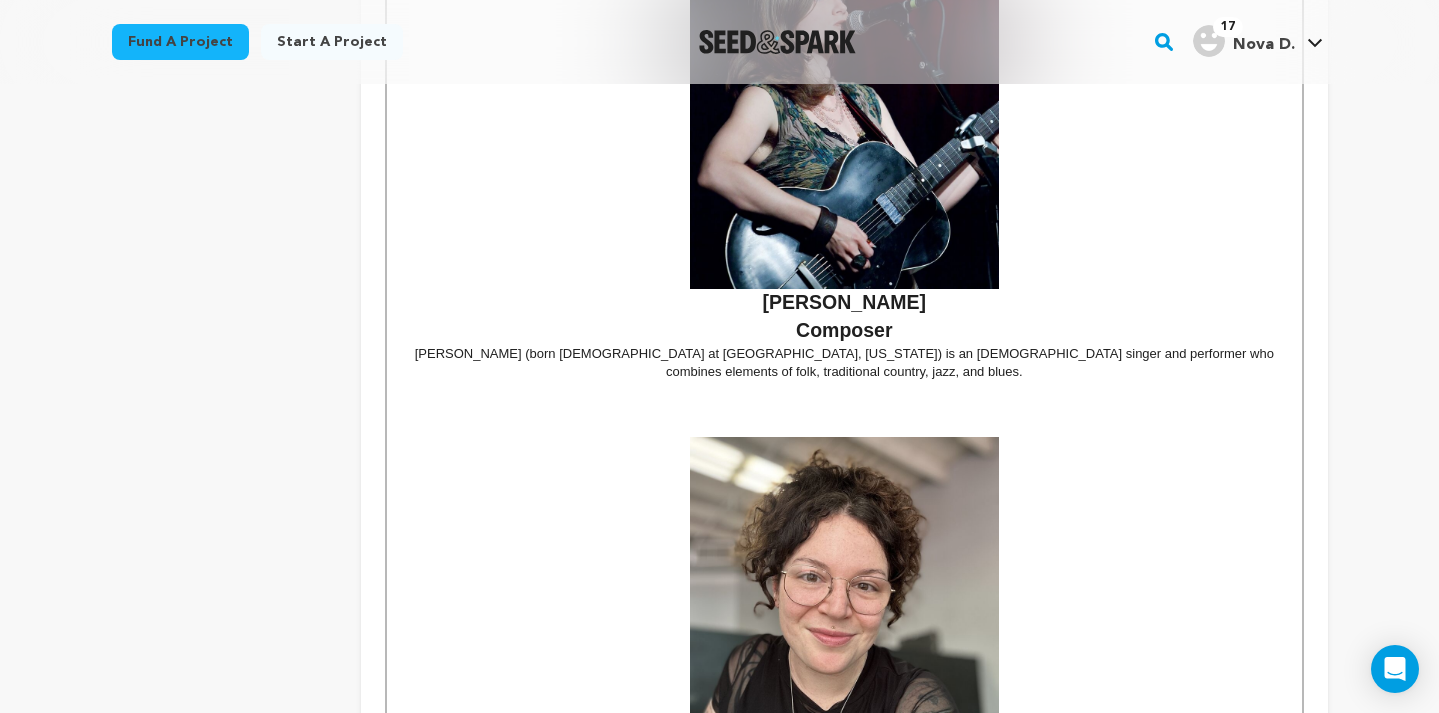 click at bounding box center (844, 409) 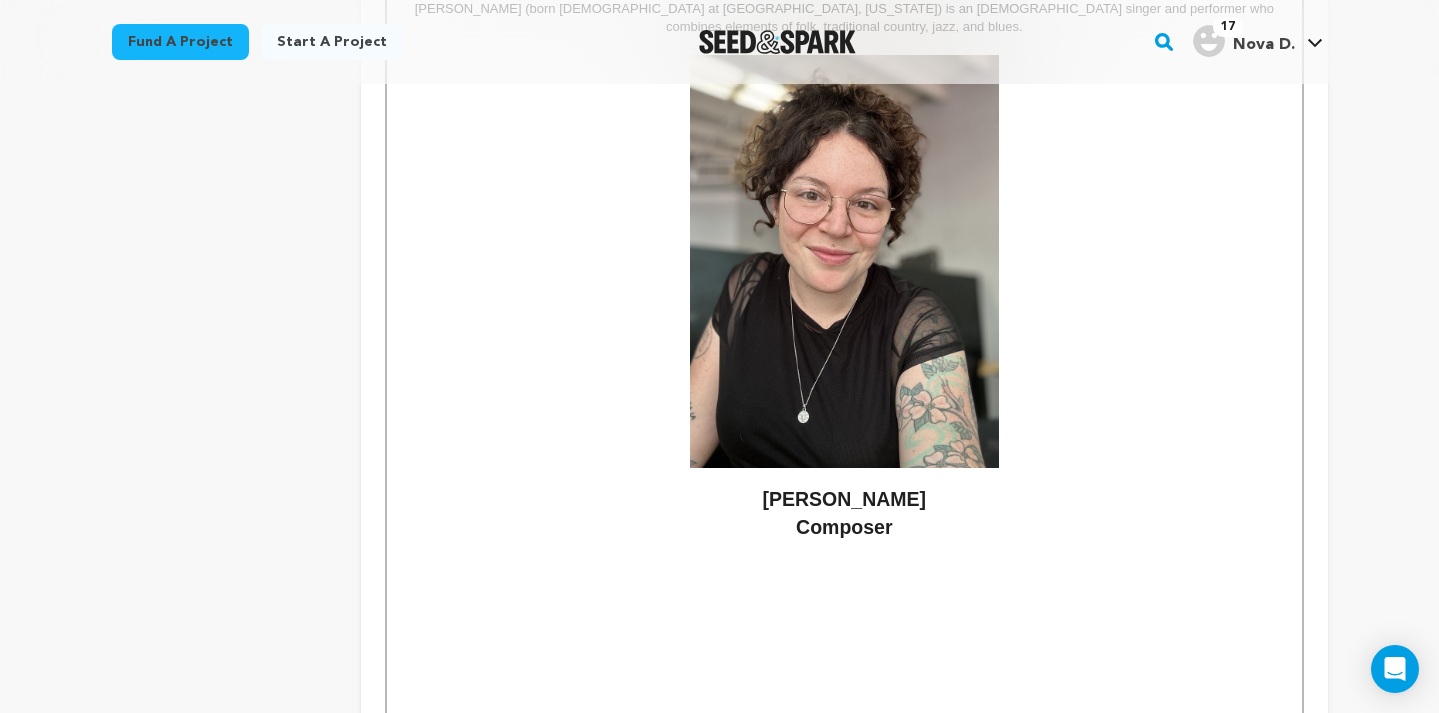 scroll, scrollTop: 3611, scrollLeft: 0, axis: vertical 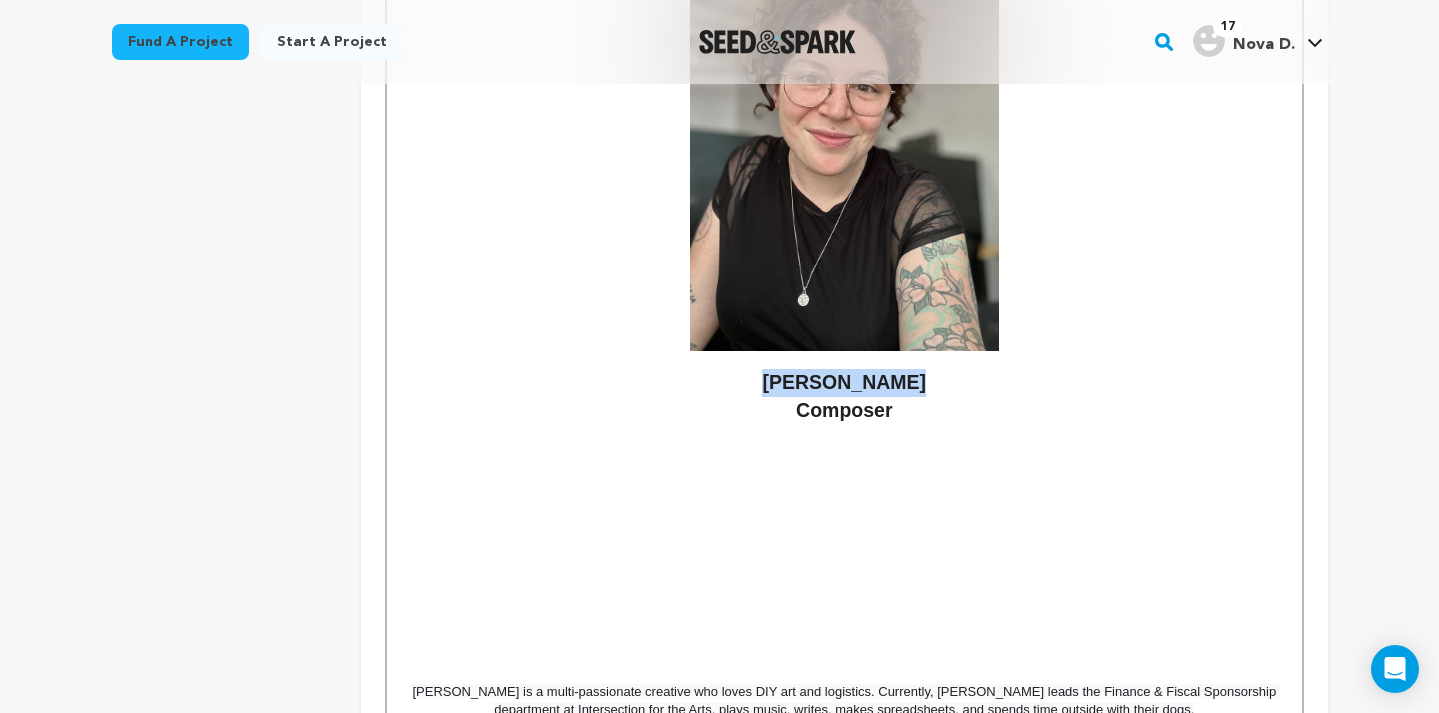 drag, startPoint x: 903, startPoint y: 306, endPoint x: 771, endPoint y: 306, distance: 132 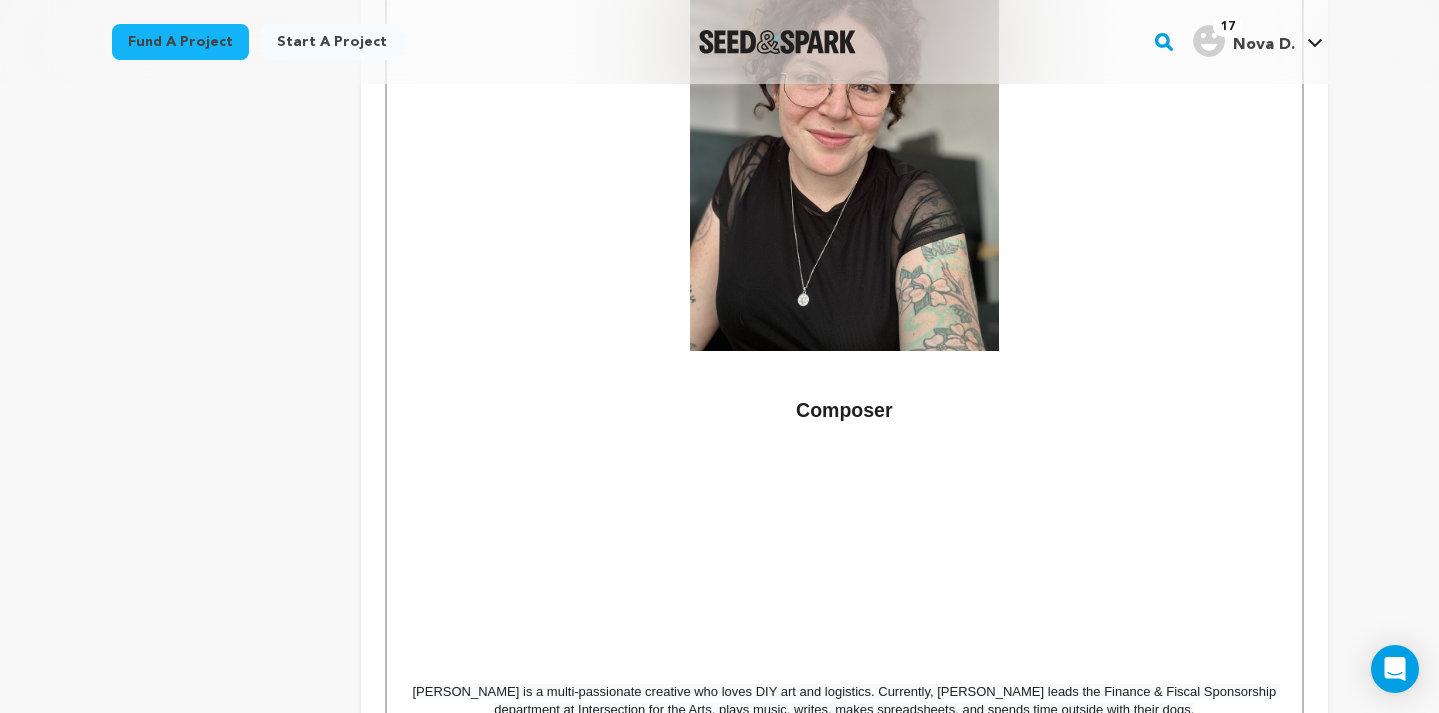type 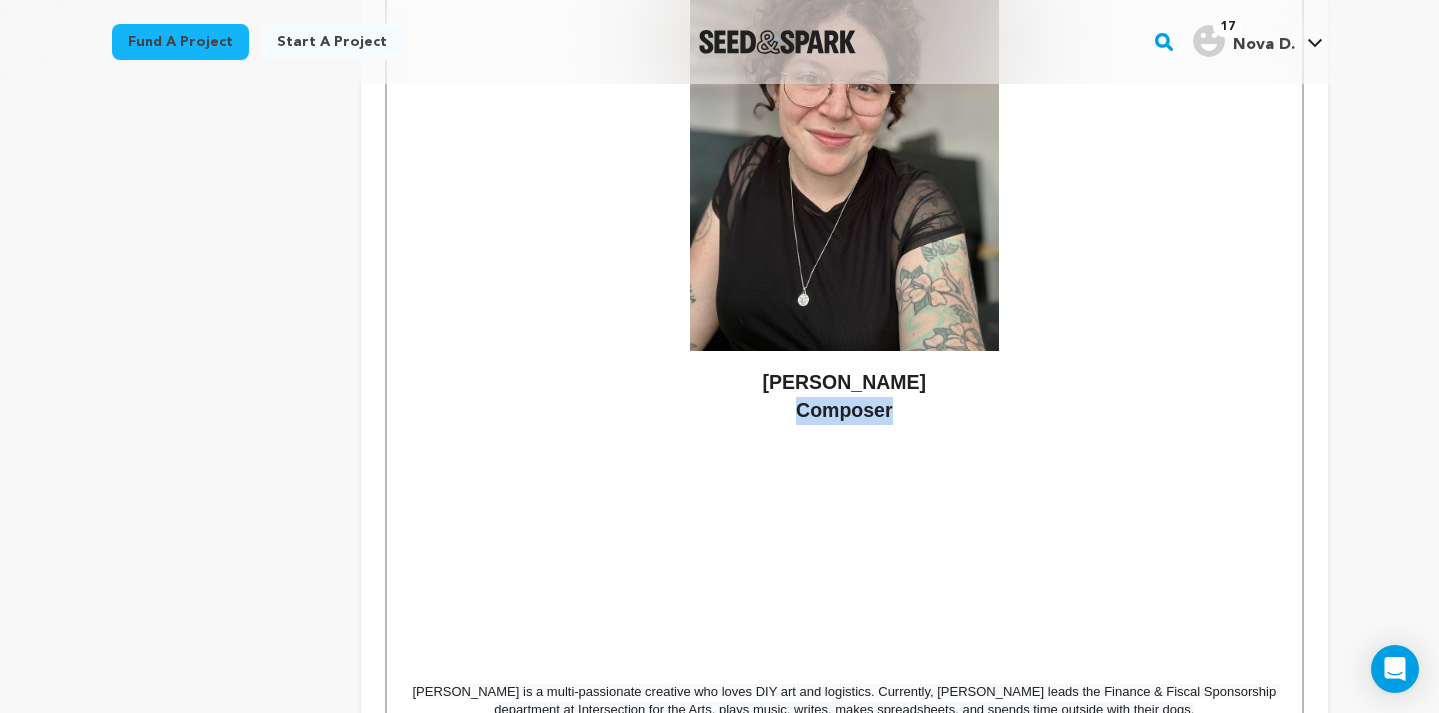 drag, startPoint x: 893, startPoint y: 338, endPoint x: 785, endPoint y: 338, distance: 108 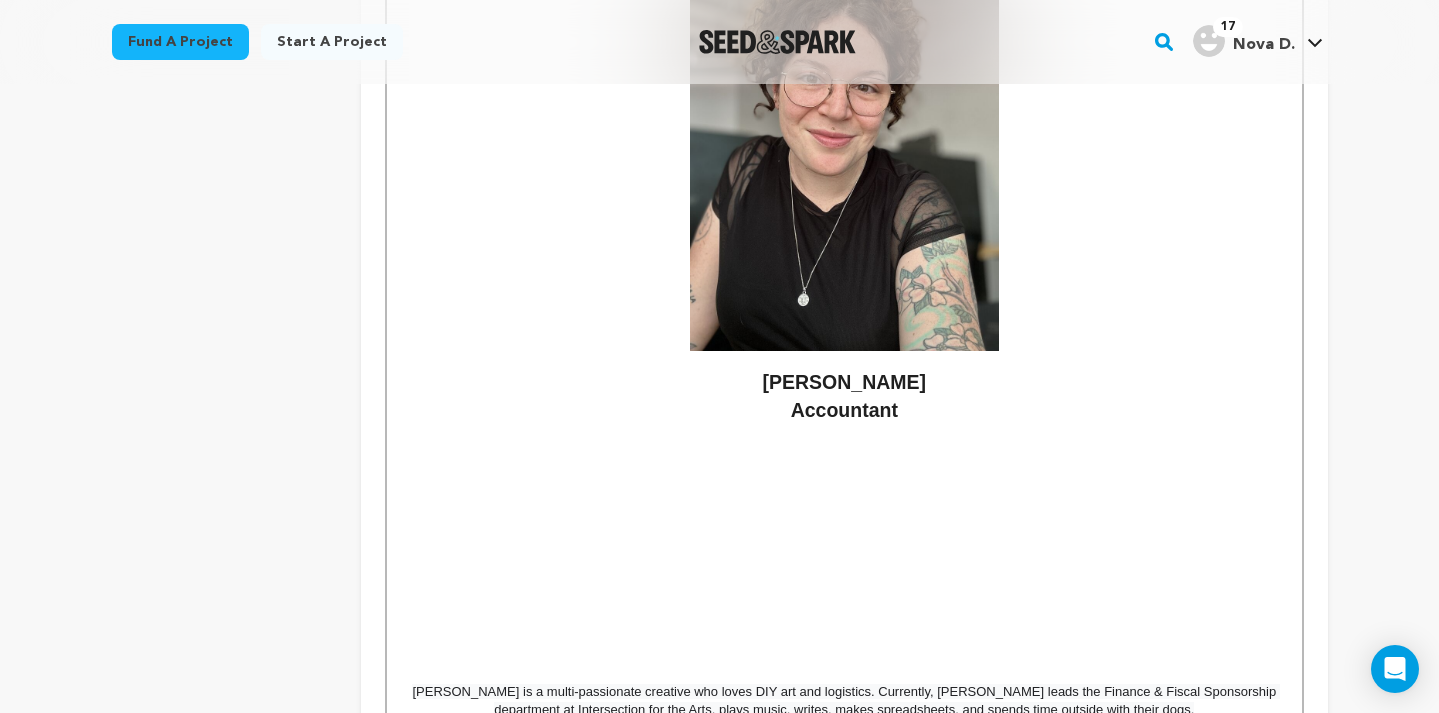 click at bounding box center [844, 433] 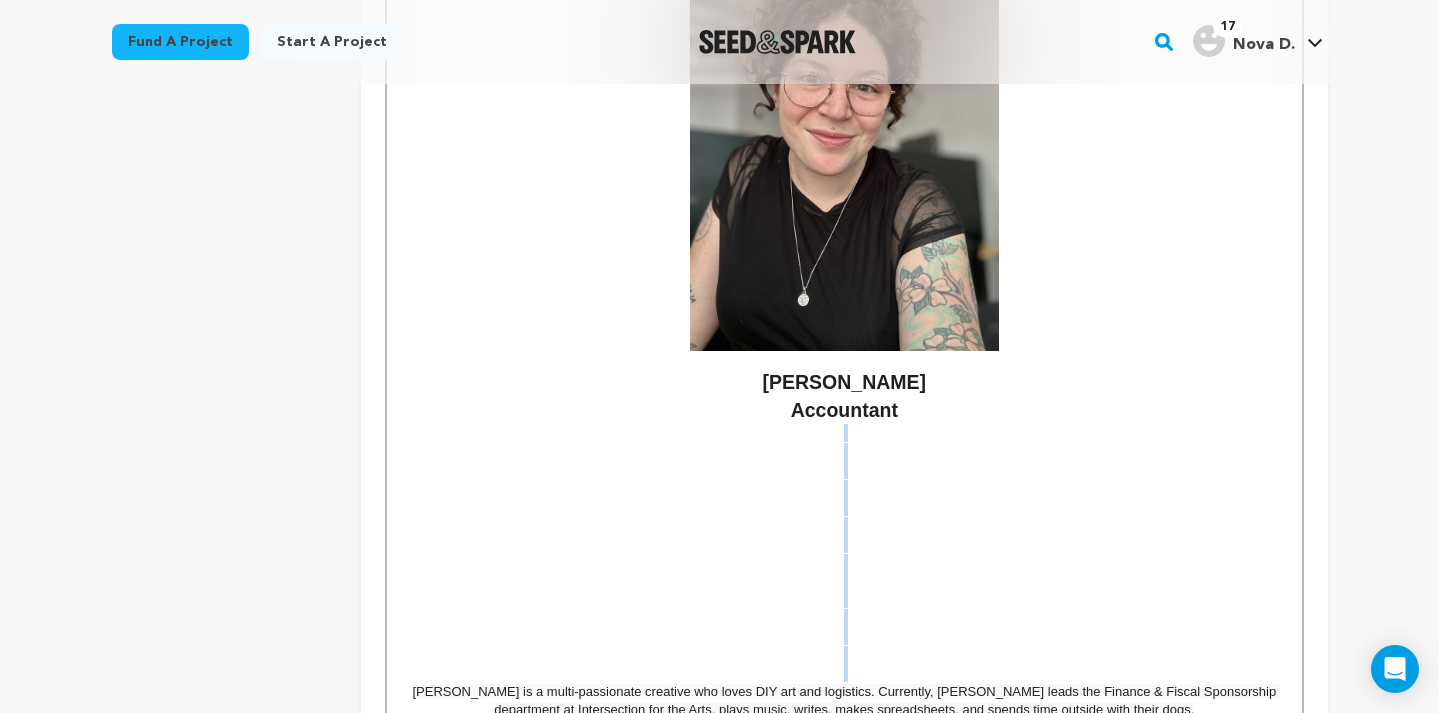 drag, startPoint x: 825, startPoint y: 587, endPoint x: 866, endPoint y: 357, distance: 233.62576 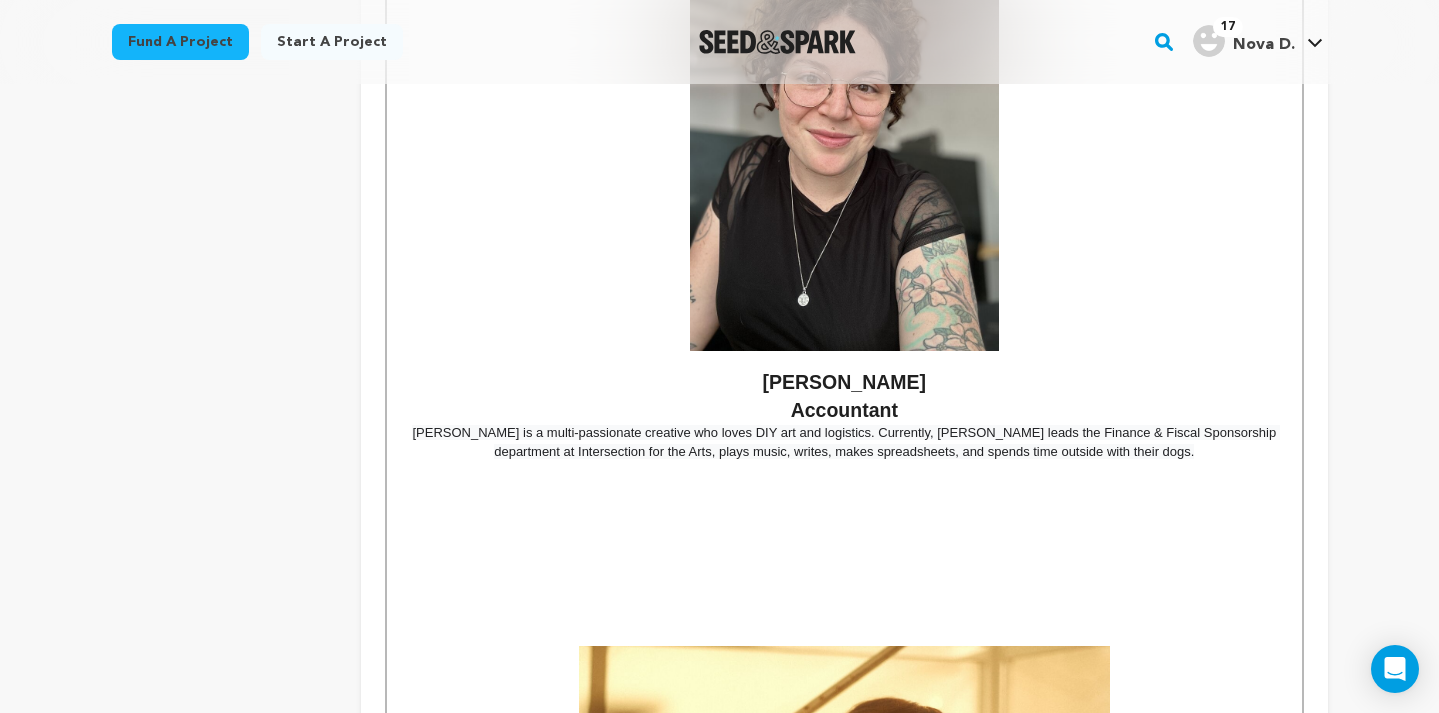 click on "[PERSON_NAME] is a multi-passionate creative who loves DIY art and logistics. Currently, [PERSON_NAME] leads the Finance & Fiscal Sponsorship department at Intersection for the Arts, plays music, writes, makes spreadsheets, and spends time outside with their dogs." at bounding box center [845, 441] 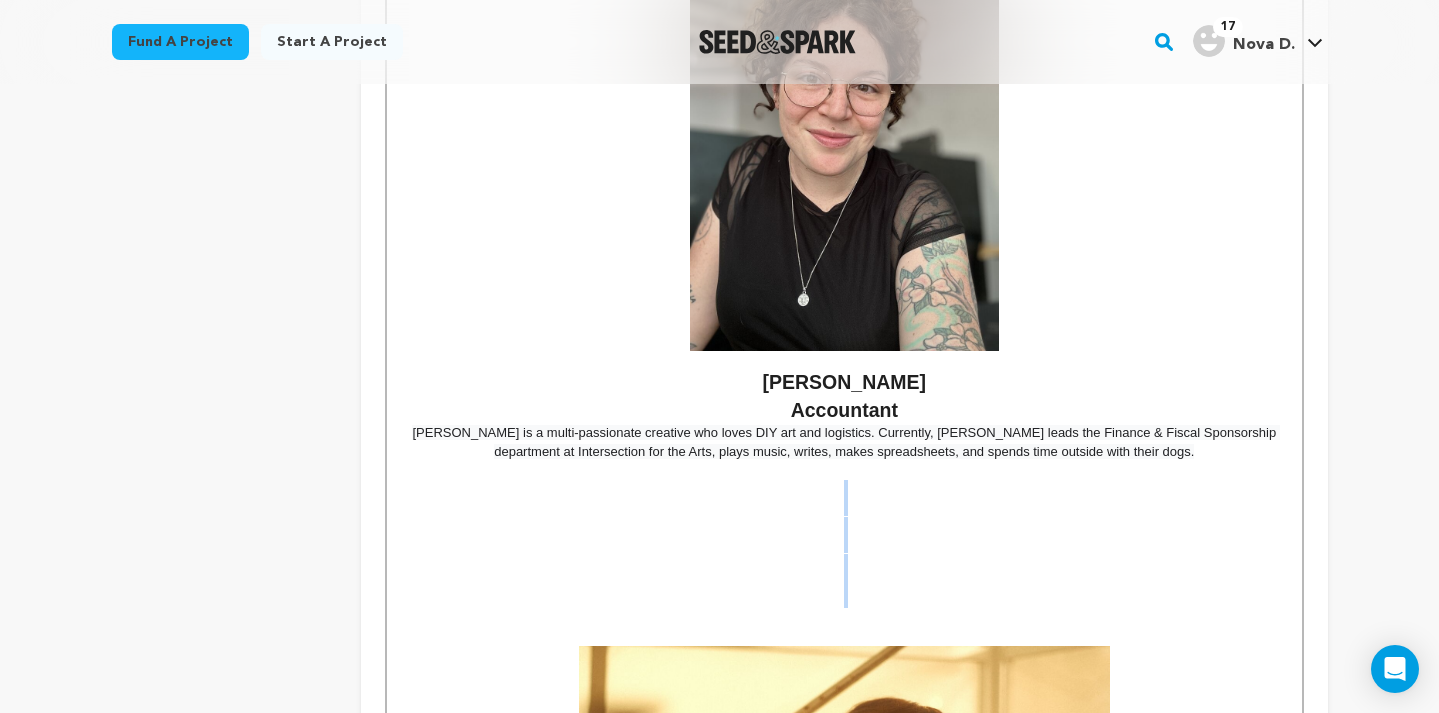 drag, startPoint x: 922, startPoint y: 524, endPoint x: 930, endPoint y: 415, distance: 109.29318 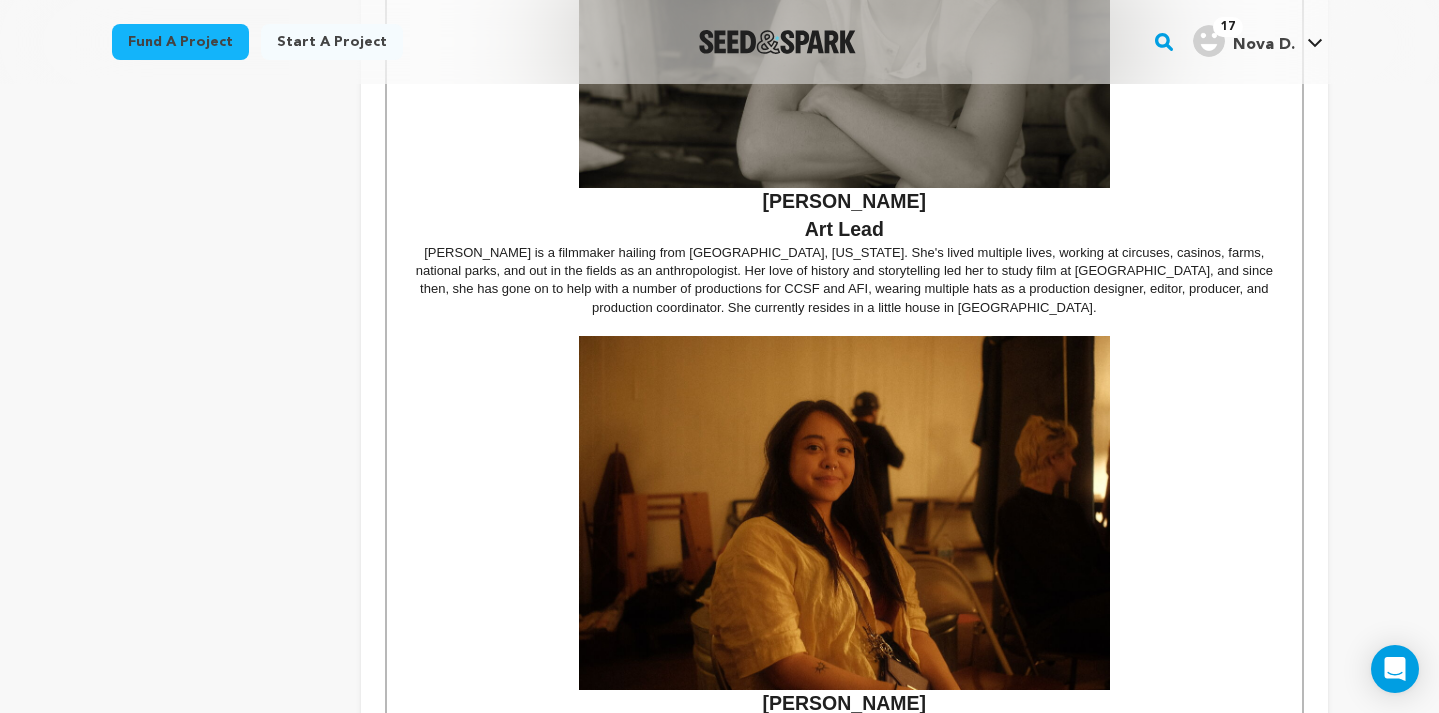 scroll, scrollTop: 8672, scrollLeft: 0, axis: vertical 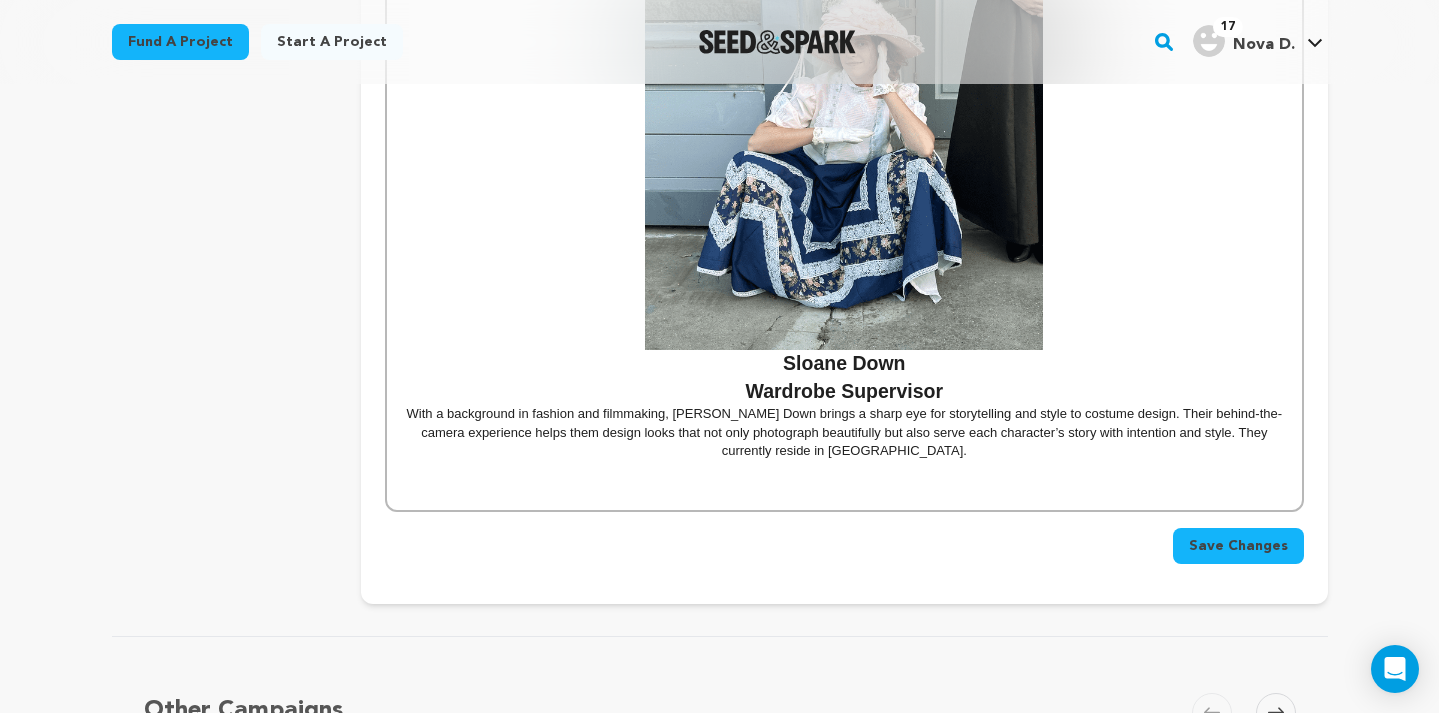 click on "Save Changes" at bounding box center (1238, 546) 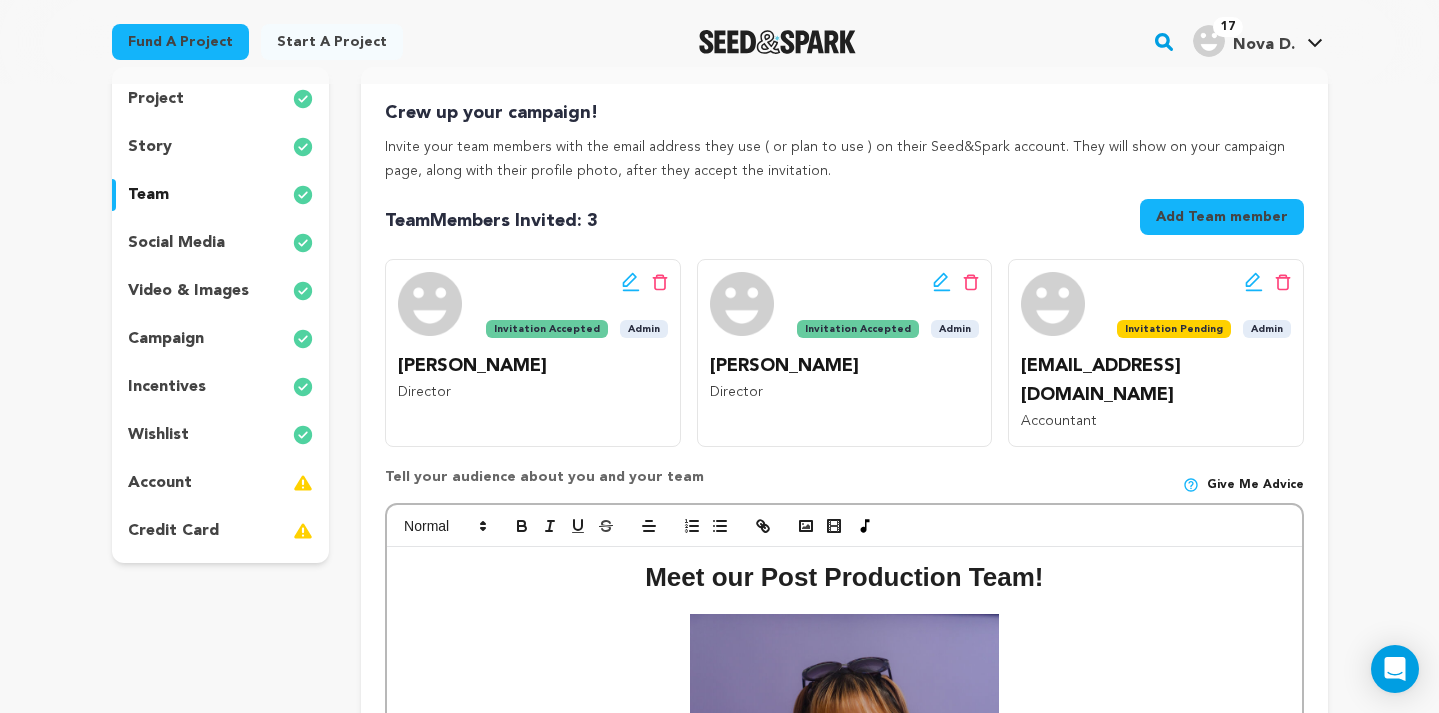 scroll, scrollTop: 143, scrollLeft: 0, axis: vertical 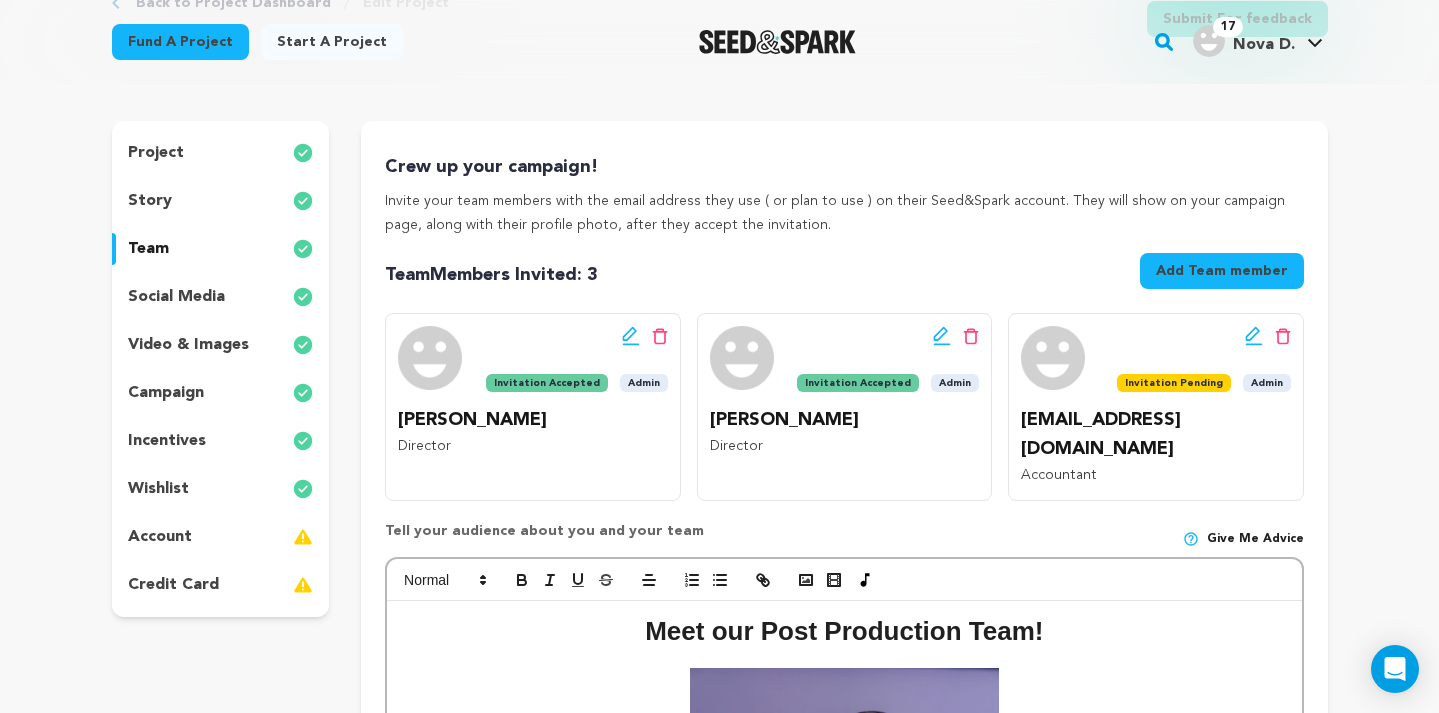 click on "story" at bounding box center [221, 201] 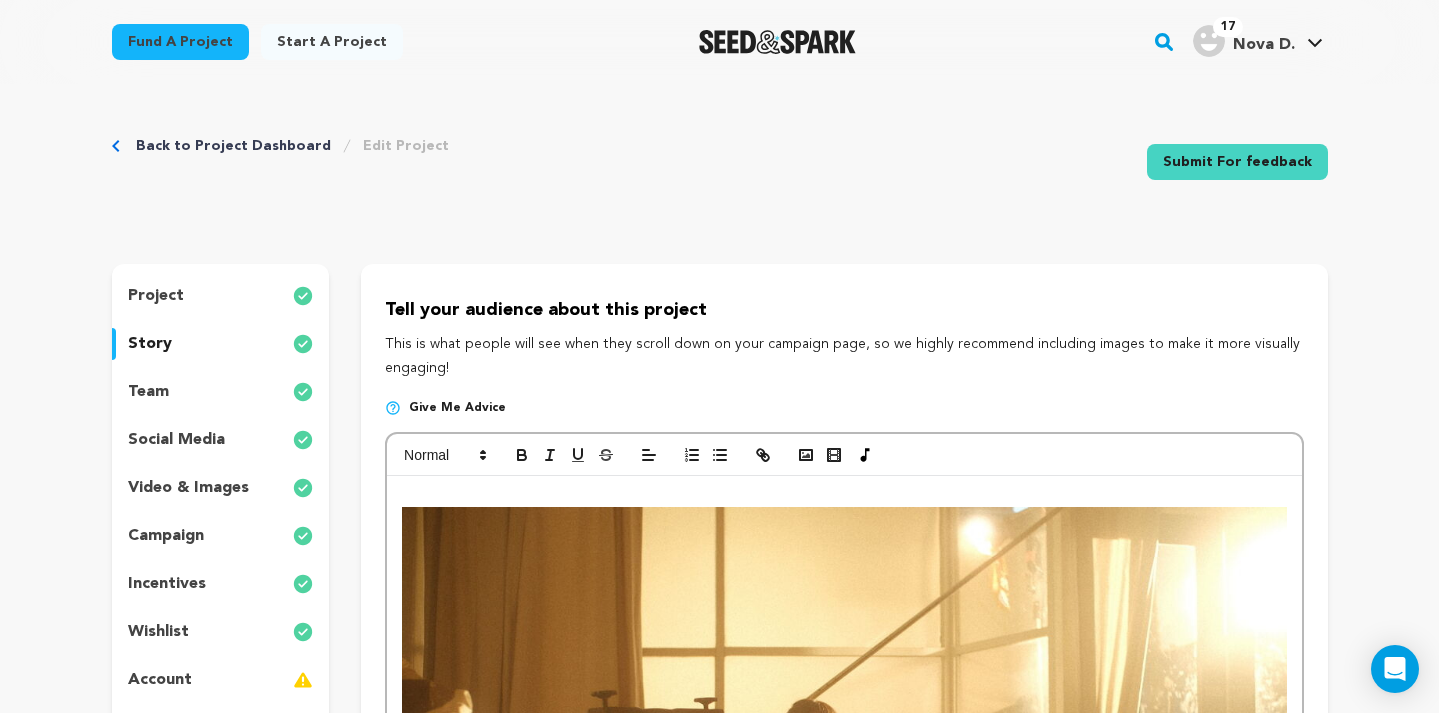 scroll, scrollTop: 0, scrollLeft: 0, axis: both 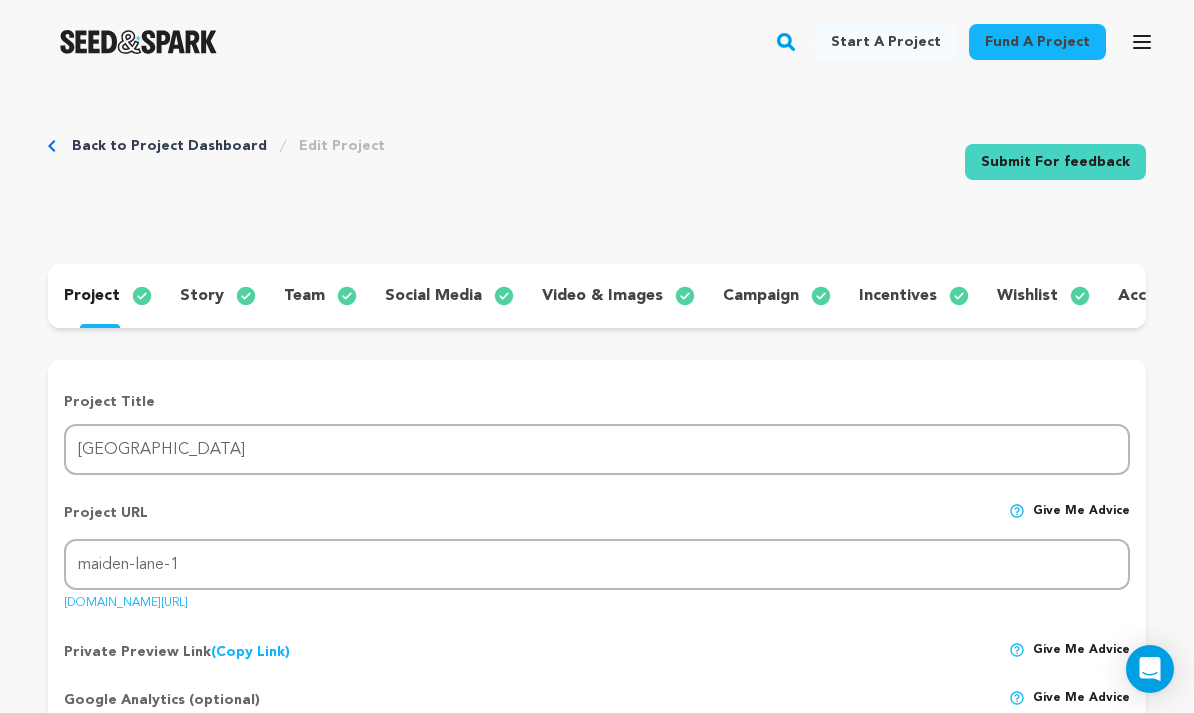 click on "story" at bounding box center [216, 296] 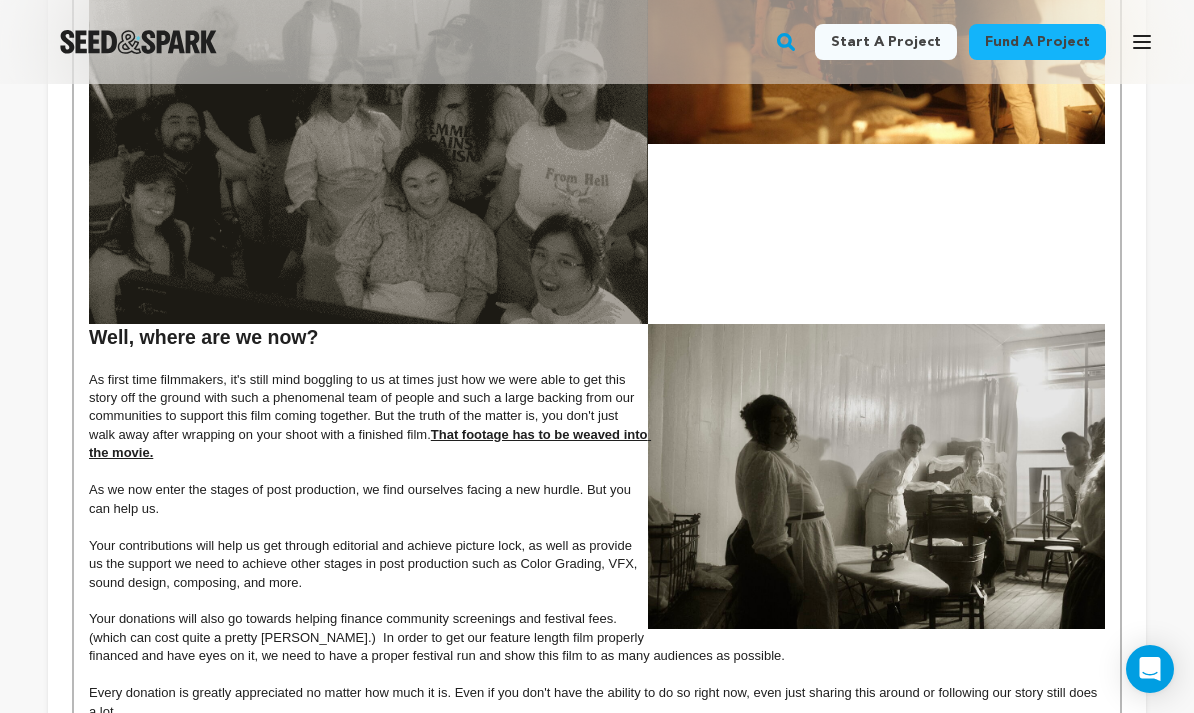 scroll, scrollTop: 5846, scrollLeft: 0, axis: vertical 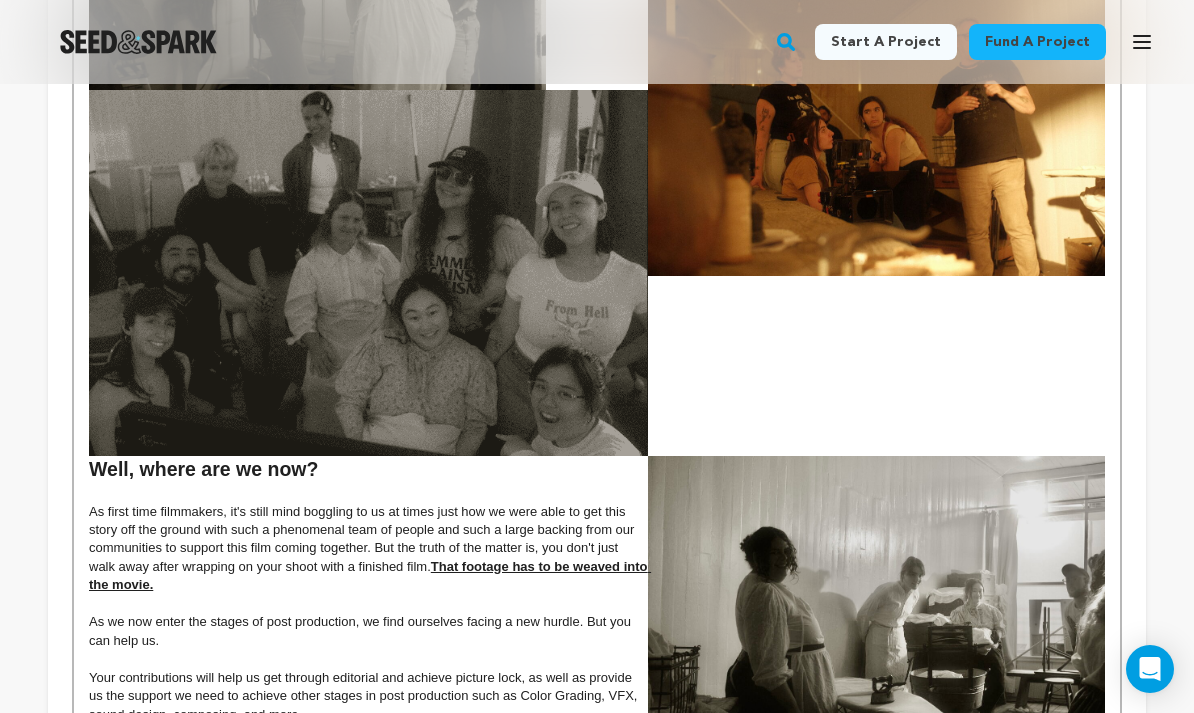 click at bounding box center [876, 608] 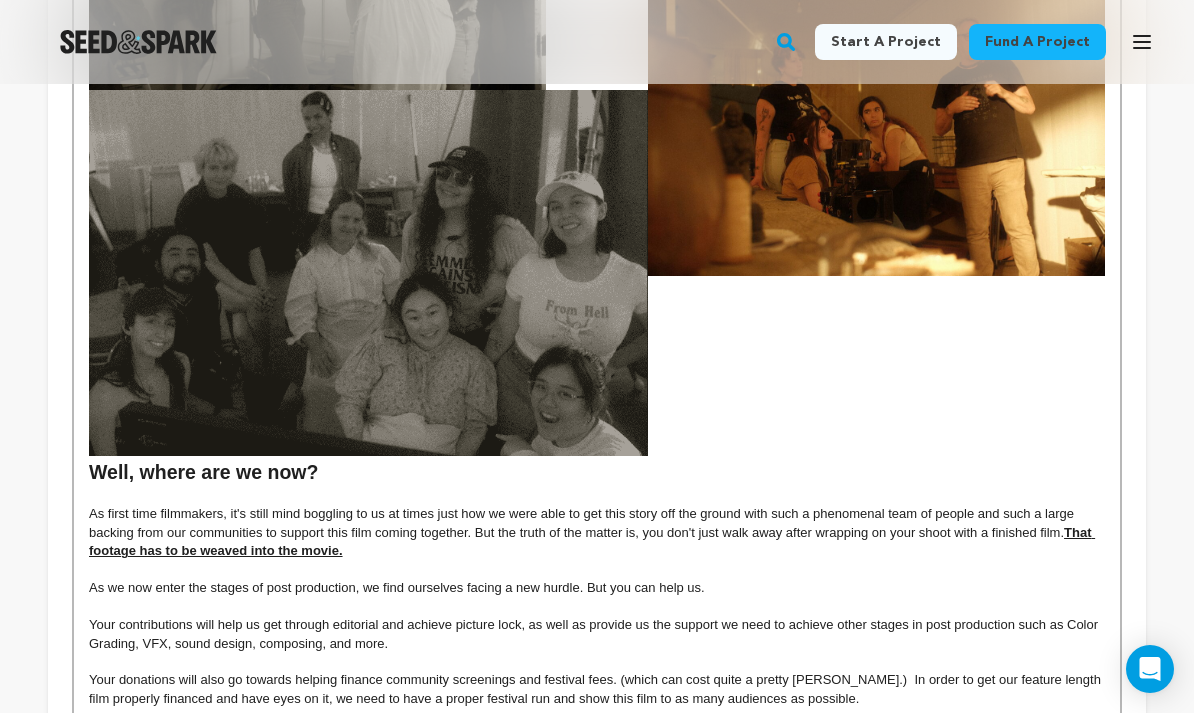 click at bounding box center [597, 431] 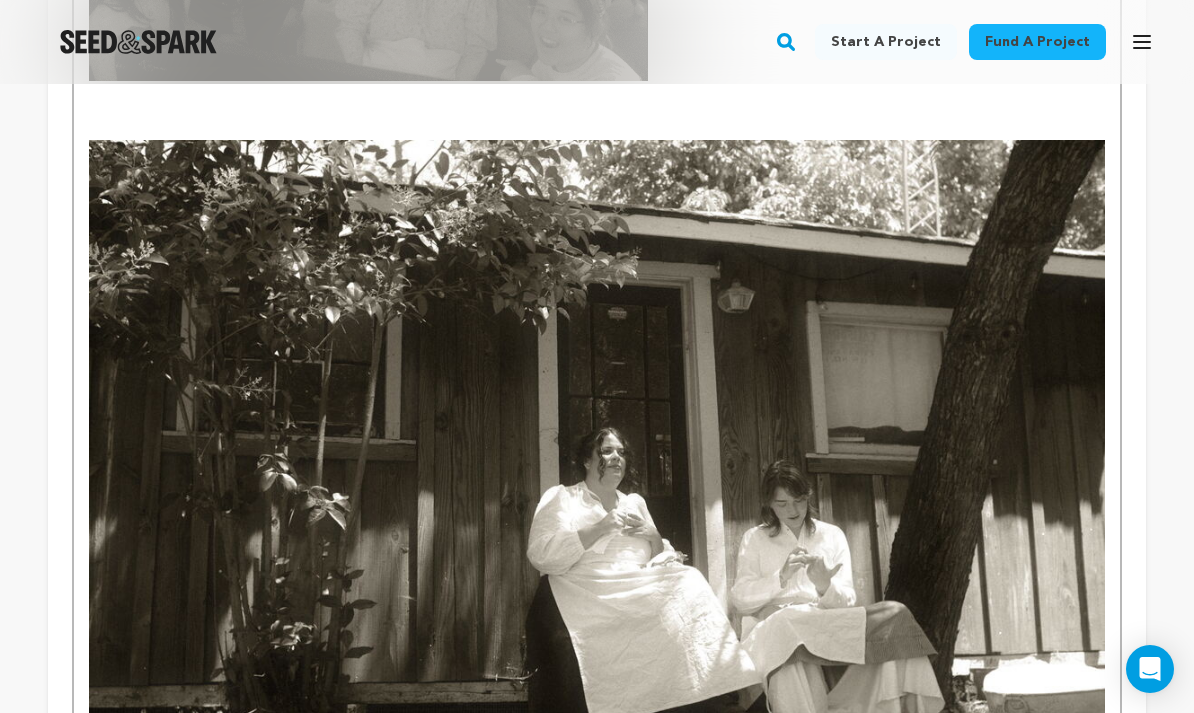 click at bounding box center [597, 478] 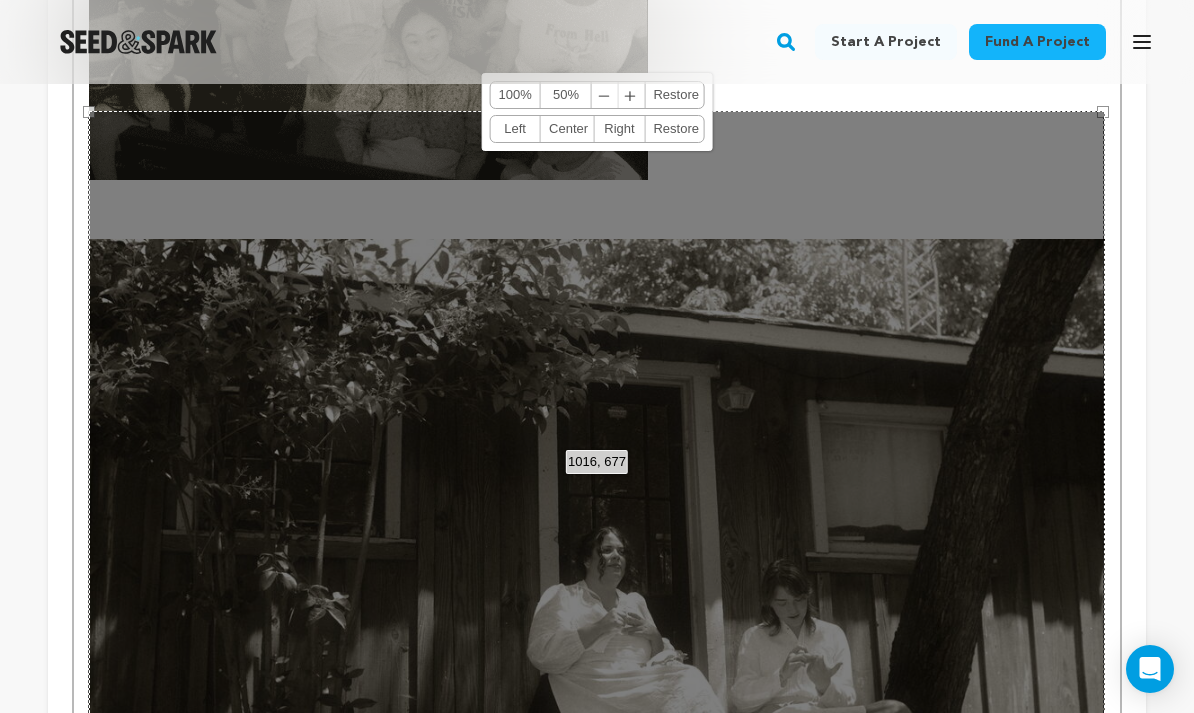 scroll, scrollTop: 6094, scrollLeft: 0, axis: vertical 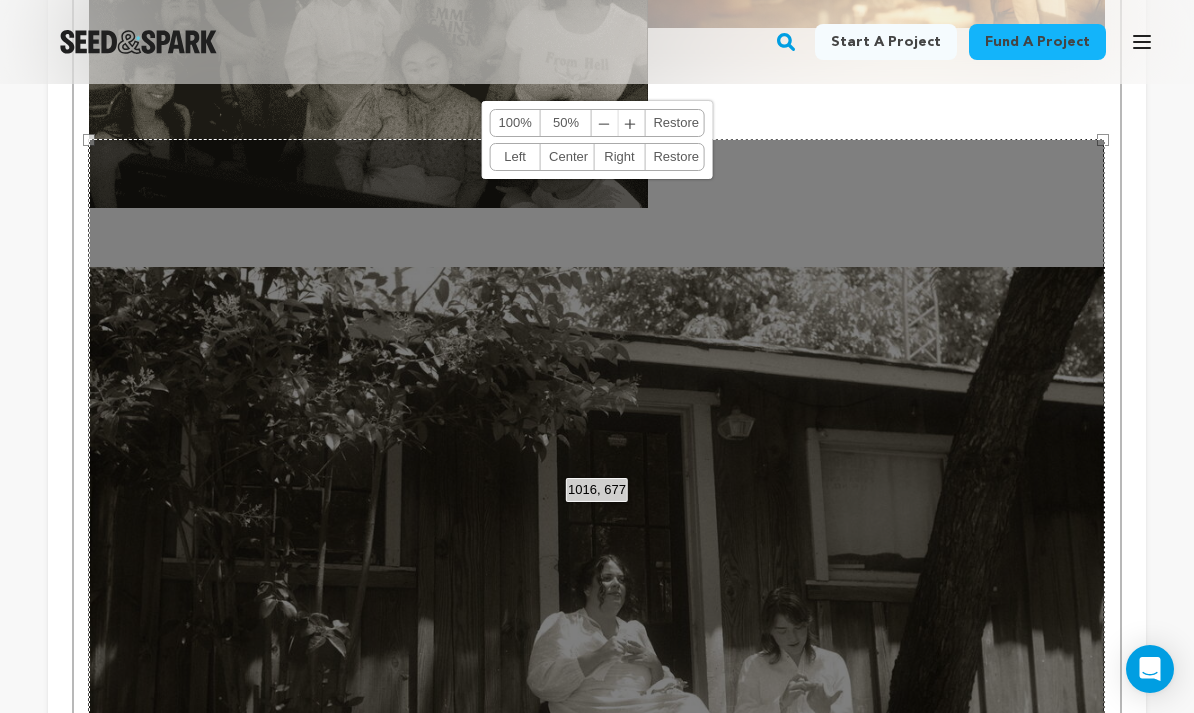 click on "50%" at bounding box center [566, 123] 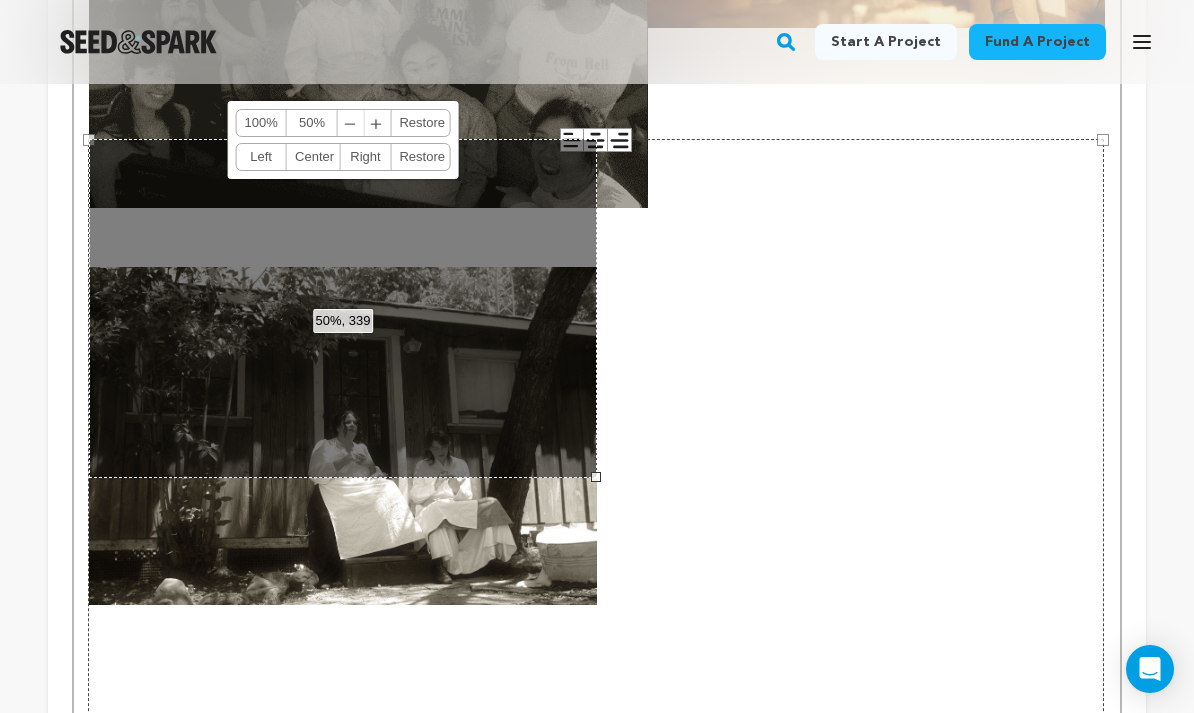 click on "Right" at bounding box center (366, 157) 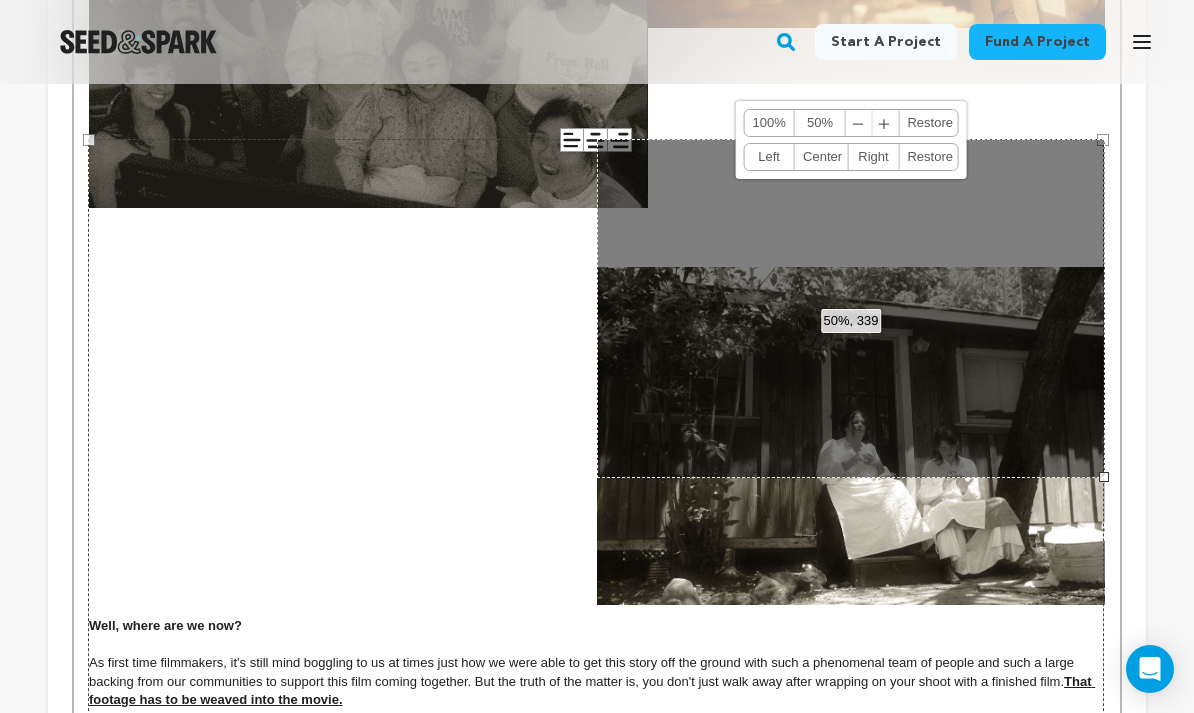click on "﹣" at bounding box center (859, 123) 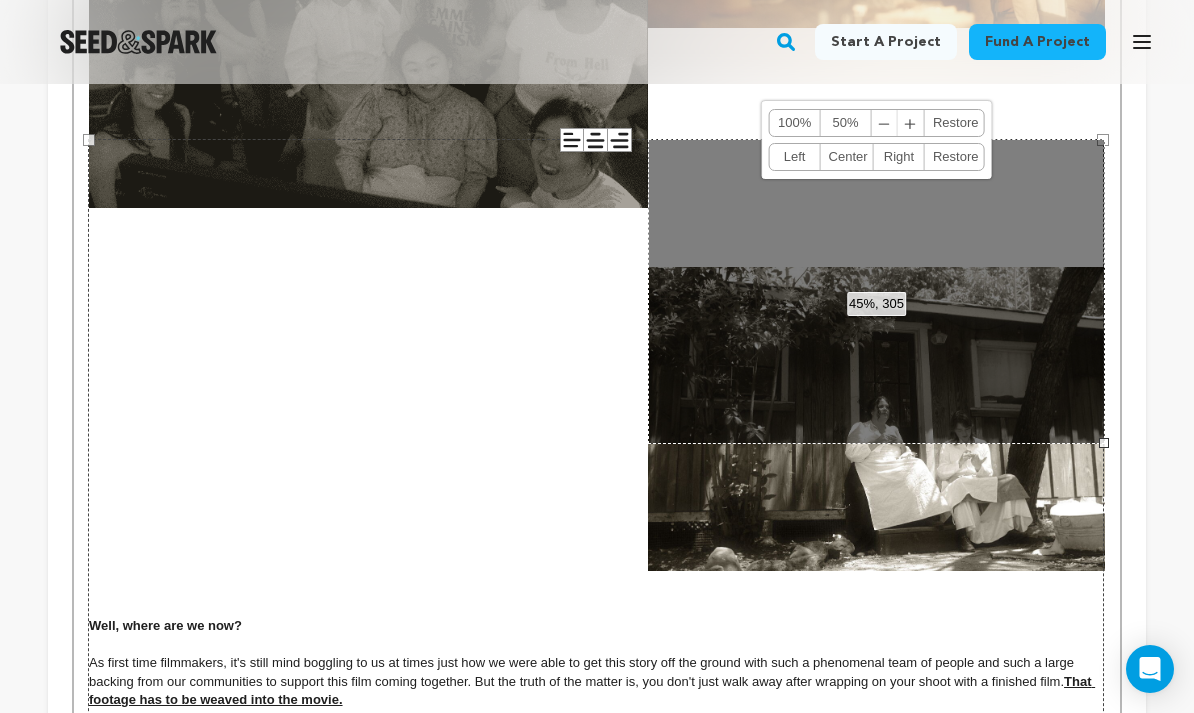 click on "50%" at bounding box center [846, 123] 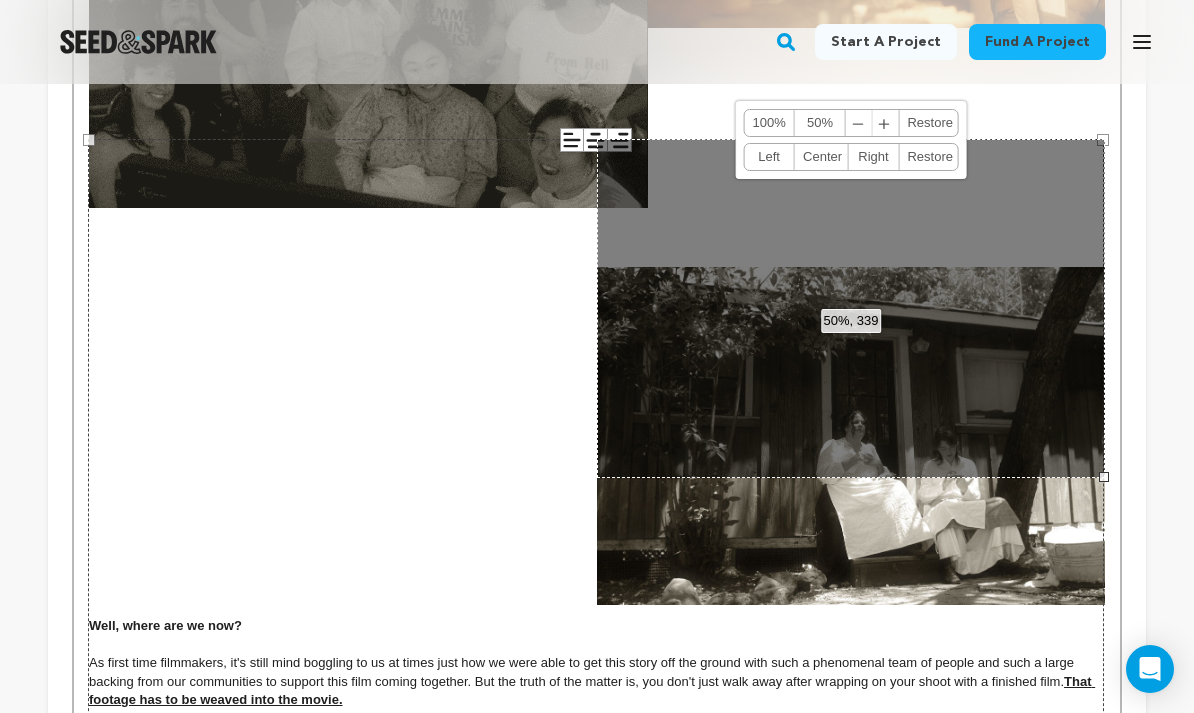 click on "﹣" at bounding box center [859, 123] 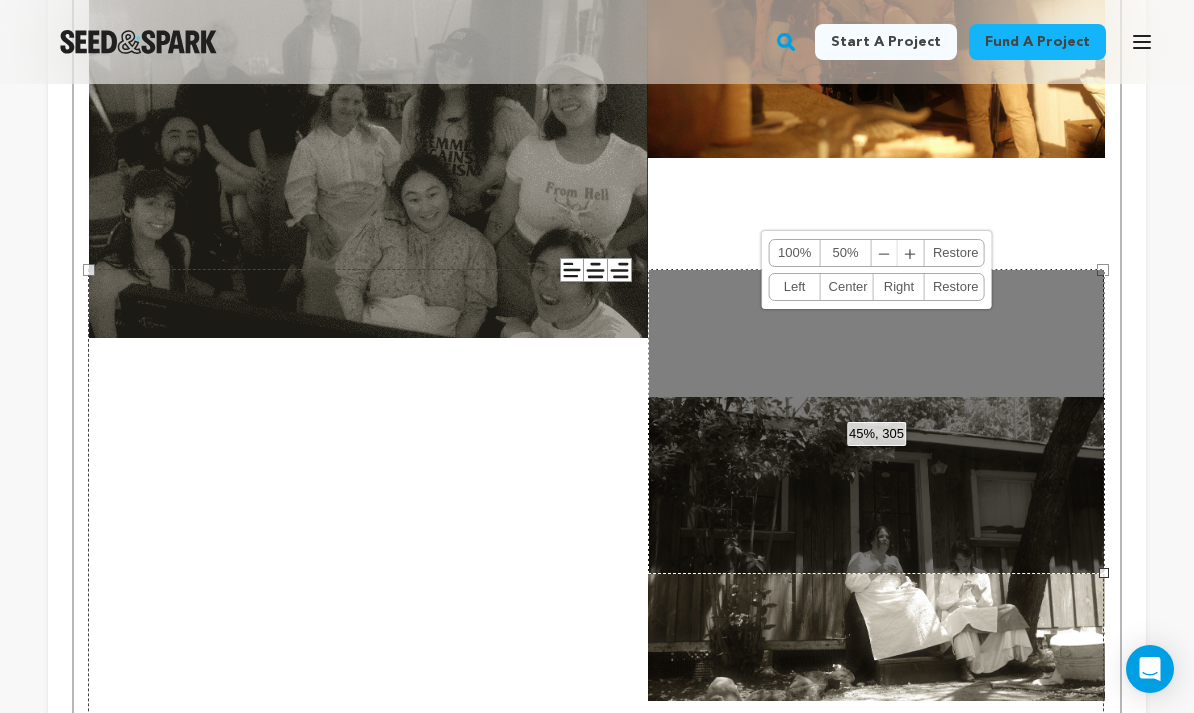 click at bounding box center (368, 155) 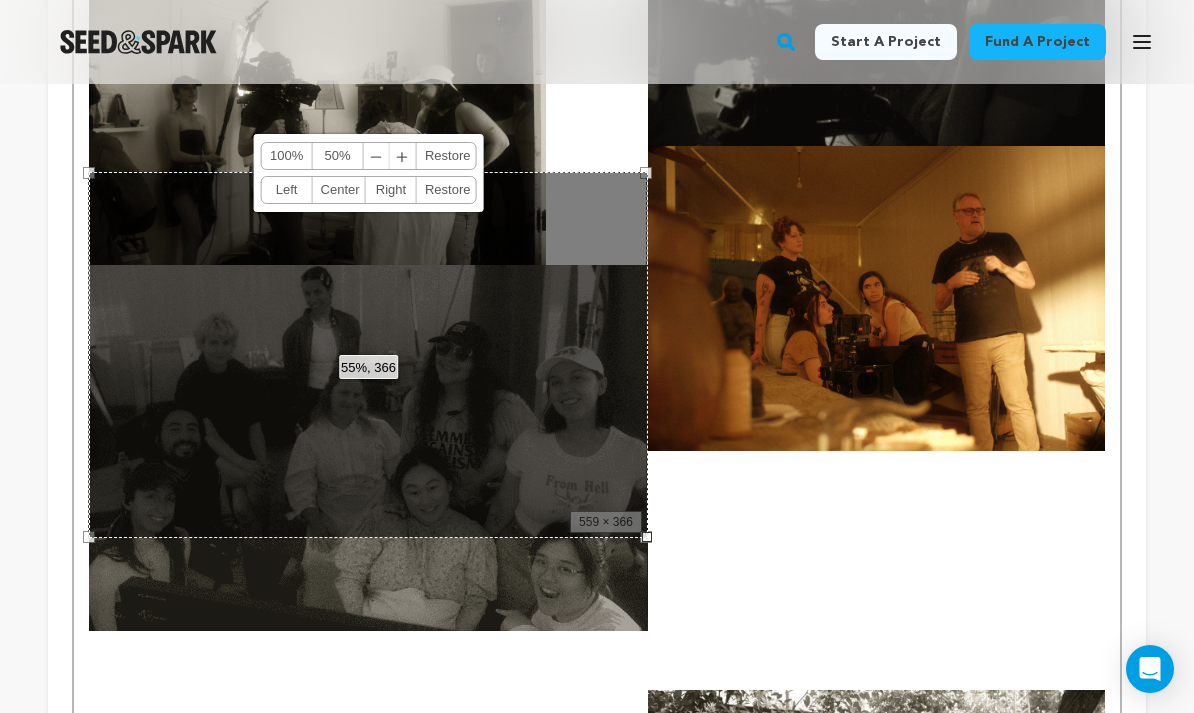 scroll, scrollTop: 5659, scrollLeft: 0, axis: vertical 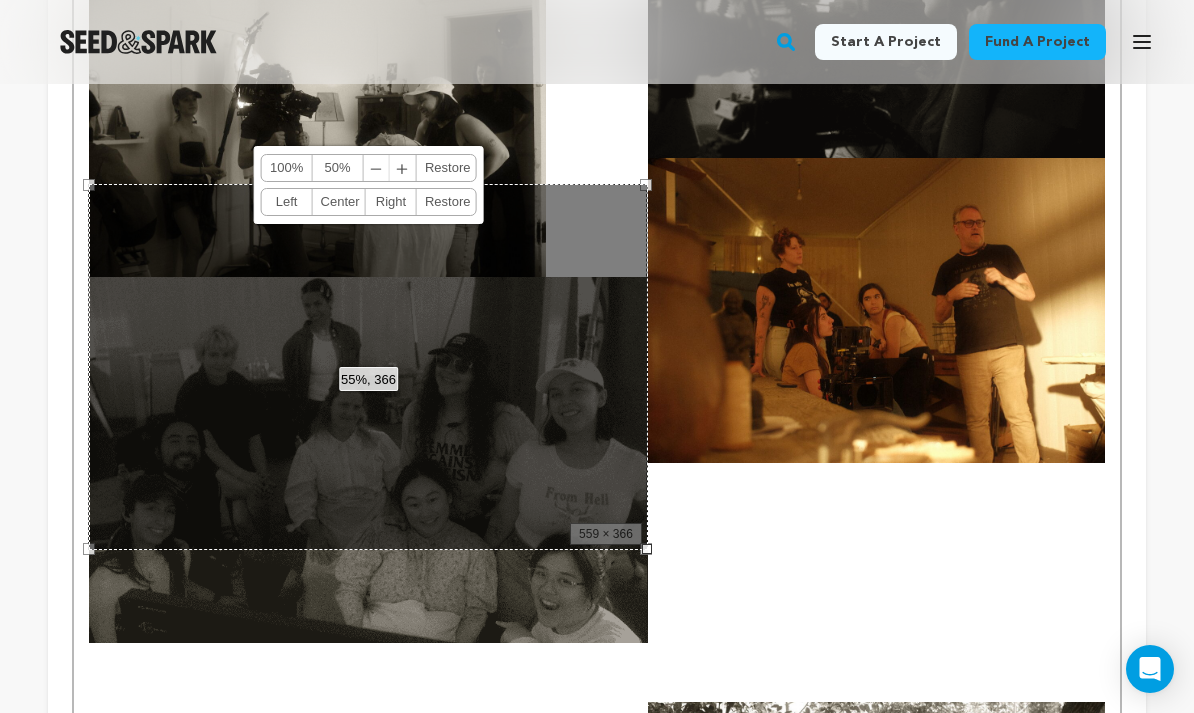 click on "﹣" at bounding box center (377, 168) 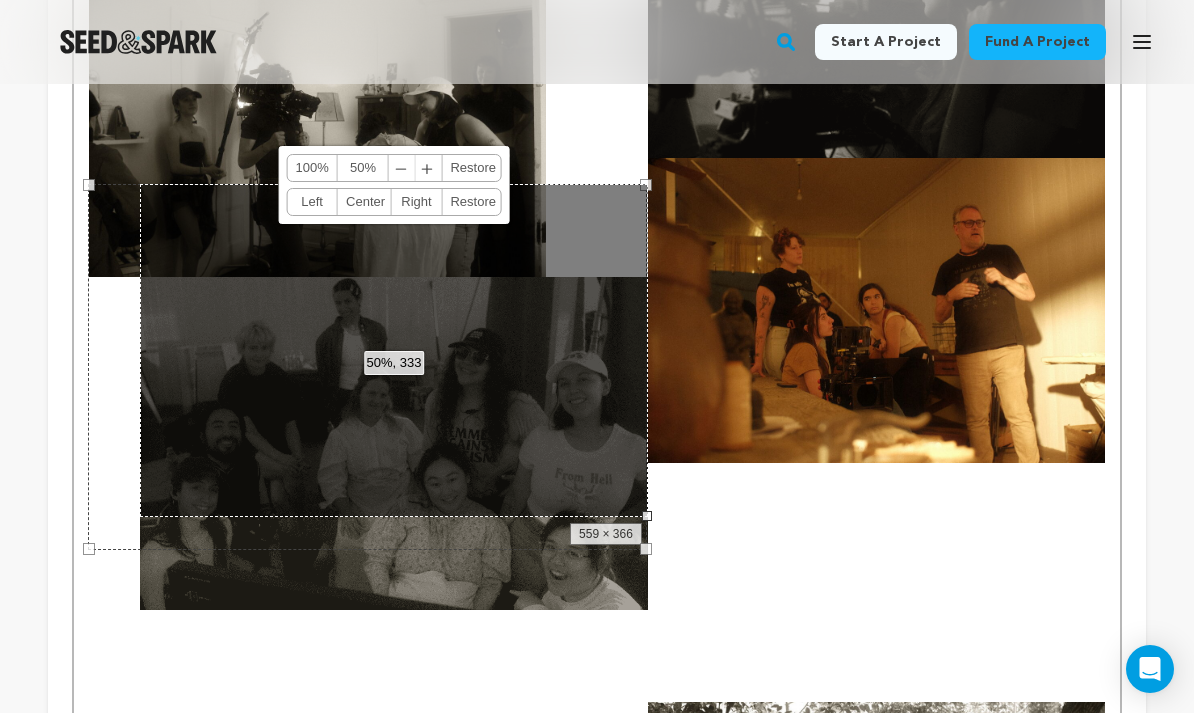 click on "Left" at bounding box center (312, 202) 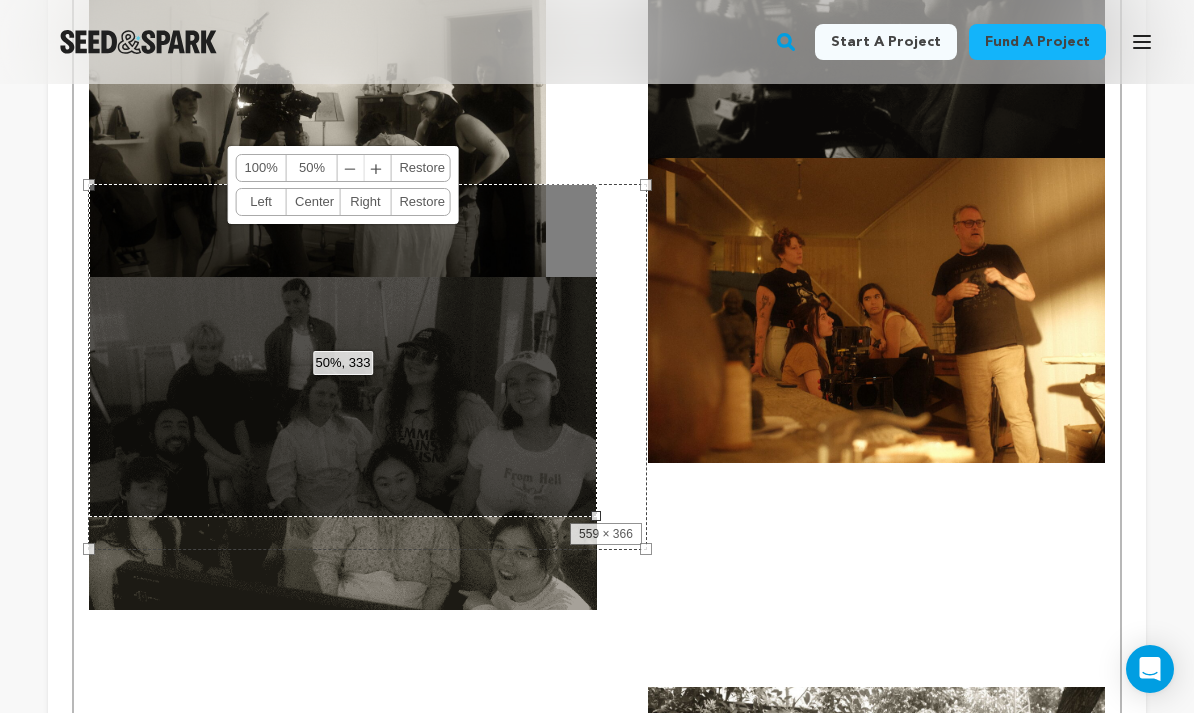 click on "﹢" at bounding box center [377, 168] 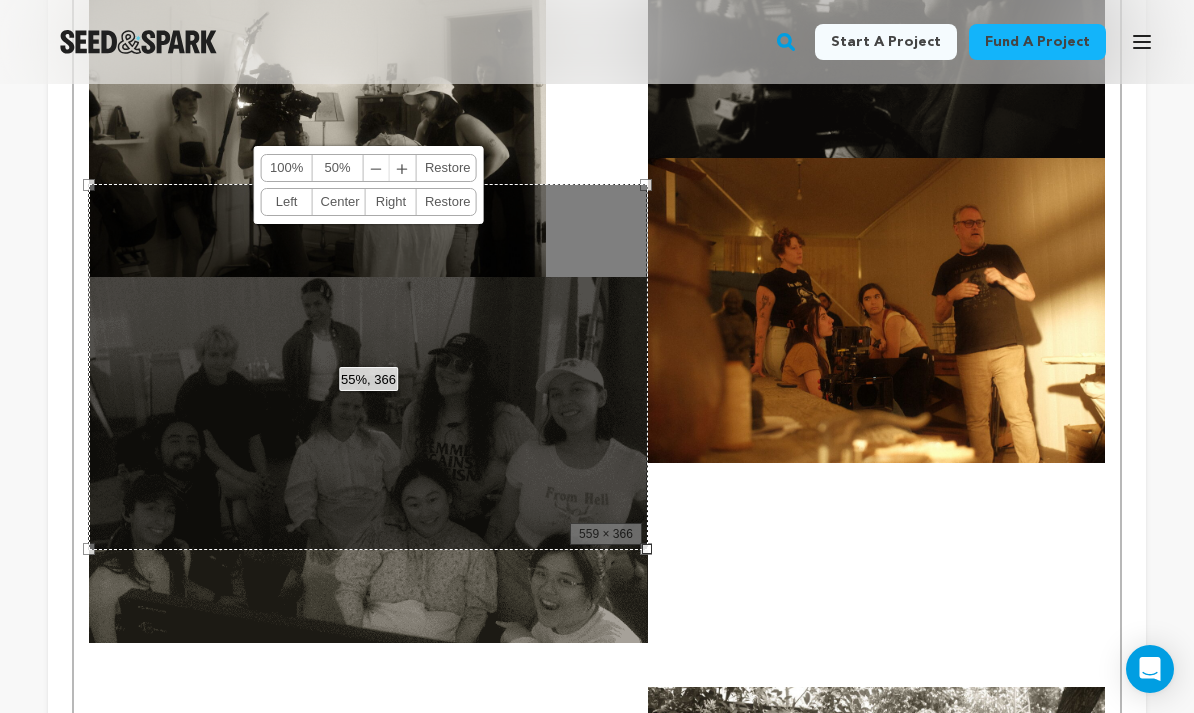 click at bounding box center [876, 310] 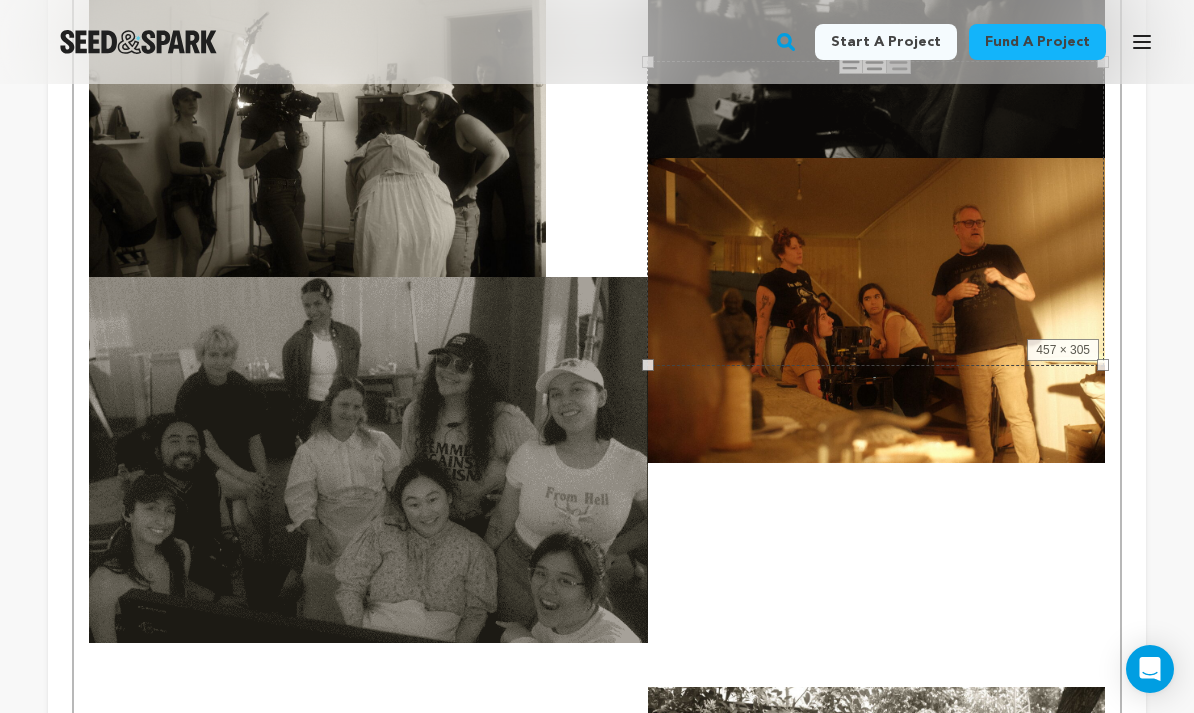 click at bounding box center [597, 674] 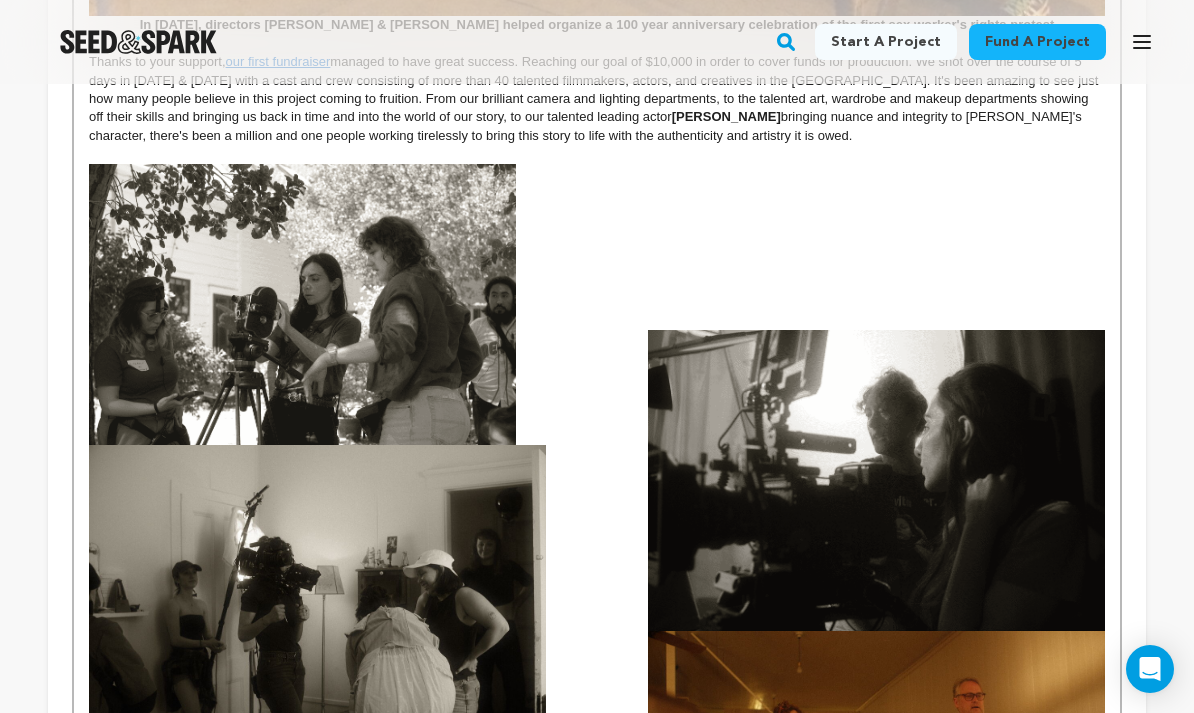 scroll, scrollTop: 5098, scrollLeft: 0, axis: vertical 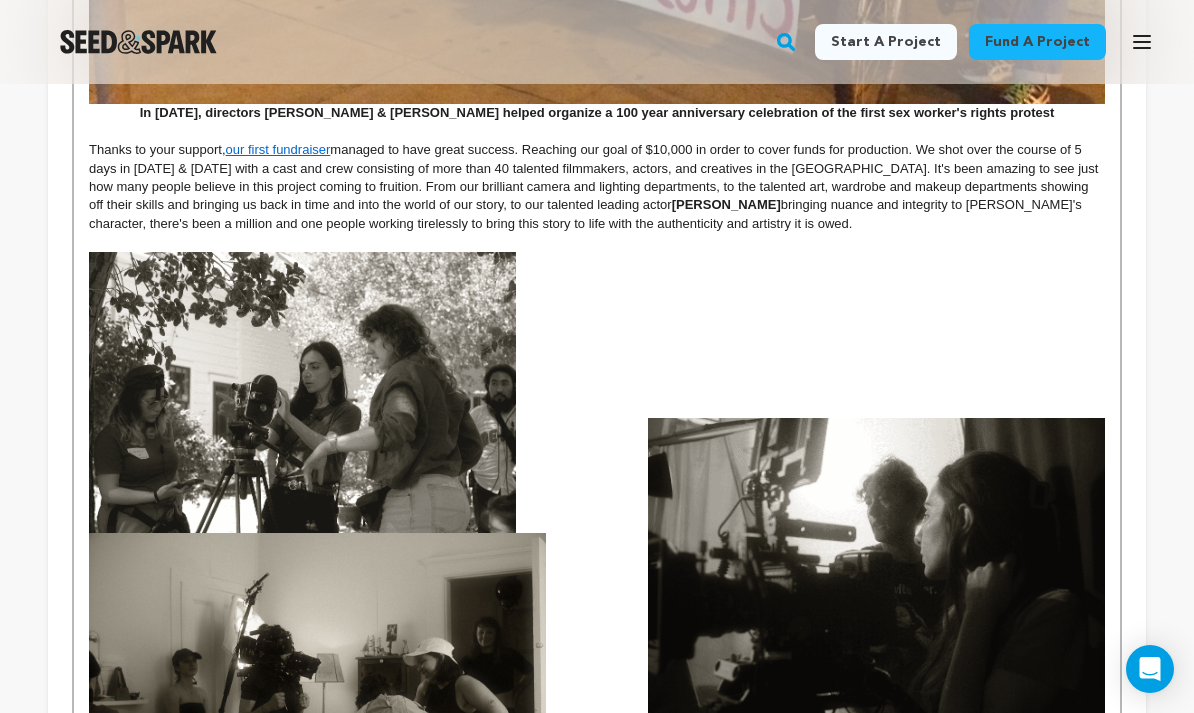 click at bounding box center [597, 353] 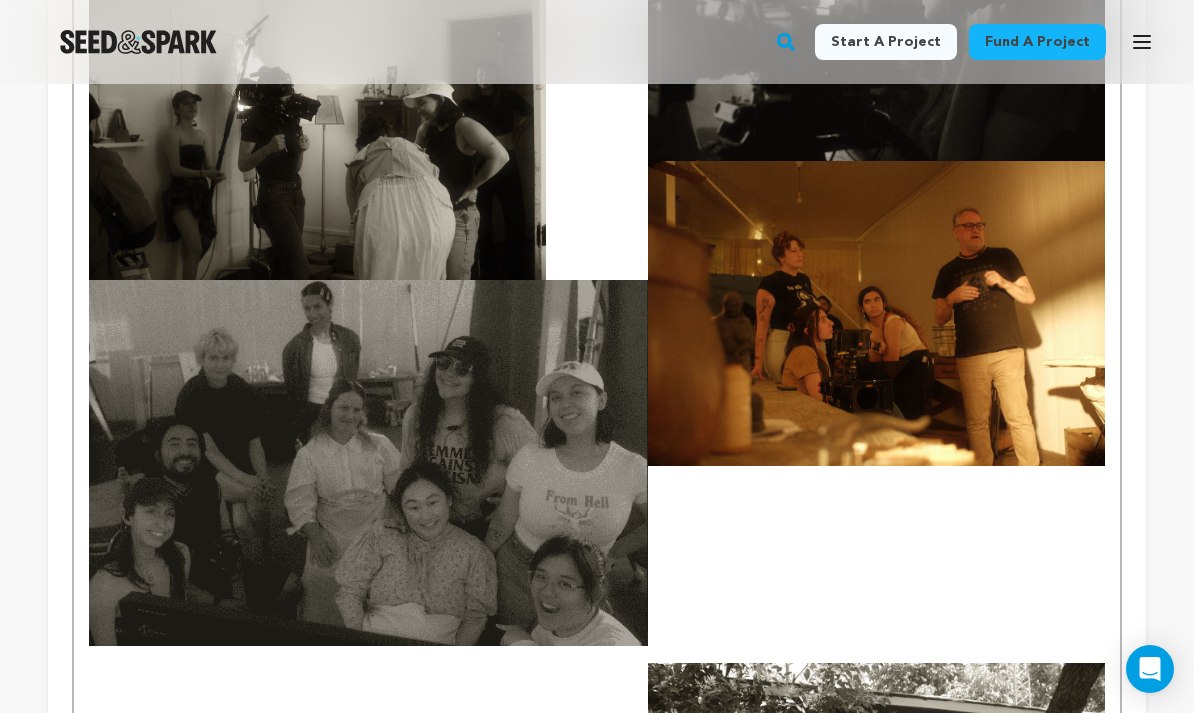 scroll, scrollTop: 5883, scrollLeft: 0, axis: vertical 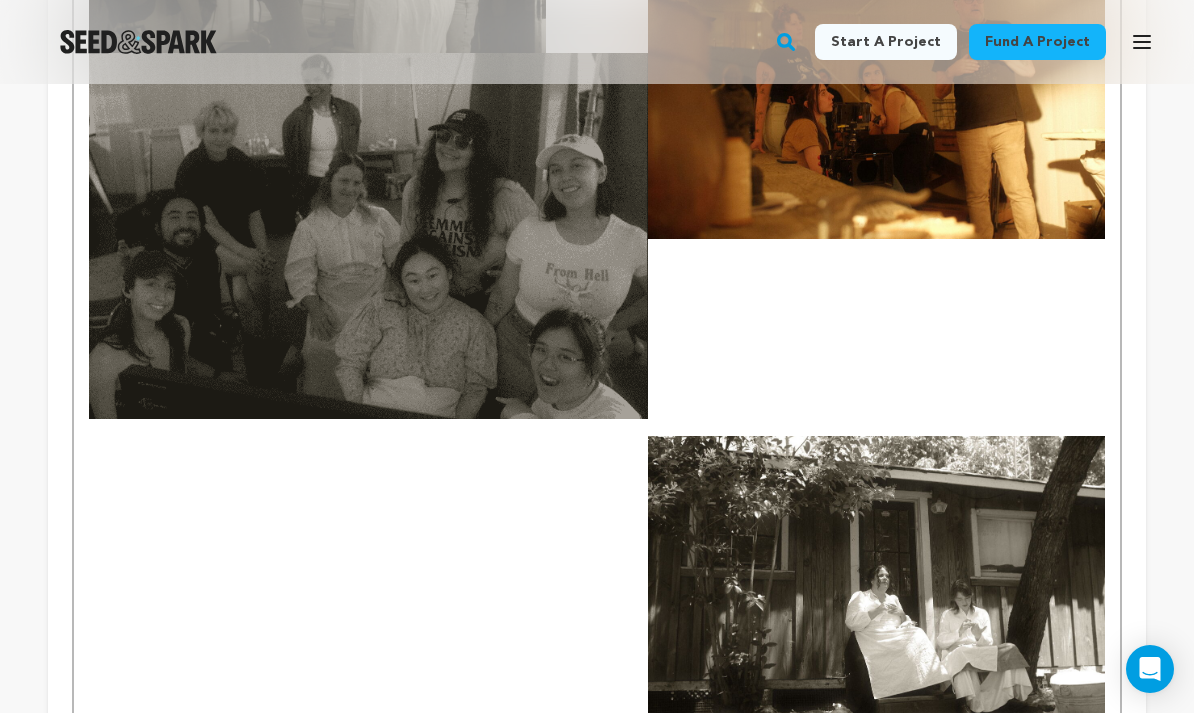 click at bounding box center (597, 777) 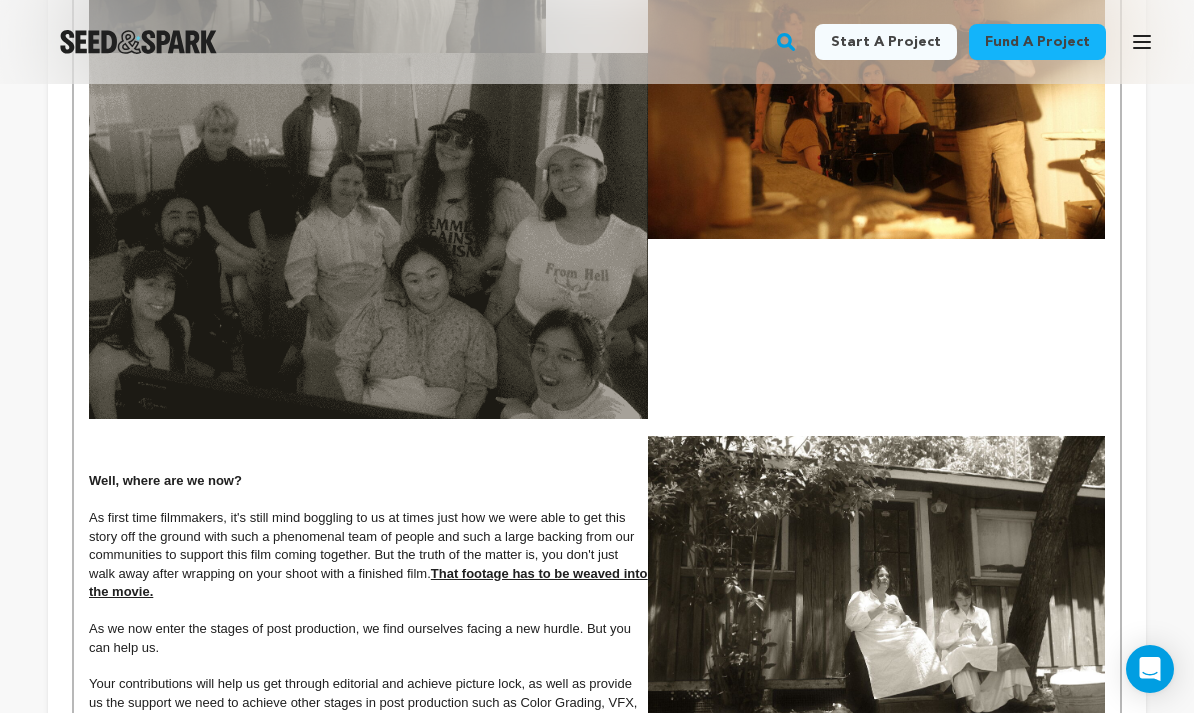 drag, startPoint x: 256, startPoint y: 365, endPoint x: 4, endPoint y: 365, distance: 252 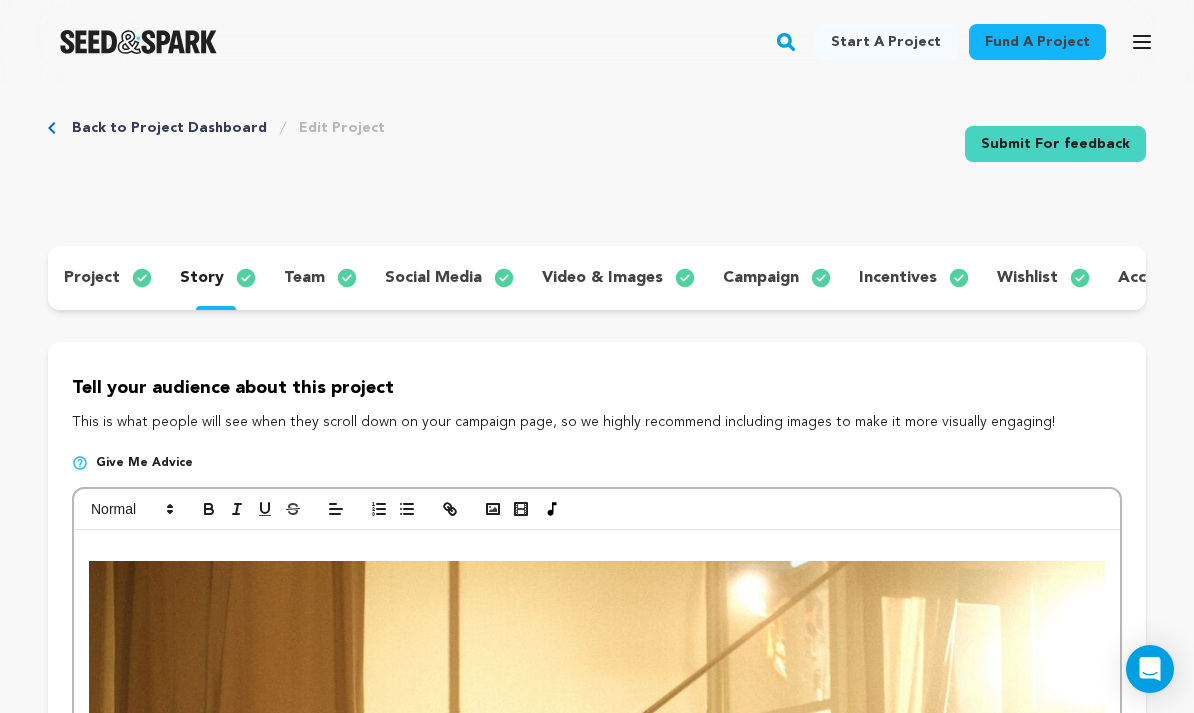 scroll, scrollTop: 24, scrollLeft: 0, axis: vertical 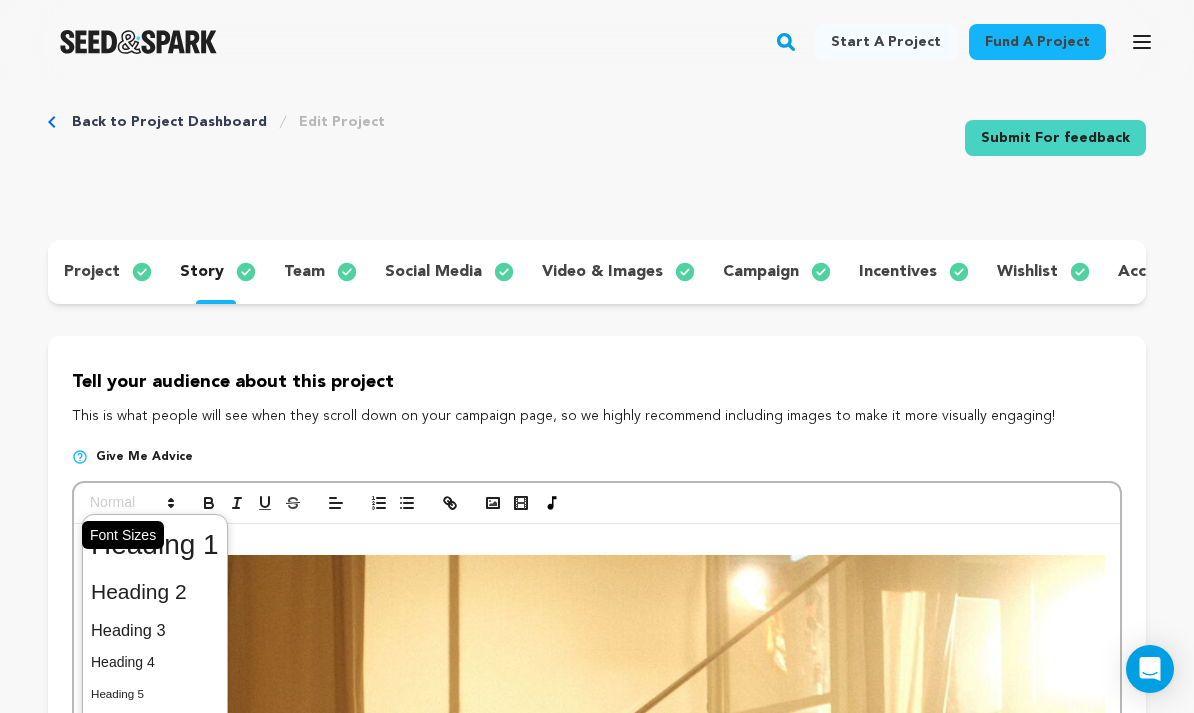 click at bounding box center [131, 503] 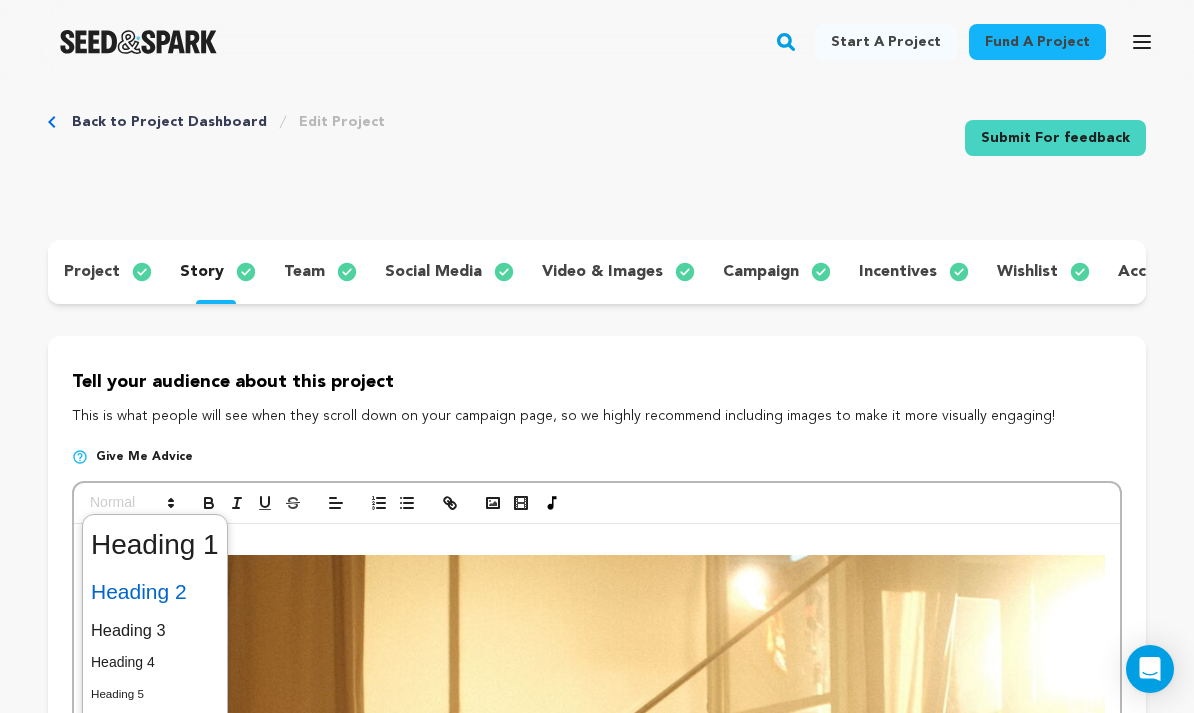 click at bounding box center [155, 592] 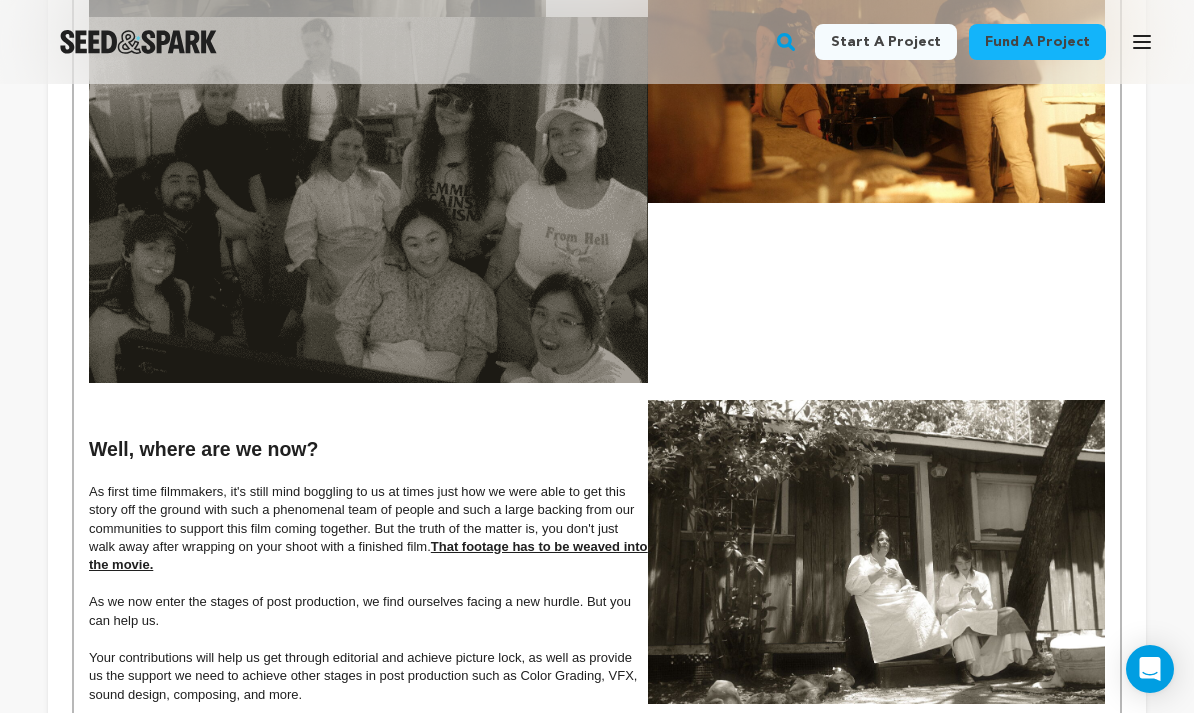click on "As first time filmmakers, it's still mind boggling to us at times just how we were able to get this story off the ground with such a phenomenal team of people and such a large backing from our communities to support this film coming together. But the truth of the matter is, you don't just walk away after wrapping on your shoot with a finished film.  That footage has to be weaved into the movie." at bounding box center [597, 529] 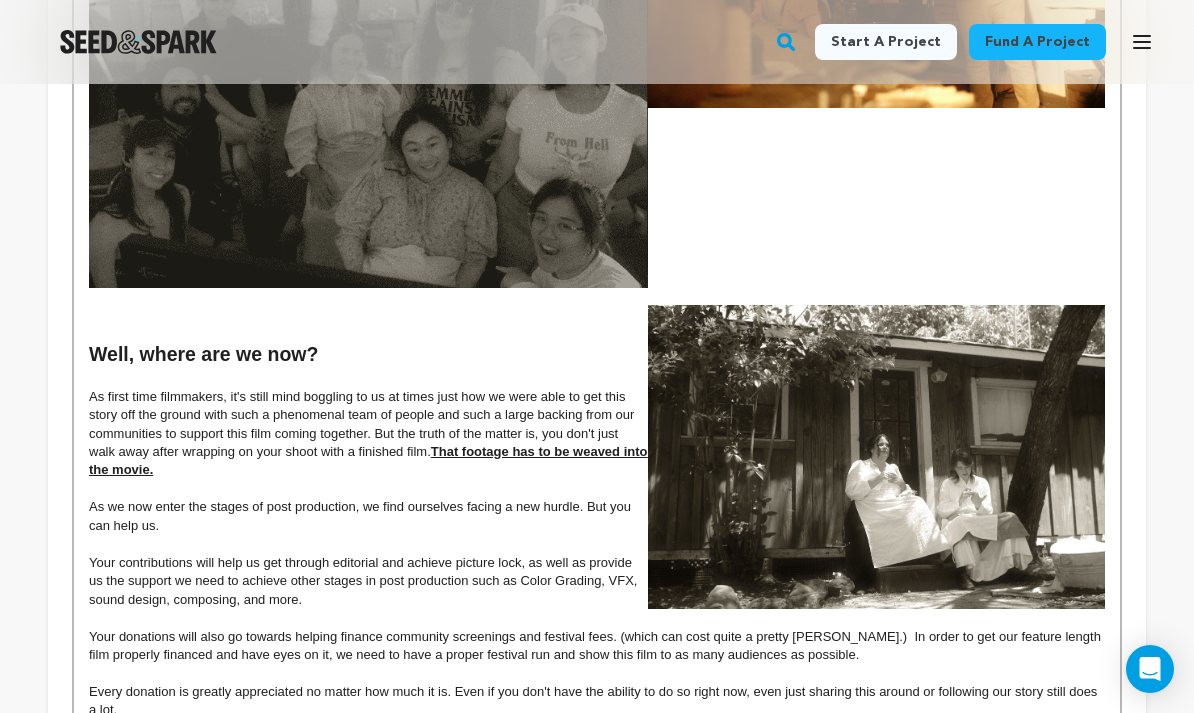 scroll, scrollTop: 6164, scrollLeft: 0, axis: vertical 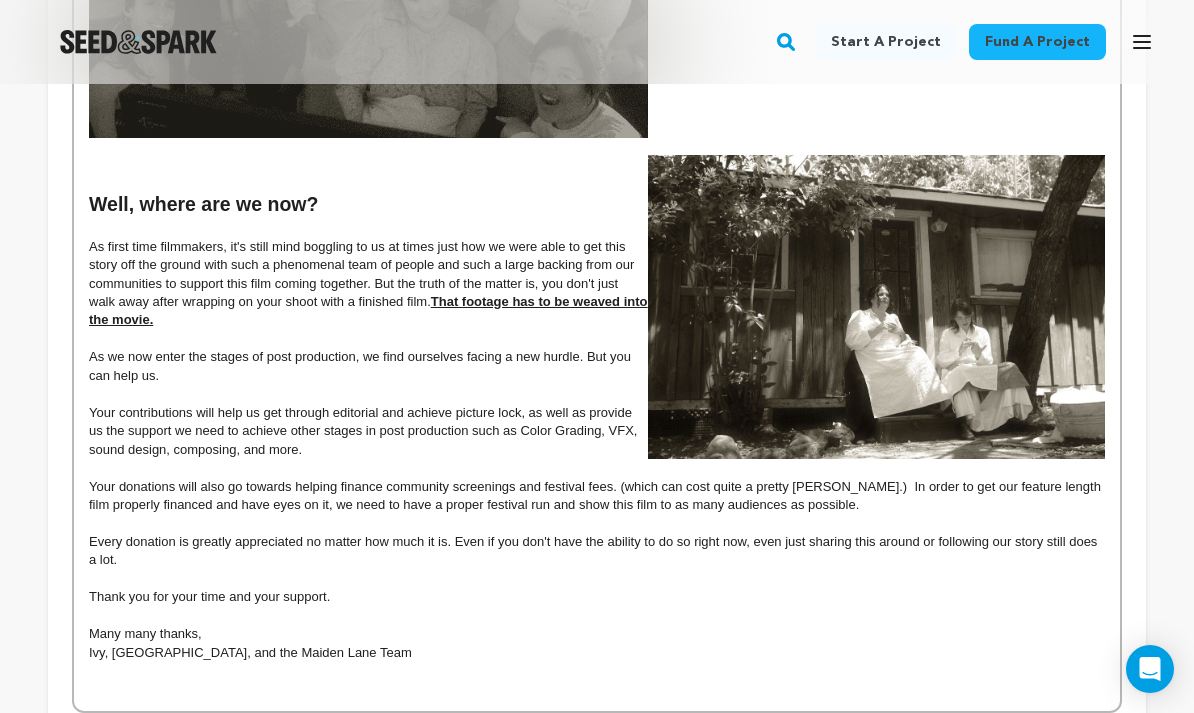 click on "Save Changes" at bounding box center (1056, 747) 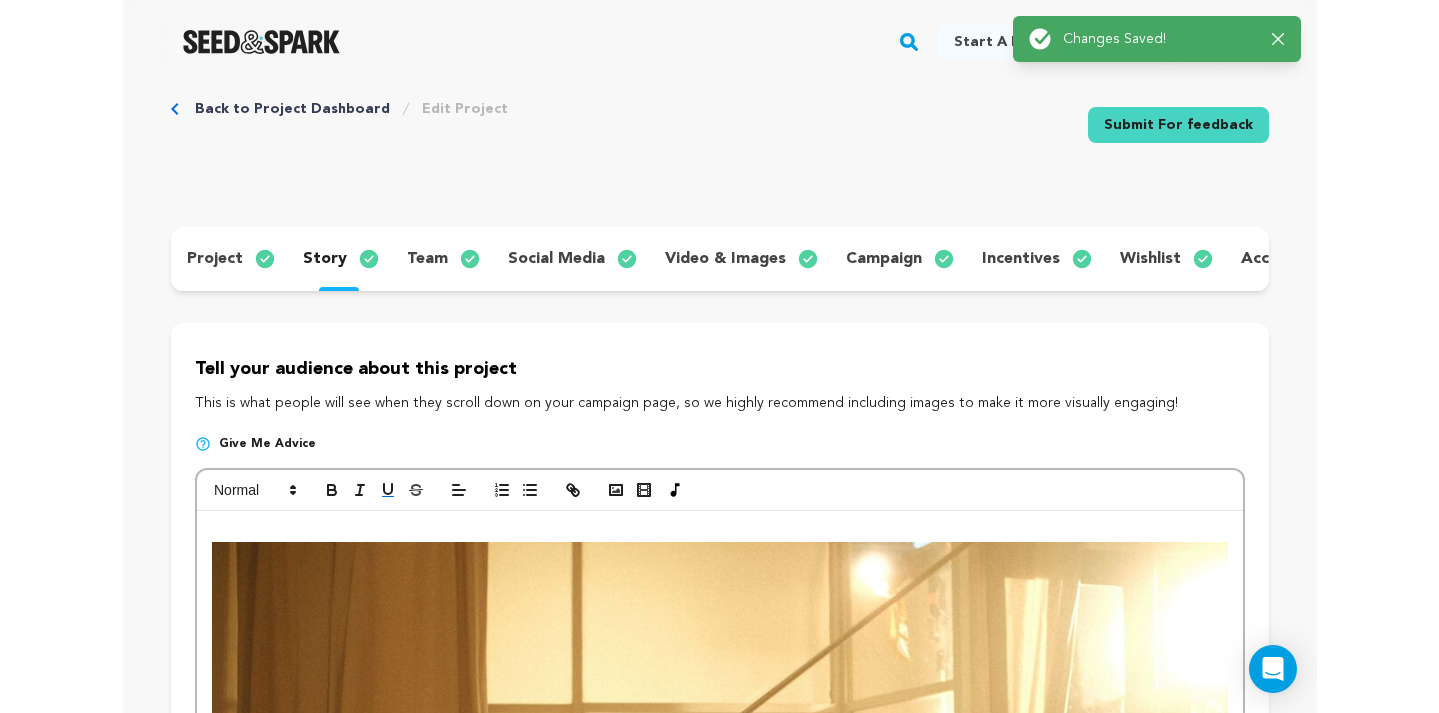 scroll, scrollTop: 0, scrollLeft: 0, axis: both 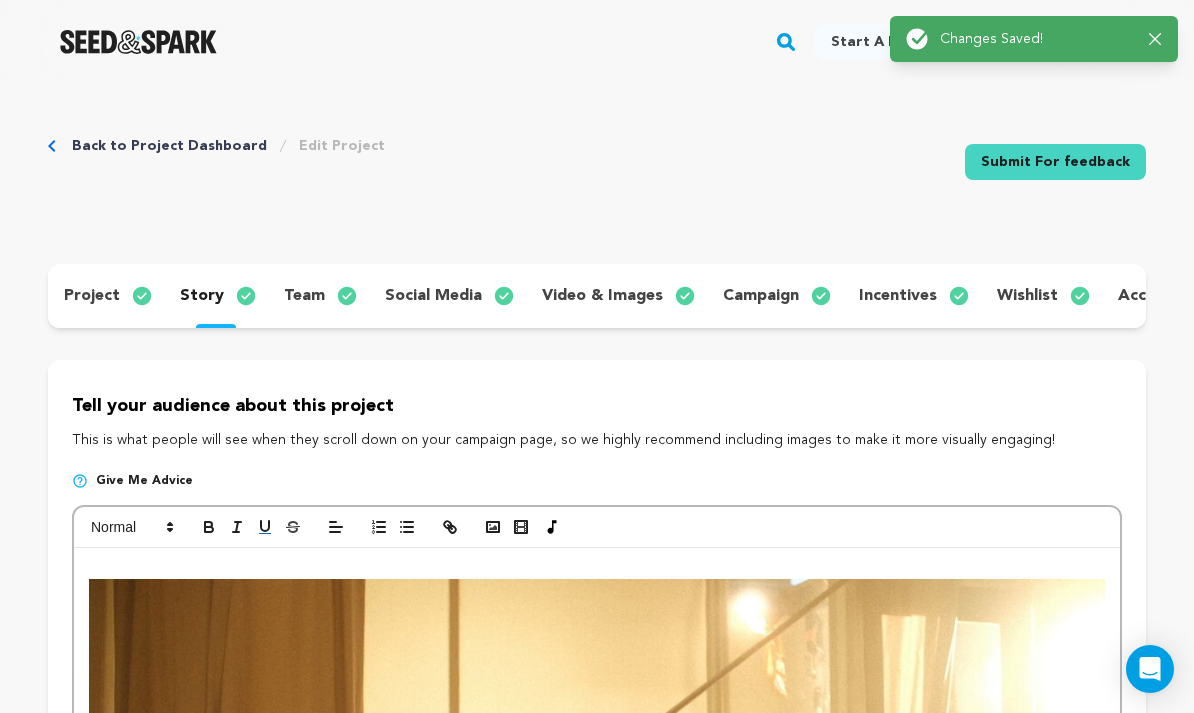 drag, startPoint x: 1188, startPoint y: 410, endPoint x: 1241, endPoint y: 410, distance: 53 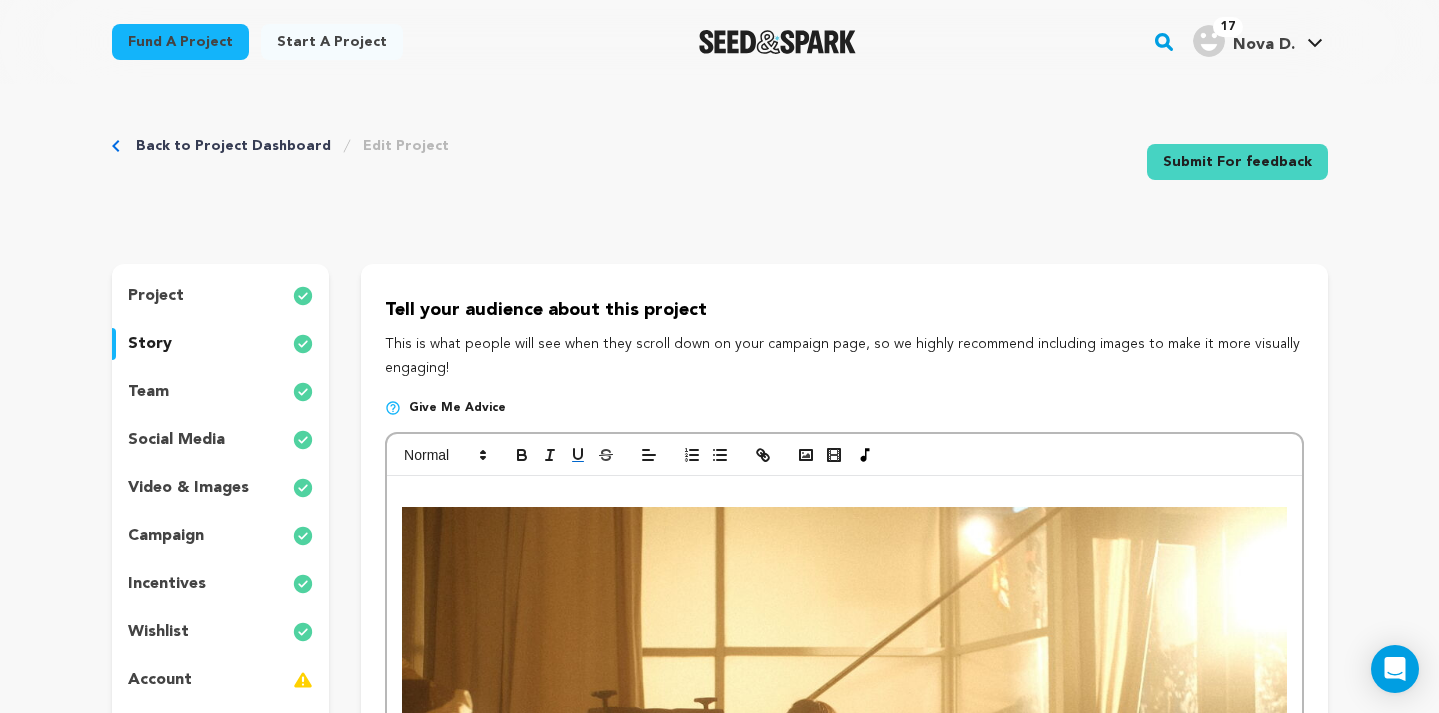 scroll, scrollTop: 0, scrollLeft: 0, axis: both 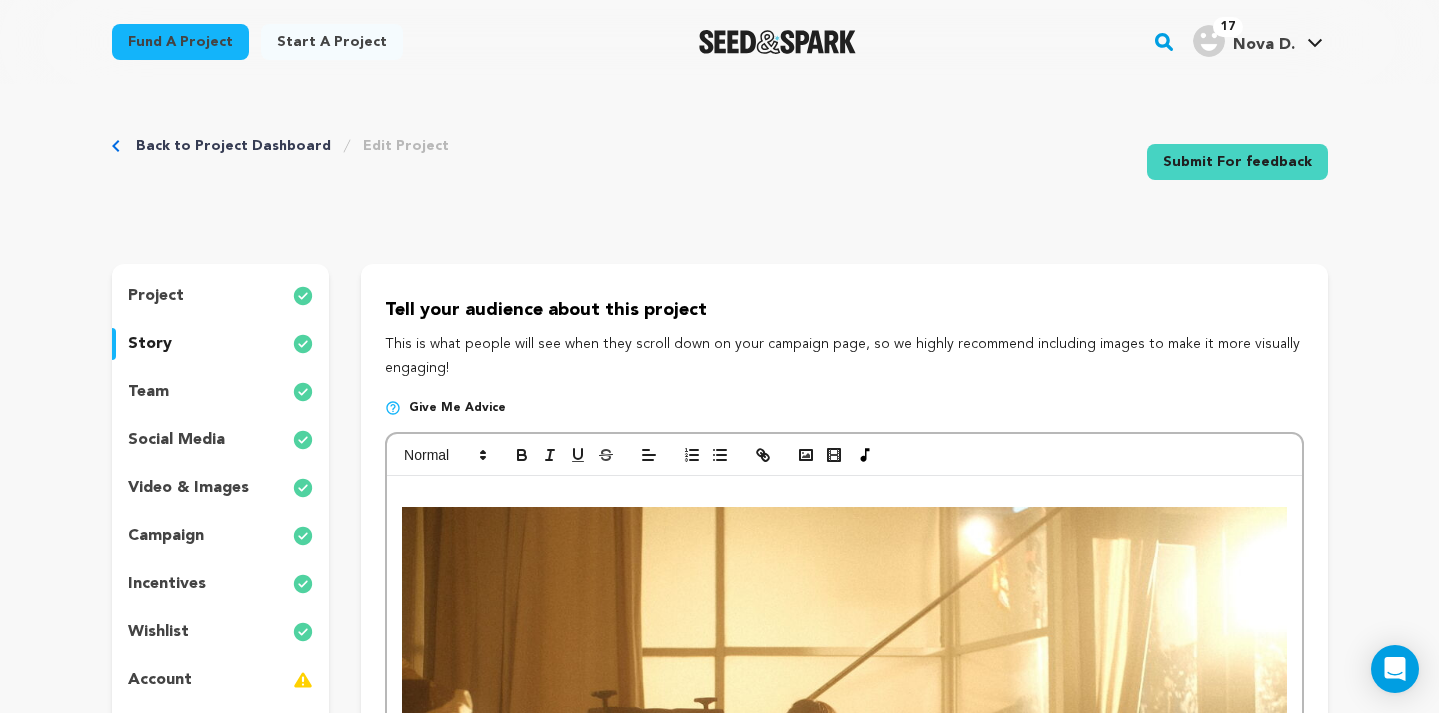 click on "Back to Project Dashboard
Edit Project
Submit For feedback
Submit For feedback" at bounding box center [720, 166] 